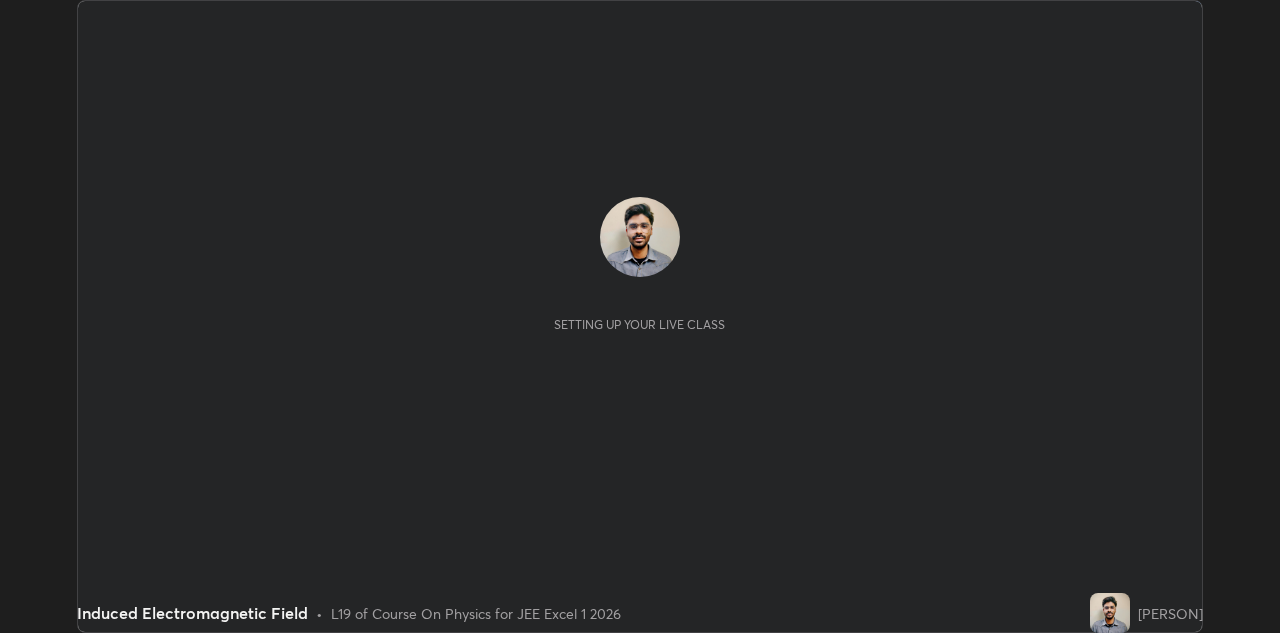 scroll, scrollTop: 0, scrollLeft: 0, axis: both 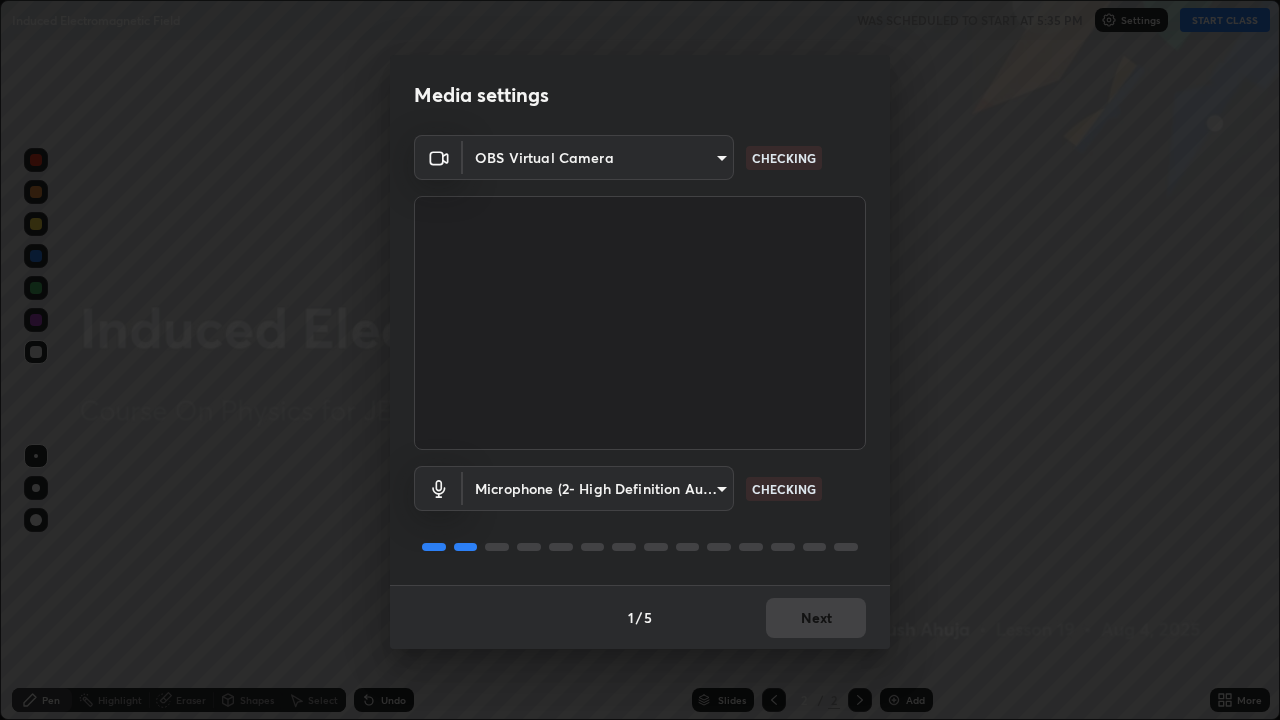 click on "Erase all Induced Electromagnetic Field WAS SCHEDULED TO START AT  5:35 PM Settings START CLASS Setting up your live class Induced Electromagnetic Field • L19 of Course On Physics for JEE Excel 1 2026 [PERSON] Pen Highlight Eraser Shapes Select Undo Slides 2 / 2 Add More Enable hand raising Enable raise hand to speak to learners. Once enabled, chat will be turned off temporarily. Enable x   No doubts shared Encourage your learners to ask a doubt for better clarity Report an issue Reason for reporting Buffering Chat not working Audio - Video sync issue Educator video quality low ​ Attach an image Report Media settings OBS Virtual Camera [HASH] CHECKING Microphone (2- High Definition Audio Device) [HASH] CHECKING 1 / 5 Next" at bounding box center [640, 360] 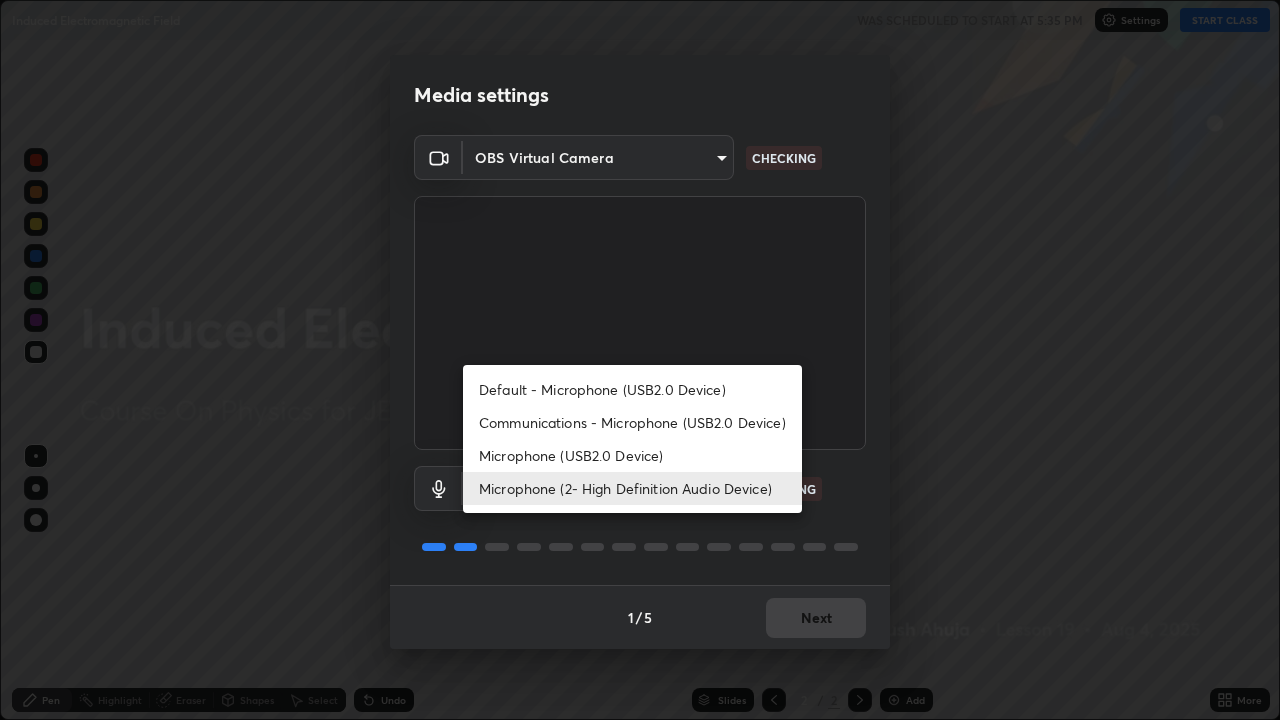 click on "Microphone (USB2.0 Device)" at bounding box center (632, 455) 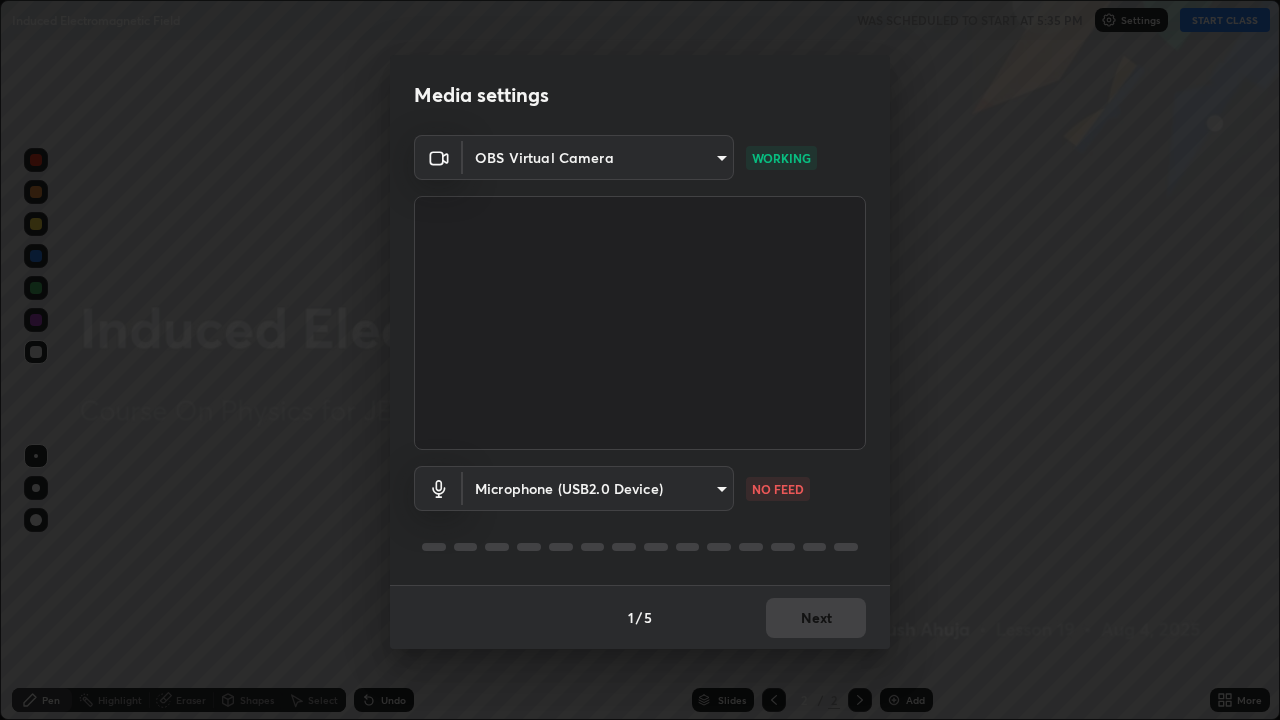 click on "Erase all Induced Electromagnetic Field WAS SCHEDULED TO START AT  5:35 PM Settings START CLASS Setting up your live class Induced Electromagnetic Field • L19 of Course On Physics for JEE Excel 1 2026 [PERSON] Pen Highlight Eraser Shapes Select Undo Slides 2 / 2 Add More Enable hand raising Enable raise hand to speak to learners. Once enabled, chat will be turned off temporarily. Enable x   No doubts shared Encourage your learners to ask a doubt for better clarity Report an issue Reason for reporting Buffering Chat not working Audio - Video sync issue Educator video quality low ​ Attach an image Report Media settings OBS Virtual Camera [HASH] WORKING Microphone (USB2.0 Device) [HASH] NO FEED 1 / 5 Next" at bounding box center [640, 360] 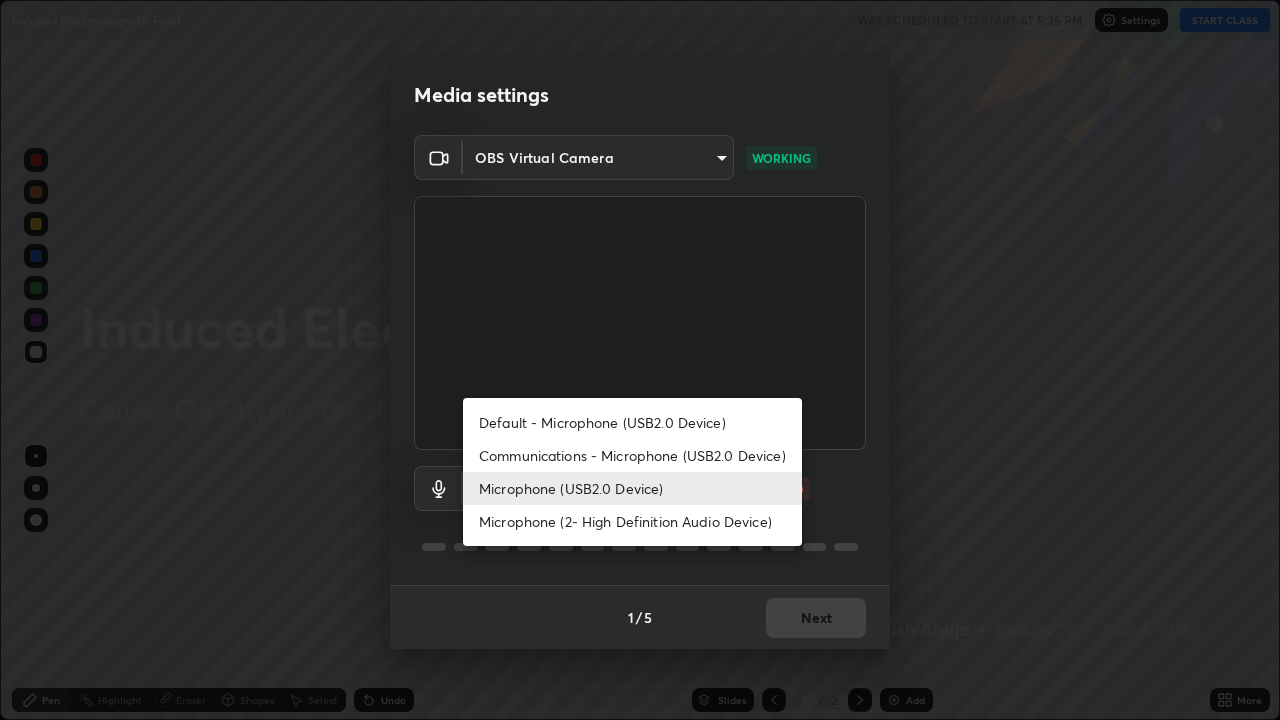 click on "Default - Microphone (USB2.0 Device)" at bounding box center (632, 422) 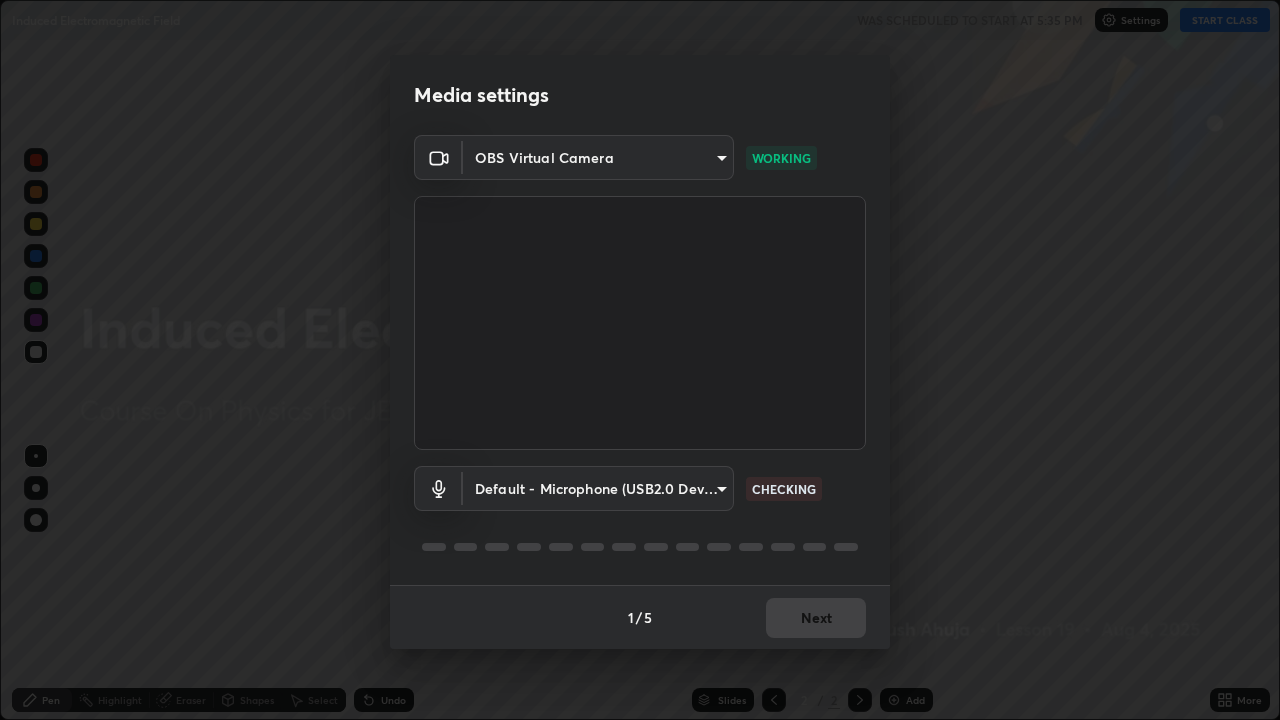 click on "Erase all Induced Electromagnetic Field WAS SCHEDULED TO START AT  5:35 PM Settings START CLASS Setting up your live class Induced Electromagnetic Field • L19 of Course On Physics for JEE Excel 1 2026 [PERSON] Pen Highlight Eraser Shapes Select Undo Slides 2 / 2 Add More Enable hand raising Enable raise hand to speak to learners. Once enabled, chat will be turned off temporarily. Enable x   No doubts shared Encourage your learners to ask a doubt for better clarity Report an issue Reason for reporting Buffering Chat not working Audio - Video sync issue Educator video quality low ​ Attach an image Report Media settings OBS Virtual Camera [HASH] WORKING Default - Microphone (USB2.0 Device) default CHECKING 1 / 5 Next" at bounding box center [640, 360] 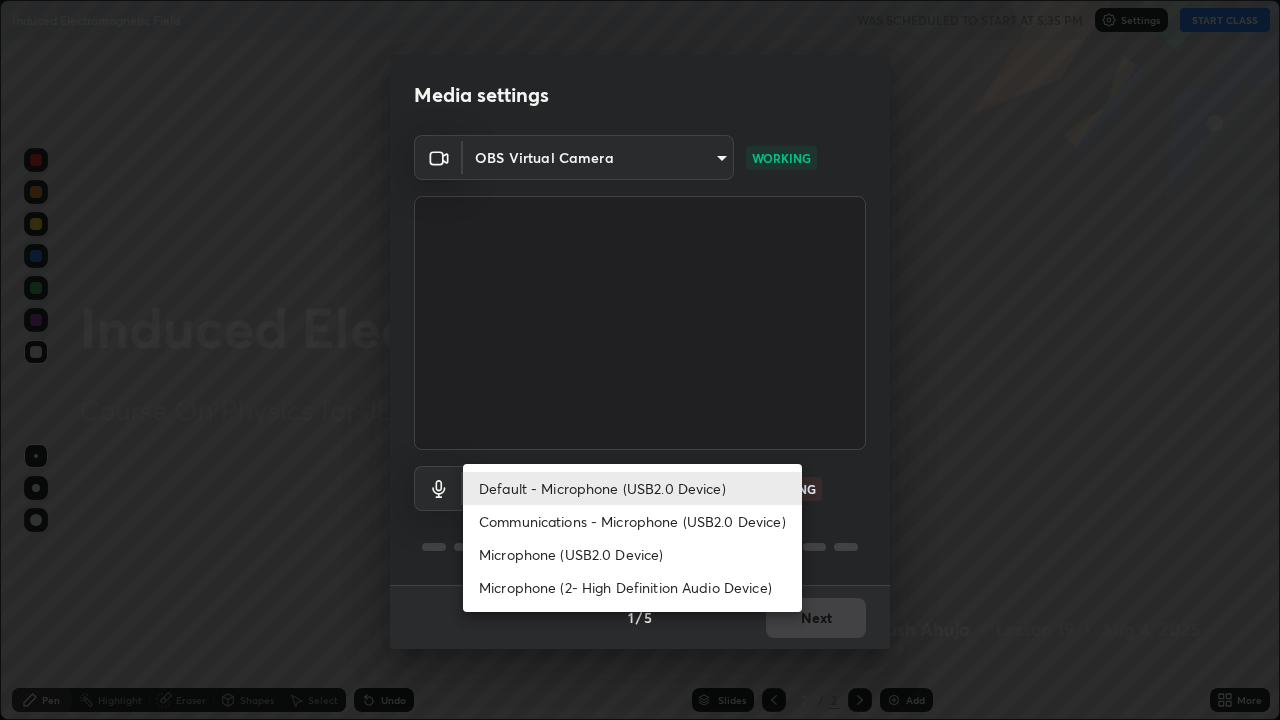 click on "Default - Microphone (USB2.0 Device)" at bounding box center [632, 488] 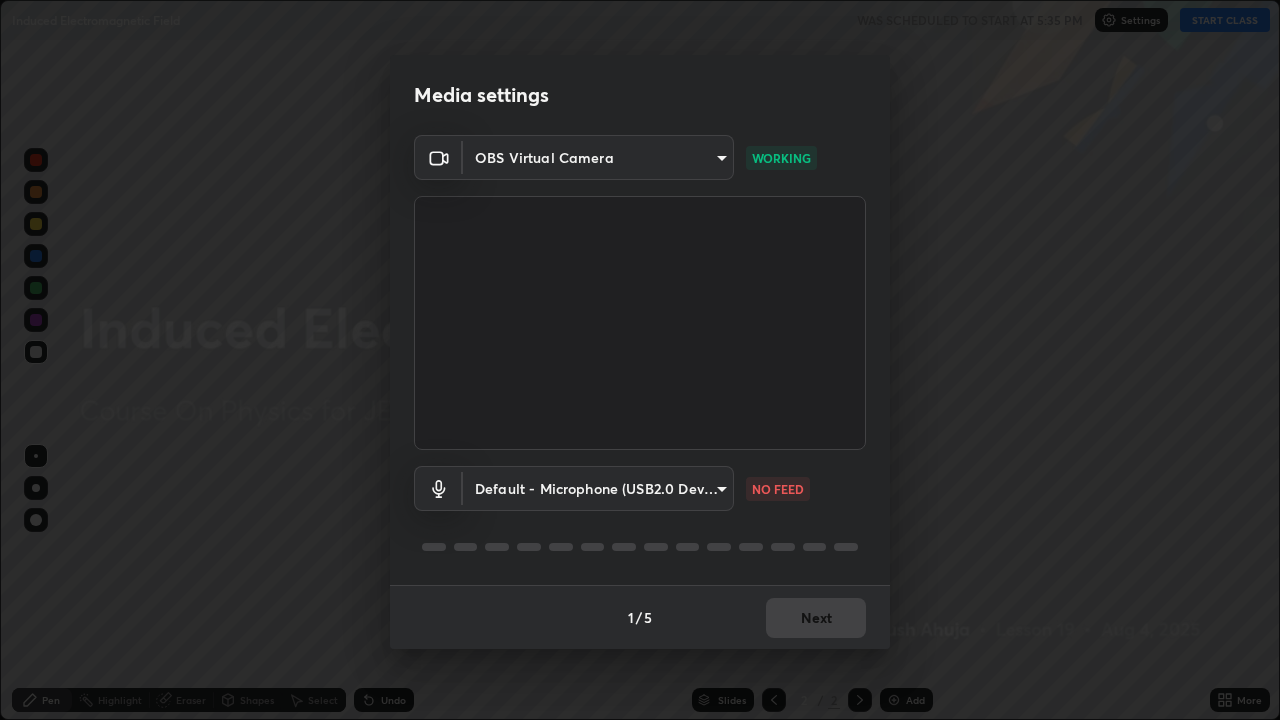 click on "Erase all Induced Electromagnetic Field WAS SCHEDULED TO START AT  5:35 PM Settings START CLASS Setting up your live class Induced Electromagnetic Field • L19 of Course On Physics for JEE Excel 1 2026 [PERSON] Pen Highlight Eraser Shapes Select Undo Slides 2 / 2 Add More Enable hand raising Enable raise hand to speak to learners. Once enabled, chat will be turned off temporarily. Enable x   No doubts shared Encourage your learners to ask a doubt for better clarity Report an issue Reason for reporting Buffering Chat not working Audio - Video sync issue Educator video quality low ​ Attach an image Report Media settings OBS Virtual Camera [HASH] WORKING Default - Microphone (USB2.0 Device) default NO FEED 1 / 5 Next" at bounding box center [640, 360] 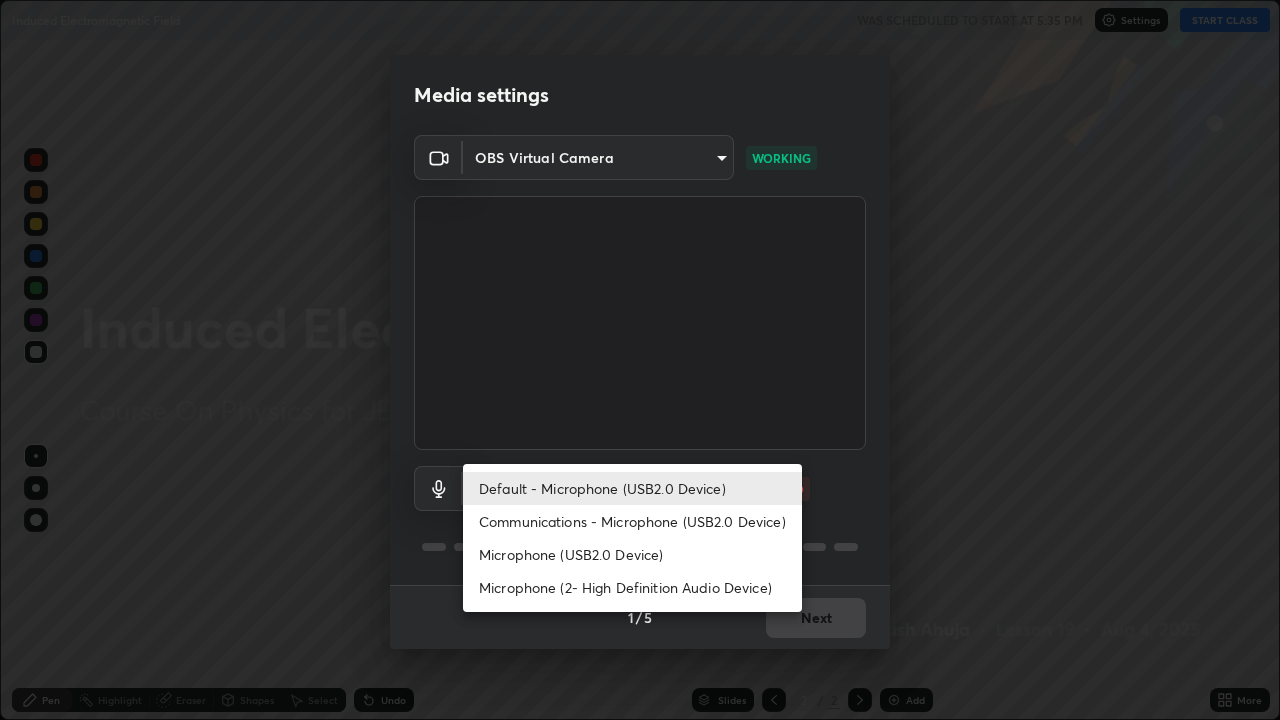 click on "Microphone (USB2.0 Device)" at bounding box center [632, 554] 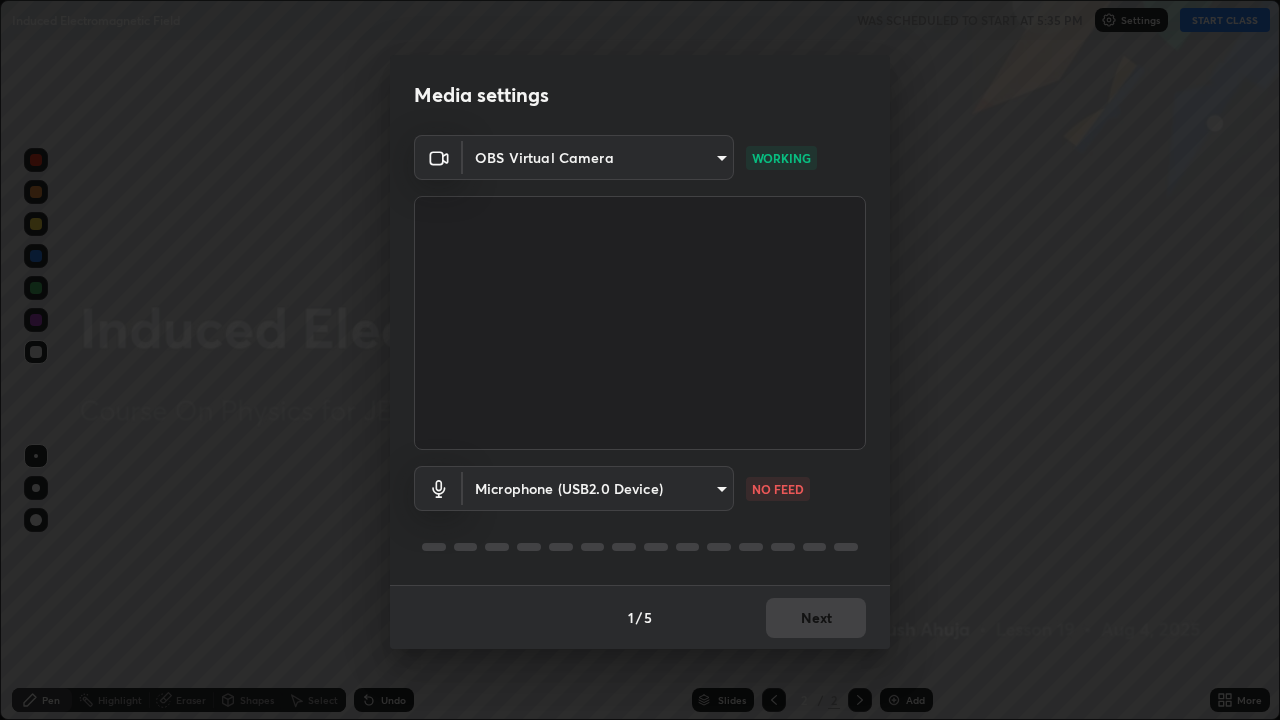 click on "Erase all Induced Electromagnetic Field WAS SCHEDULED TO START AT  5:35 PM Settings START CLASS Setting up your live class Induced Electromagnetic Field • L19 of Course On Physics for JEE Excel 1 2026 [PERSON] Pen Highlight Eraser Shapes Select Undo Slides 2 / 2 Add More Enable hand raising Enable raise hand to speak to learners. Once enabled, chat will be turned off temporarily. Enable x   No doubts shared Encourage your learners to ask a doubt for better clarity Report an issue Reason for reporting Buffering Chat not working Audio - Video sync issue Educator video quality low ​ Attach an image Report Media settings OBS Virtual Camera [HASH] WORKING Microphone (USB2.0 Device) [HASH] NO FEED 1 / 5 Next" at bounding box center [640, 360] 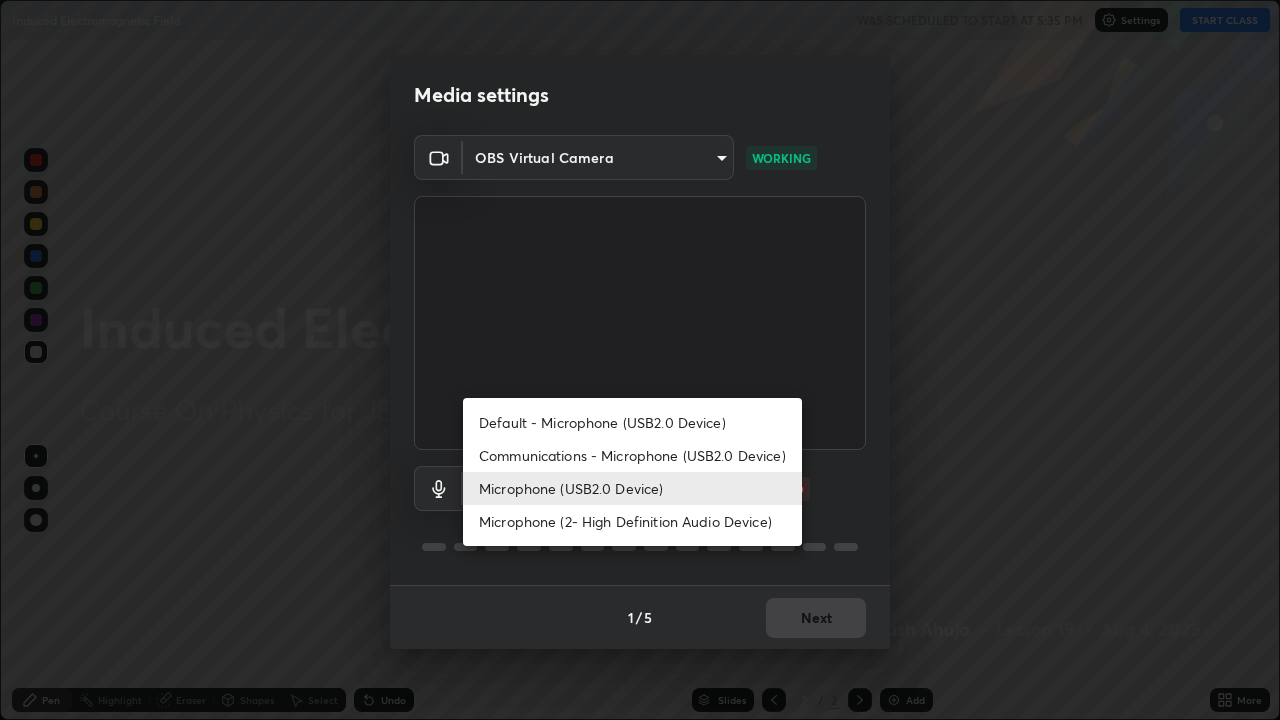 click on "Default - Microphone (USB2.0 Device)" at bounding box center [632, 422] 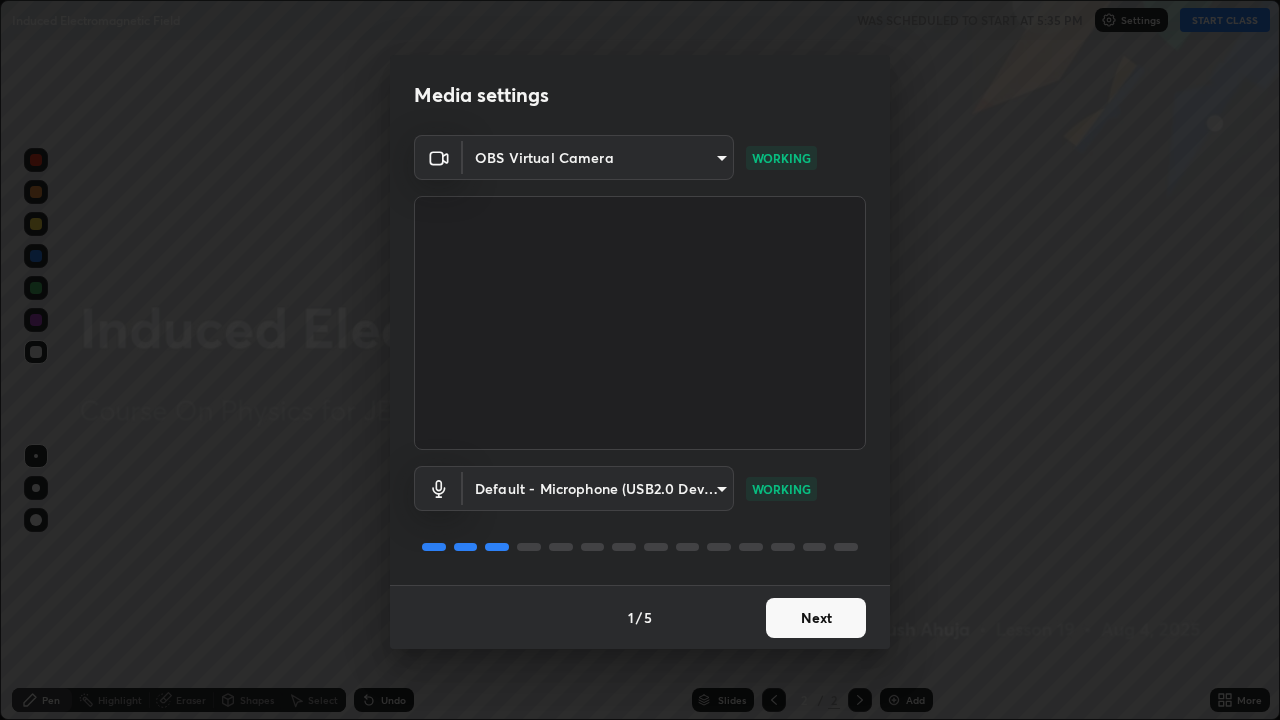 click on "Next" at bounding box center [816, 618] 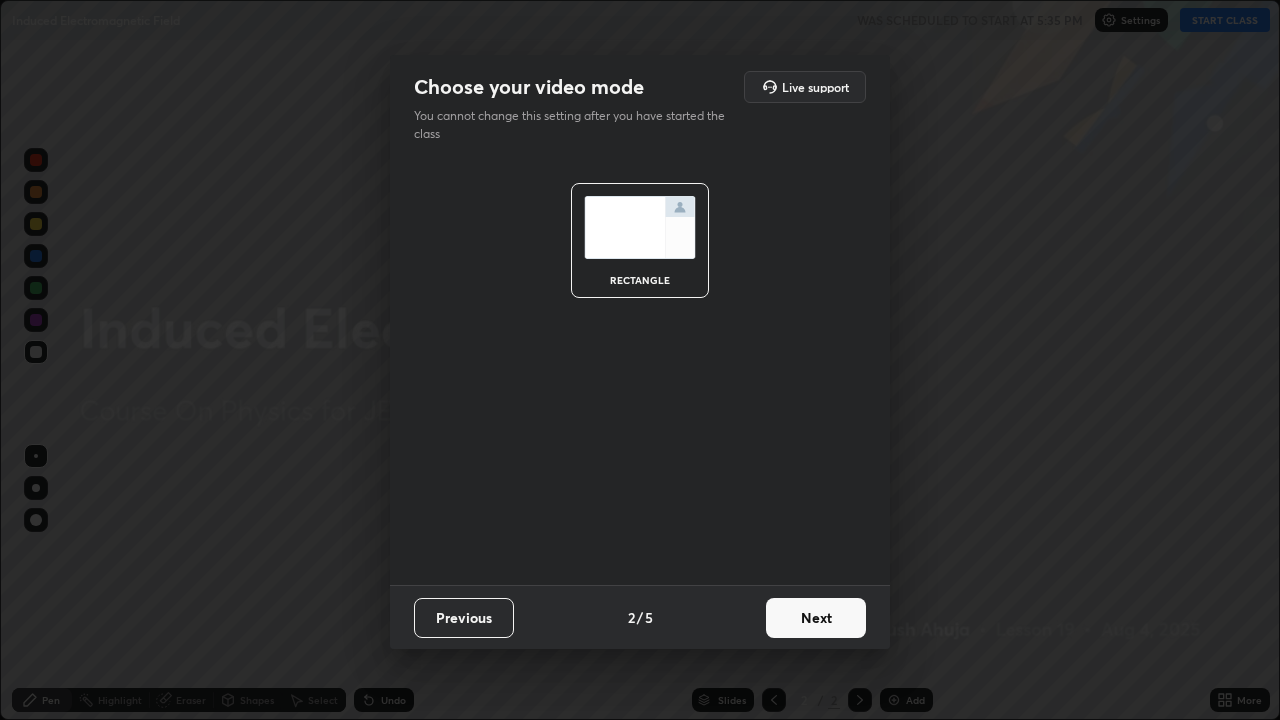 click on "Next" at bounding box center (816, 618) 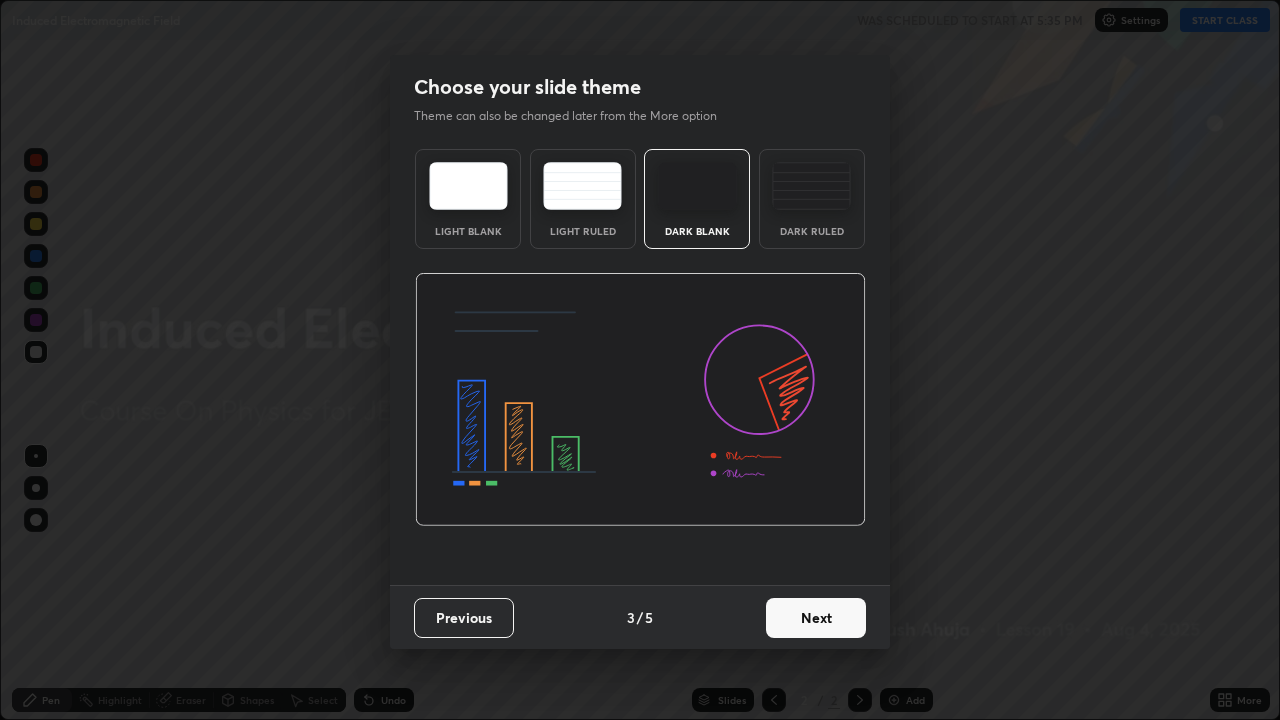 click on "Dark Ruled" at bounding box center (812, 199) 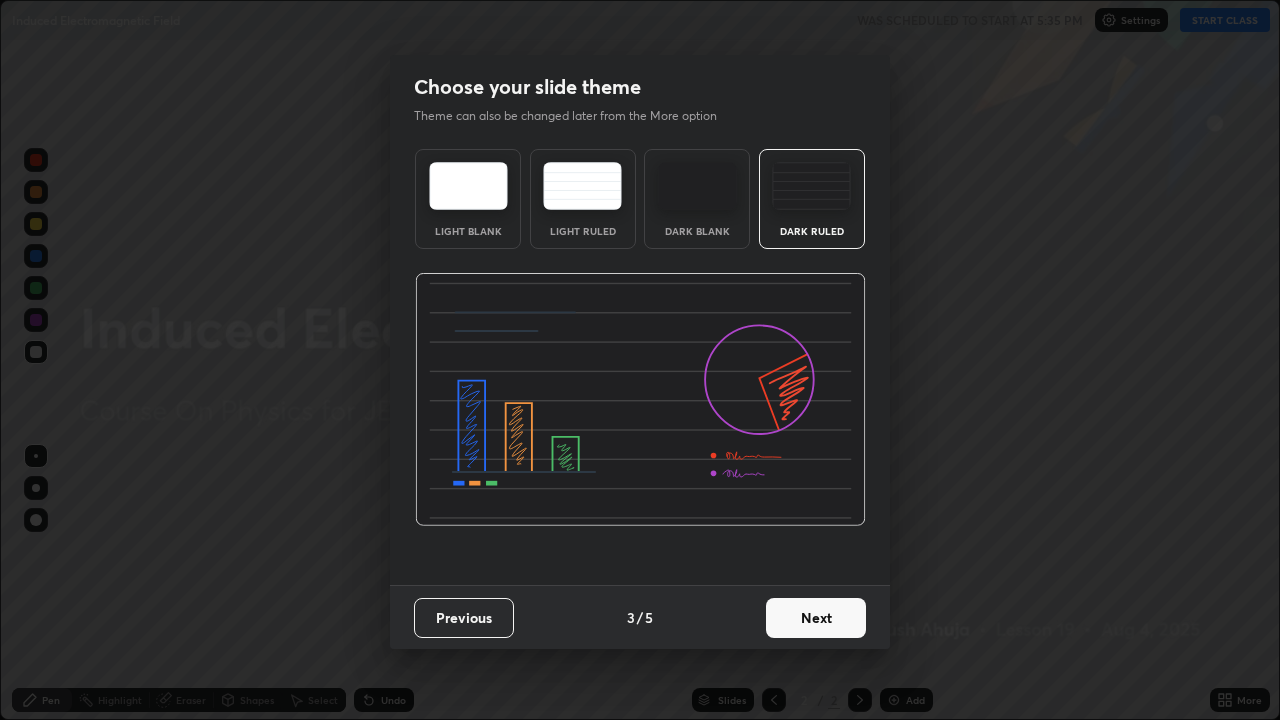 click on "Next" at bounding box center (816, 618) 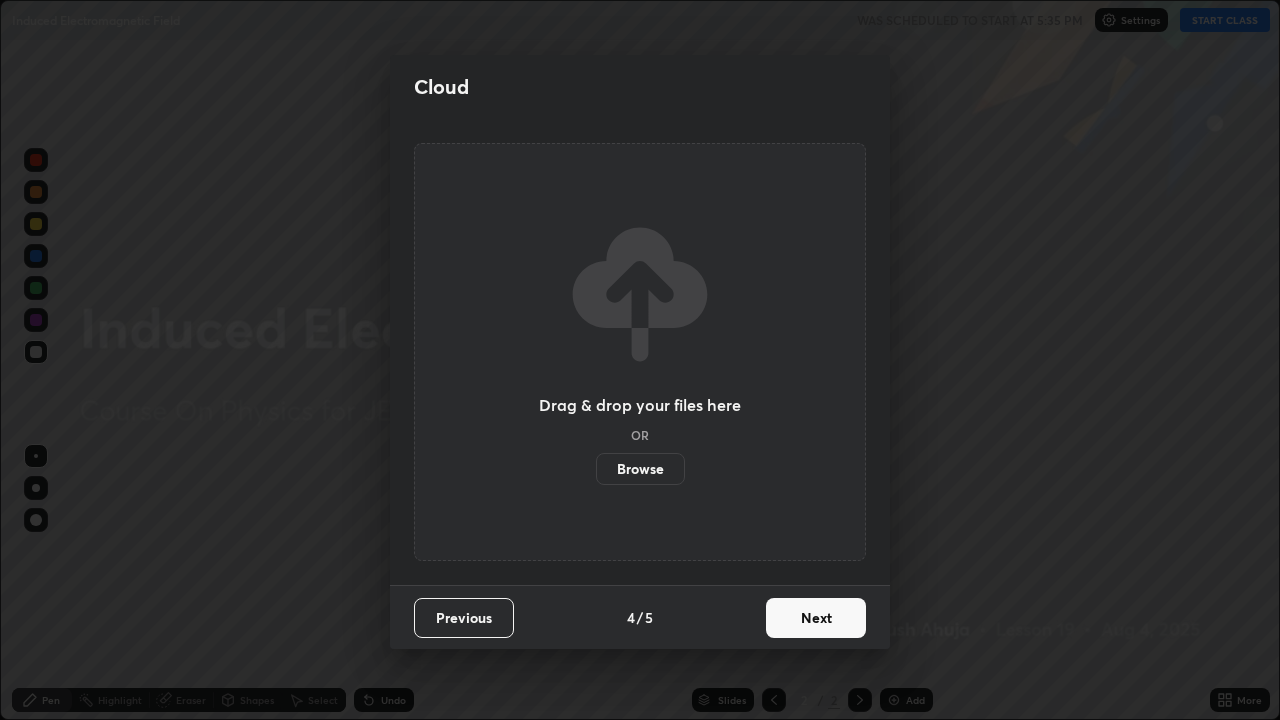 click on "Next" at bounding box center [816, 618] 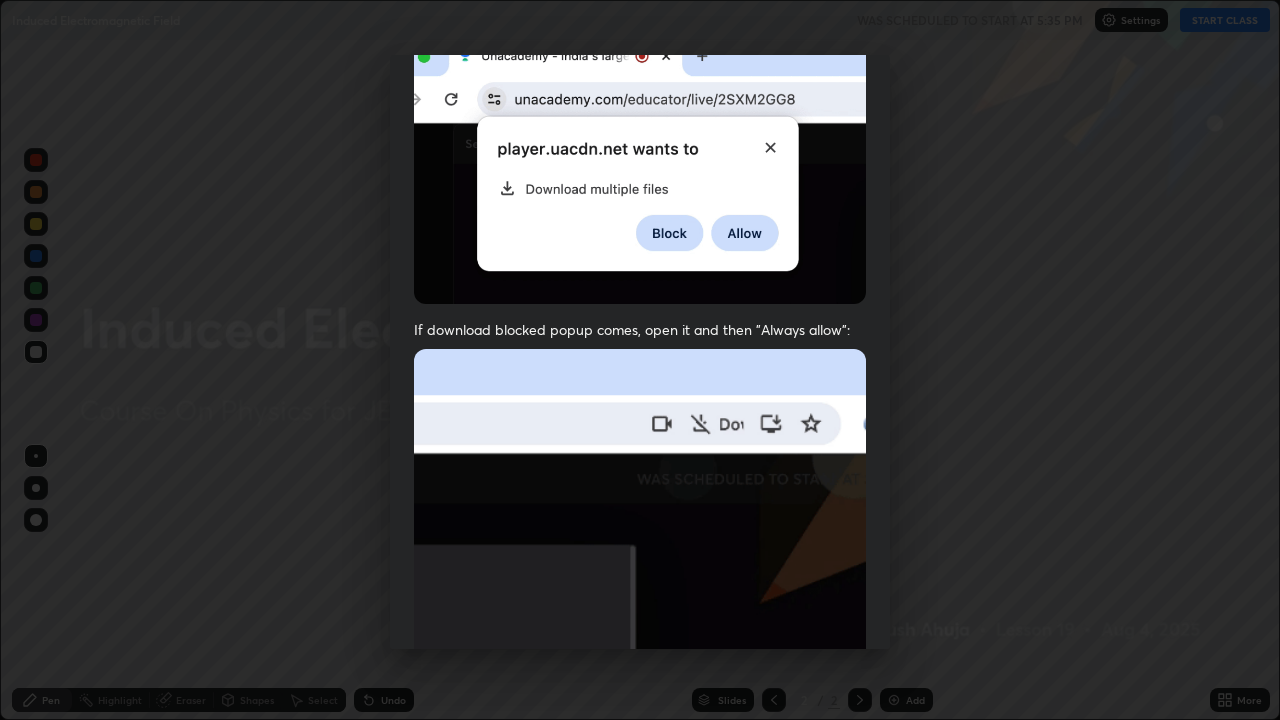 scroll, scrollTop: 406, scrollLeft: 0, axis: vertical 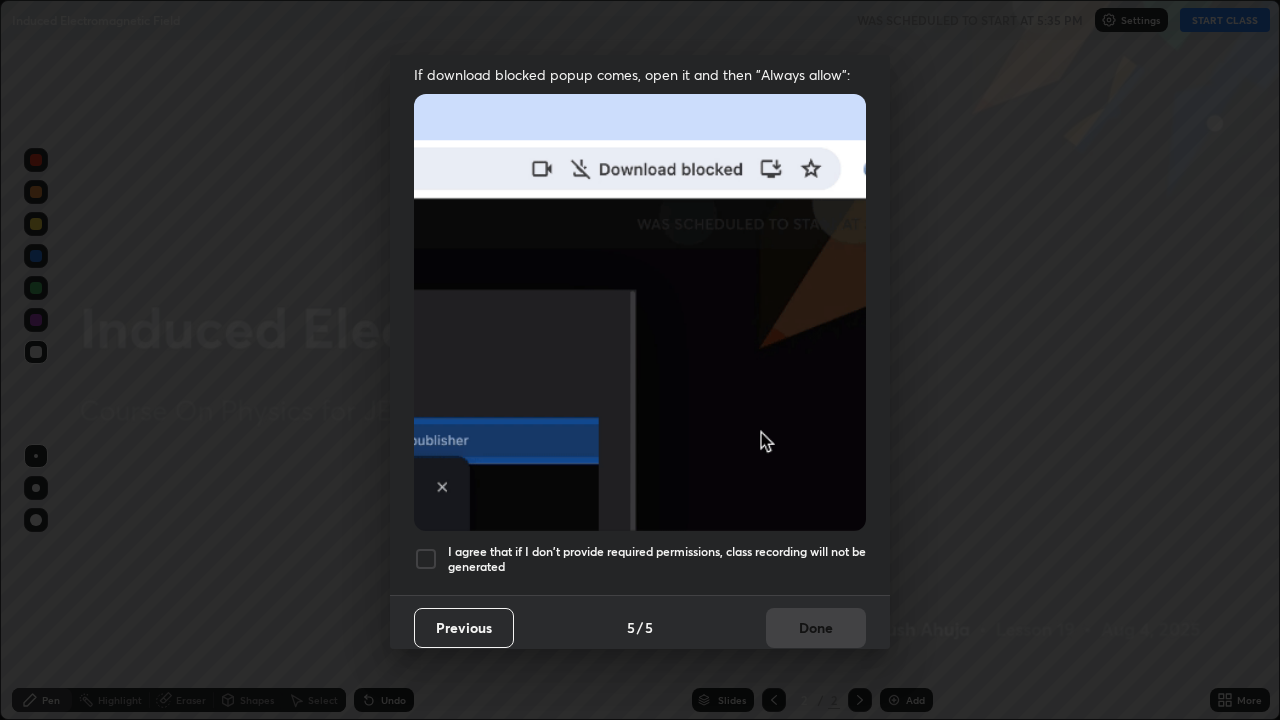 click on "I agree that if I don't provide required permissions, class recording will not be generated" at bounding box center [657, 559] 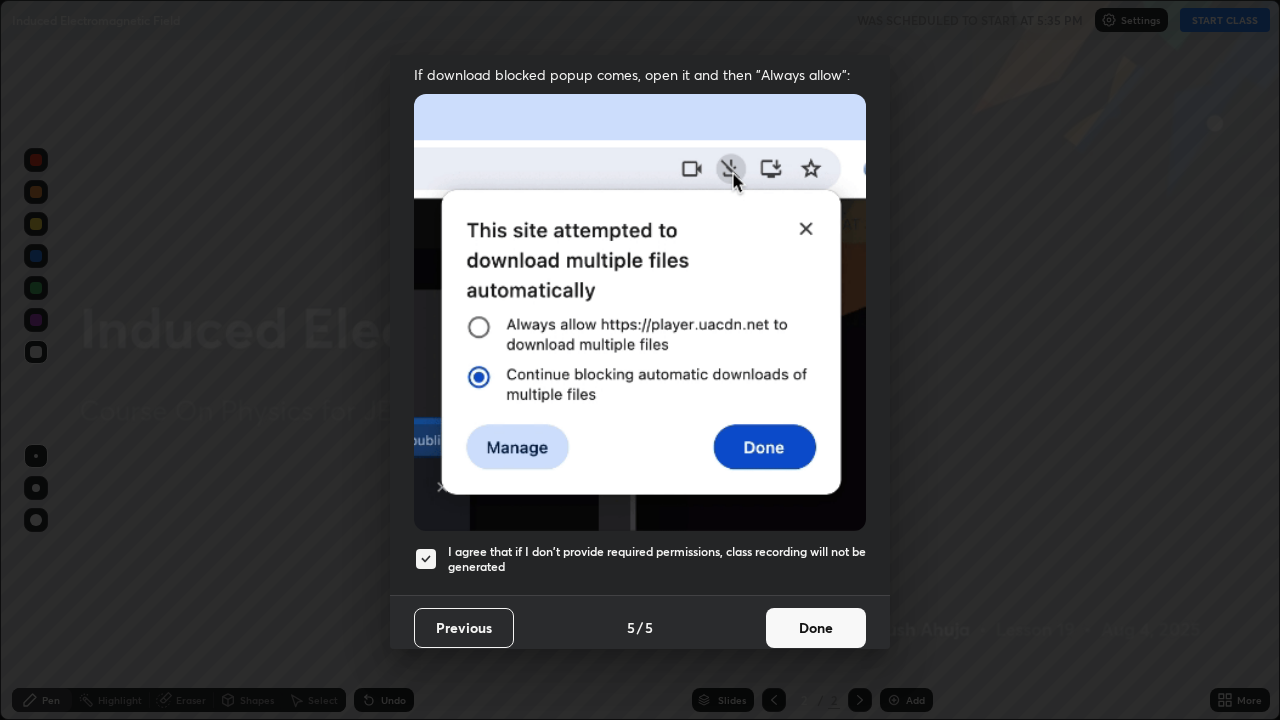 click on "Done" at bounding box center (816, 628) 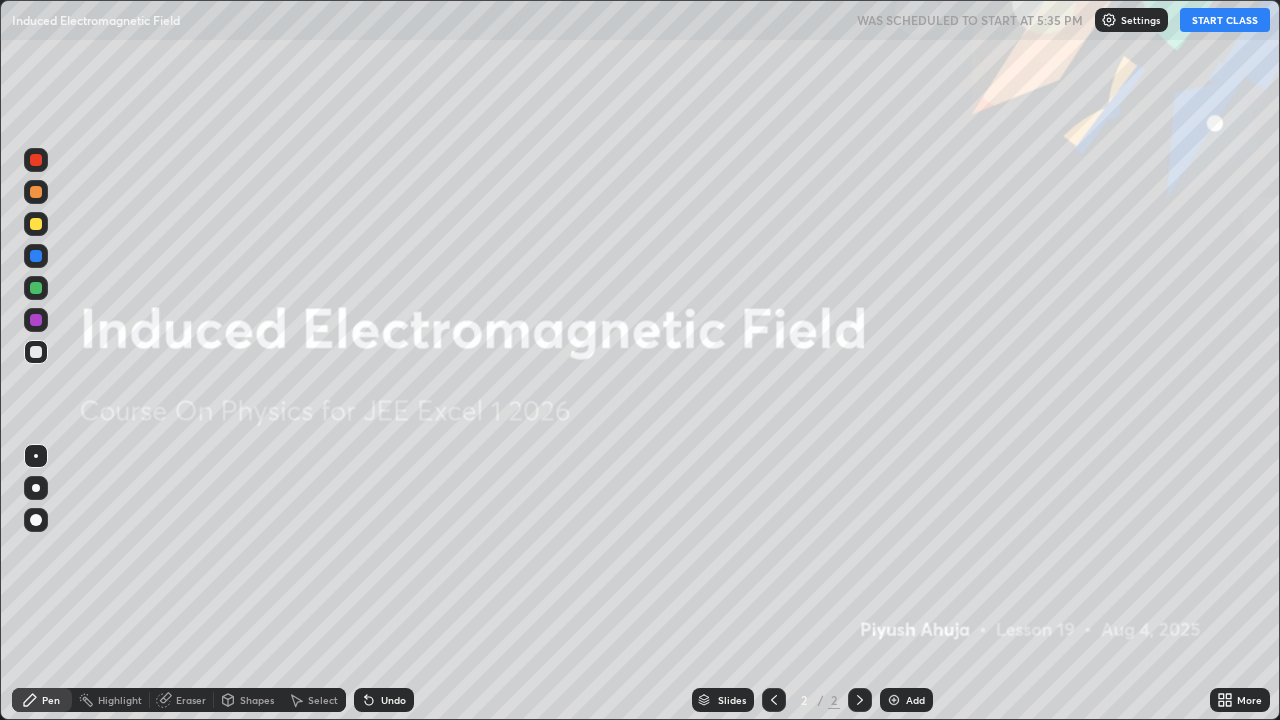 click on "START CLASS" at bounding box center (1225, 20) 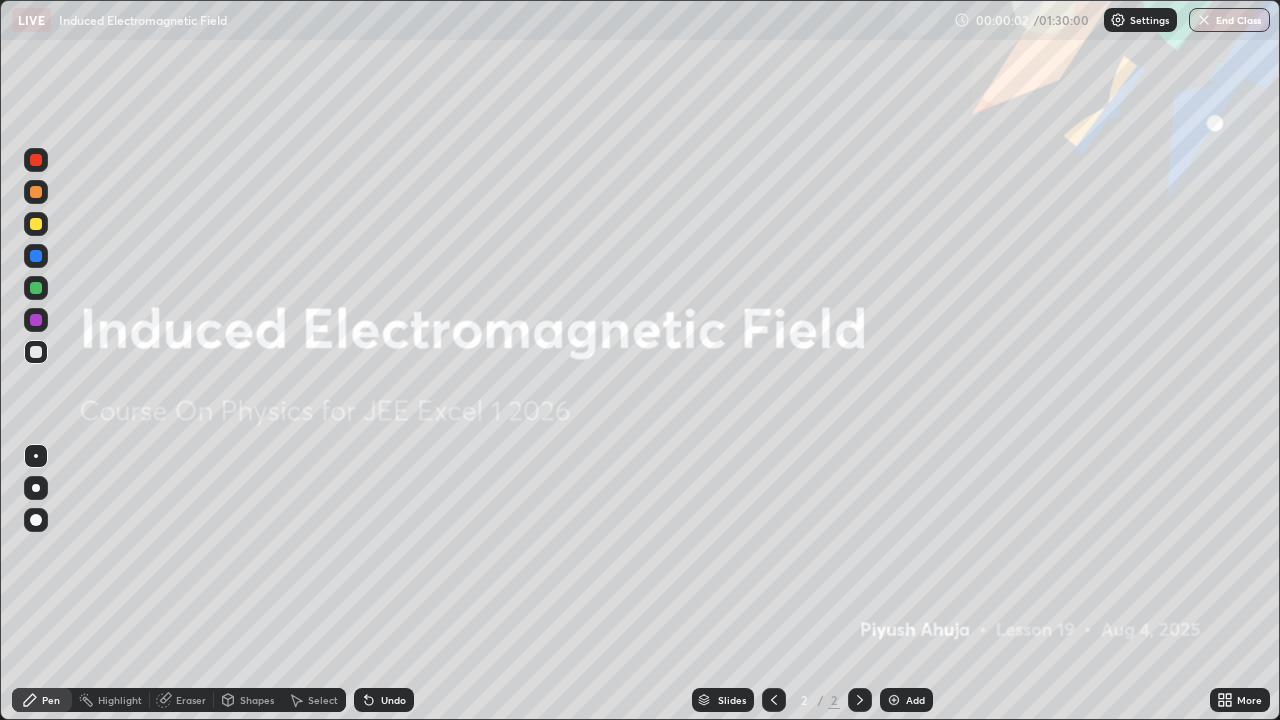 click 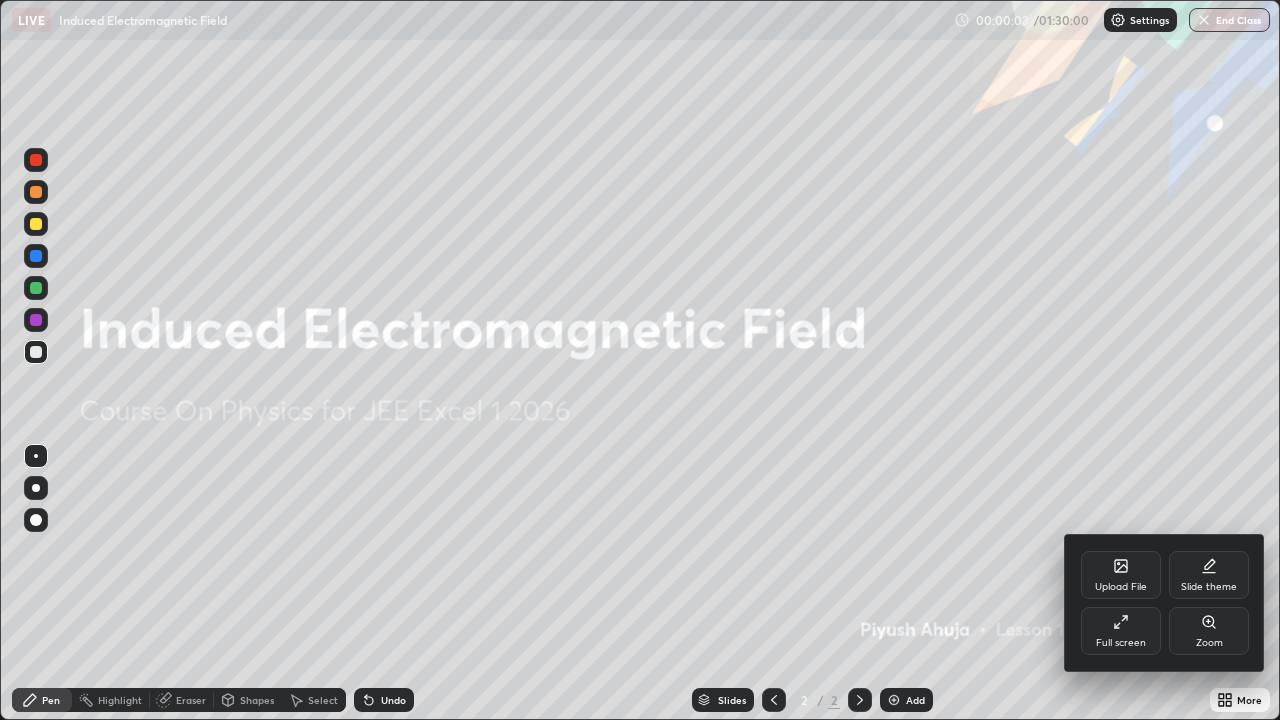 click on "Upload File" at bounding box center (1121, 575) 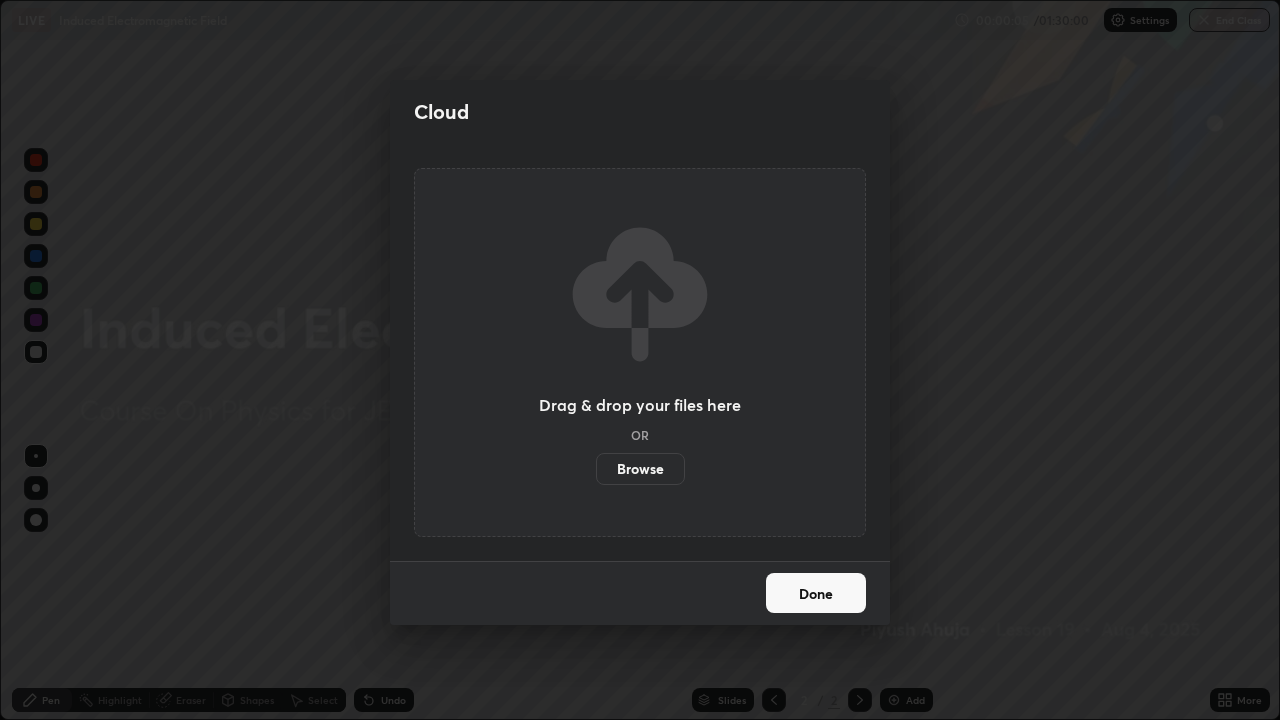 click on "Done" at bounding box center (816, 593) 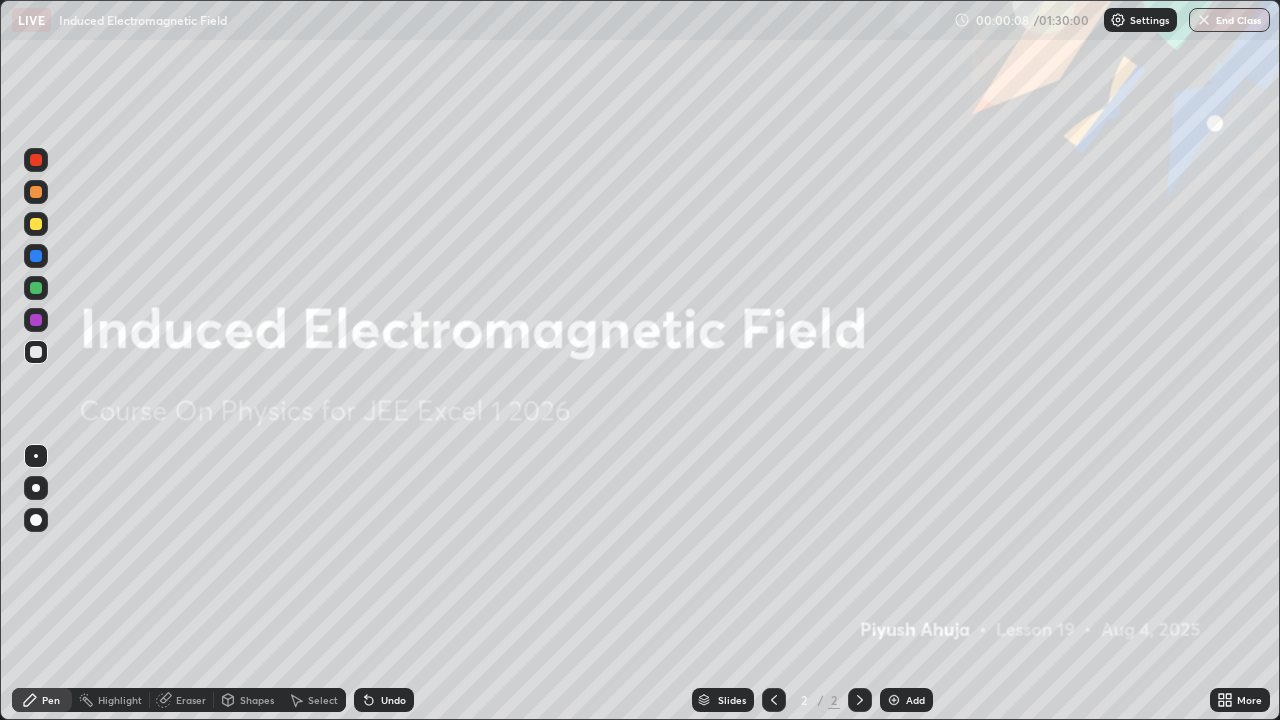 click on "More" at bounding box center [1240, 700] 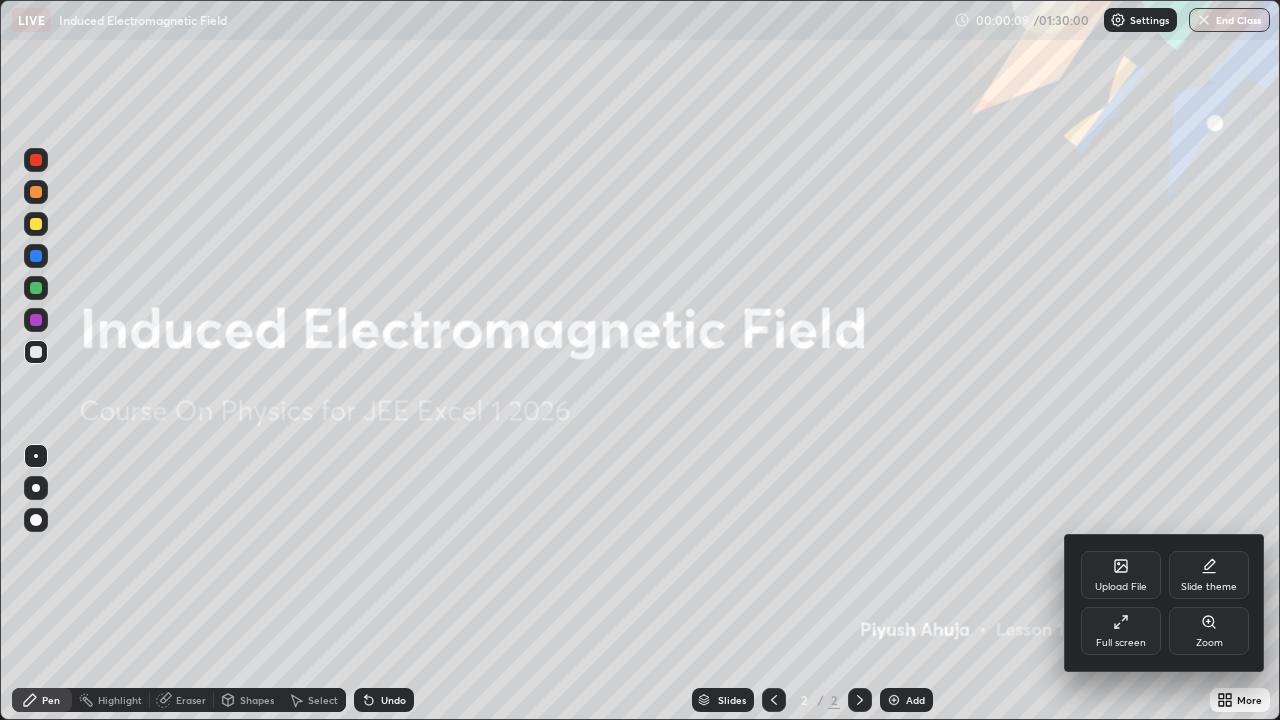 click on "Upload File" at bounding box center (1121, 587) 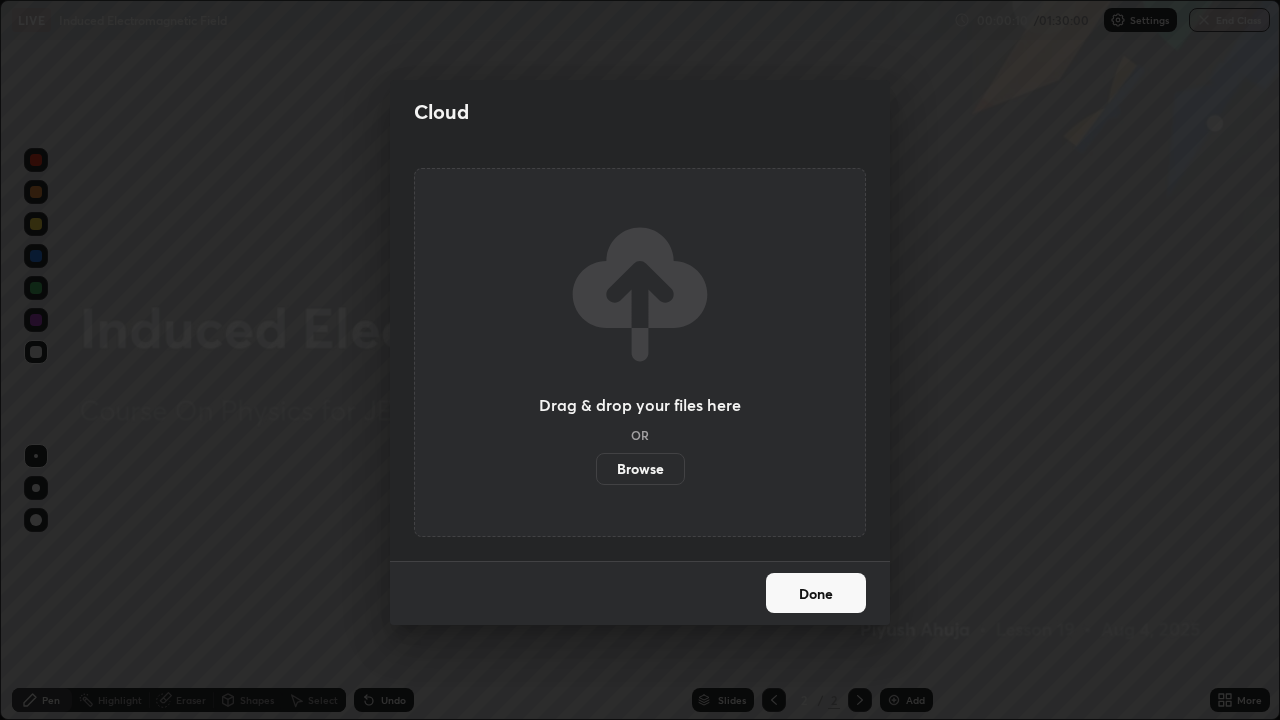 click on "Browse" at bounding box center (640, 469) 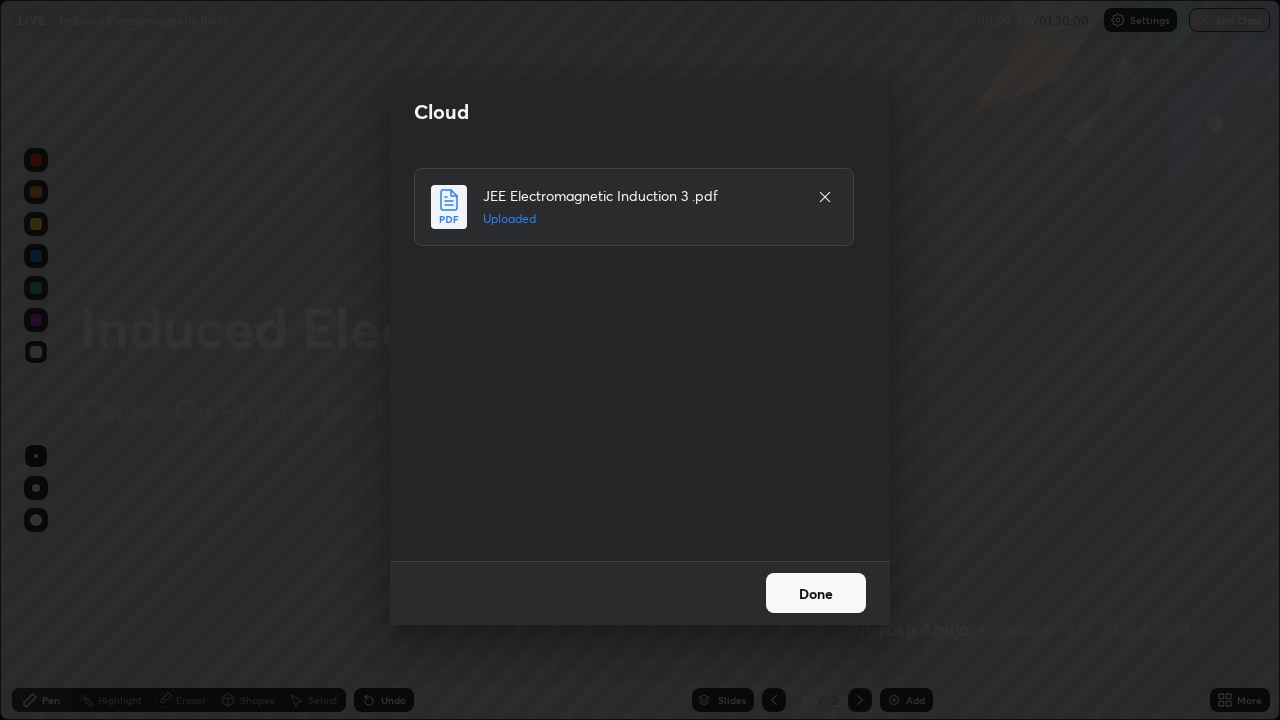 click on "Done" at bounding box center (816, 593) 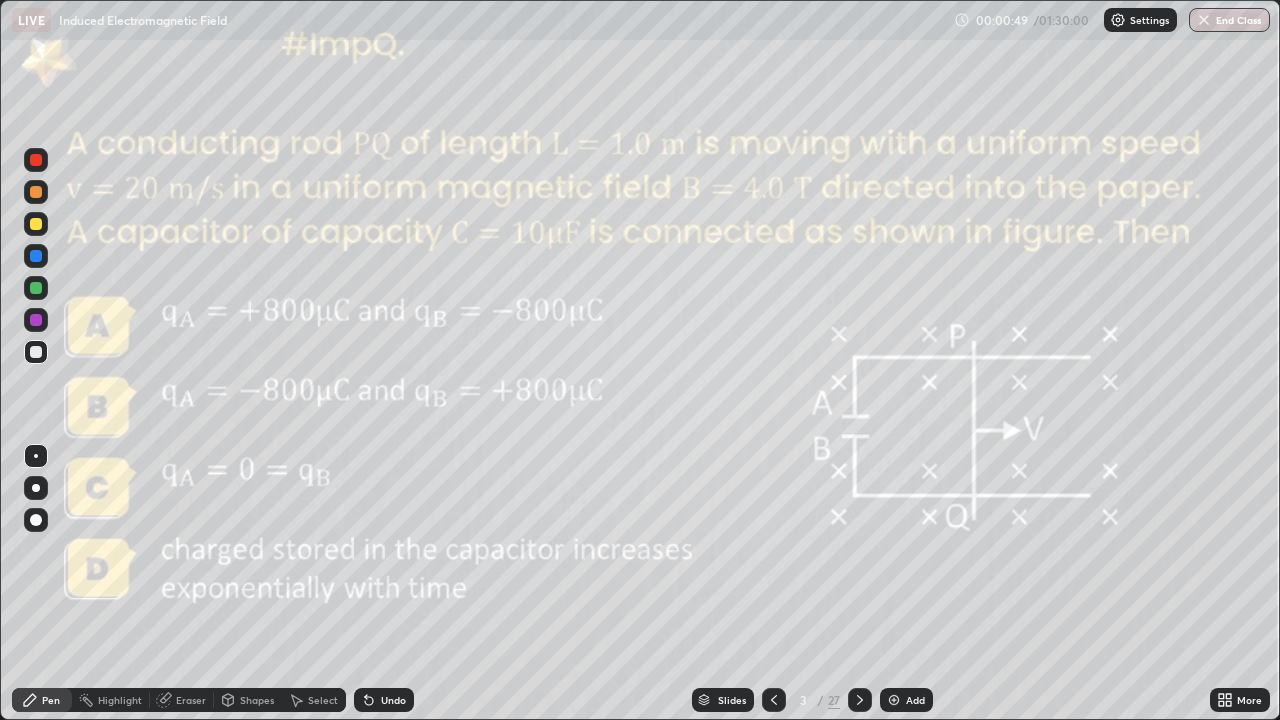 click 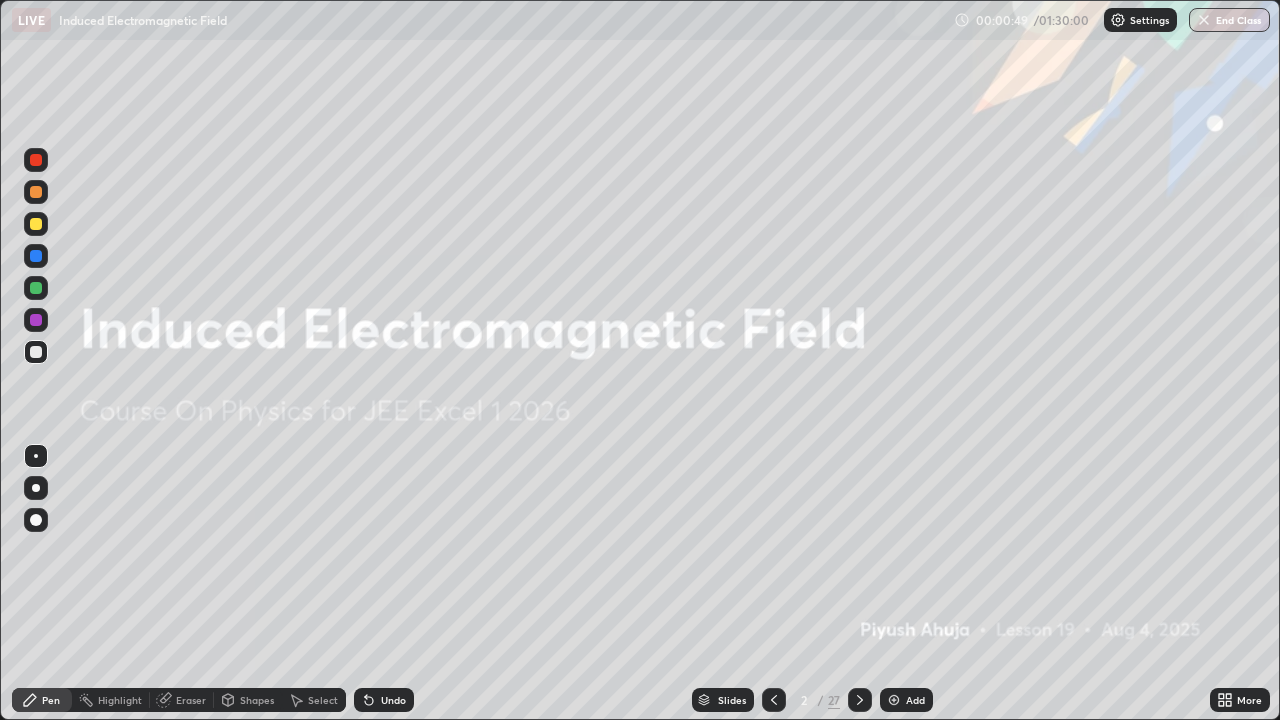 click on "Add" at bounding box center (906, 700) 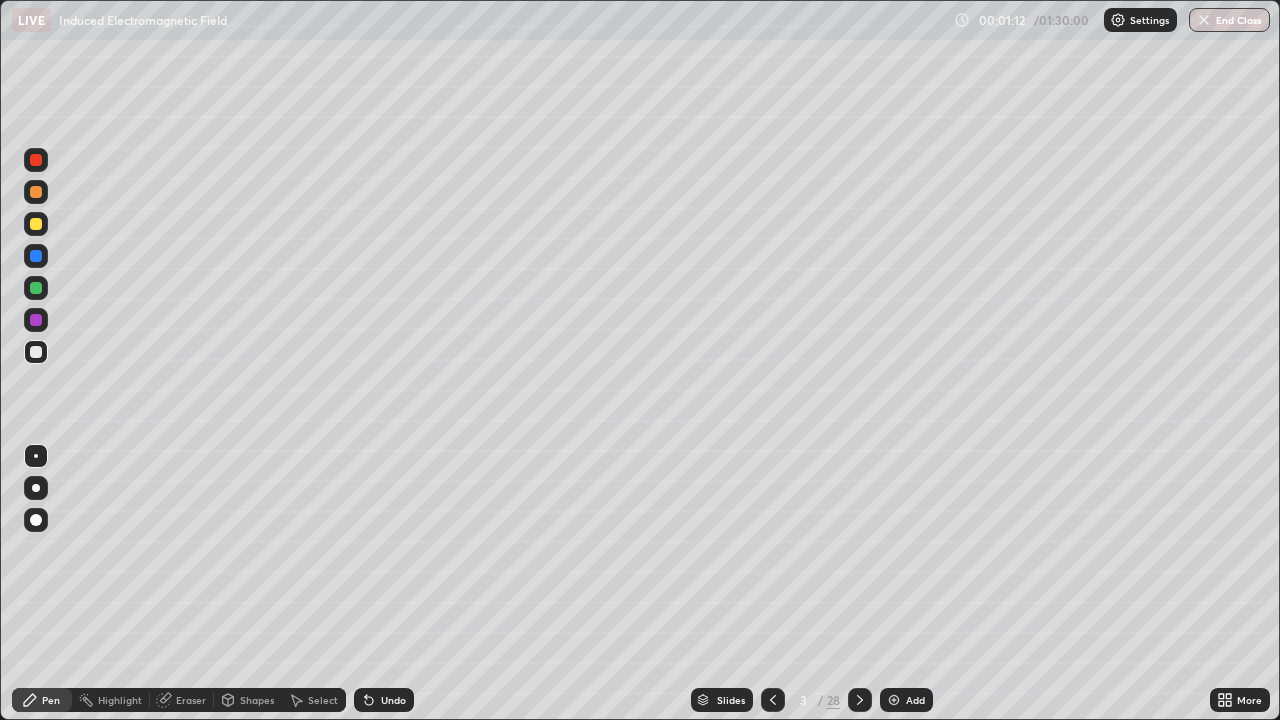 click 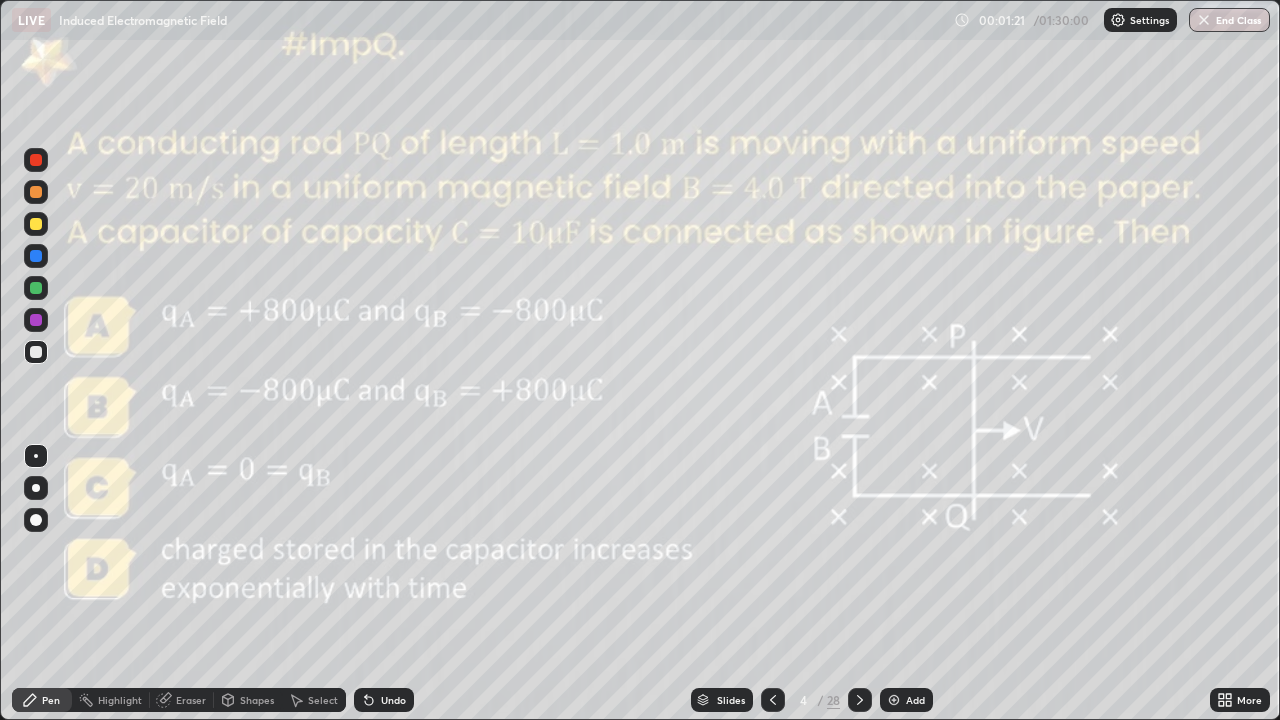click at bounding box center (36, 288) 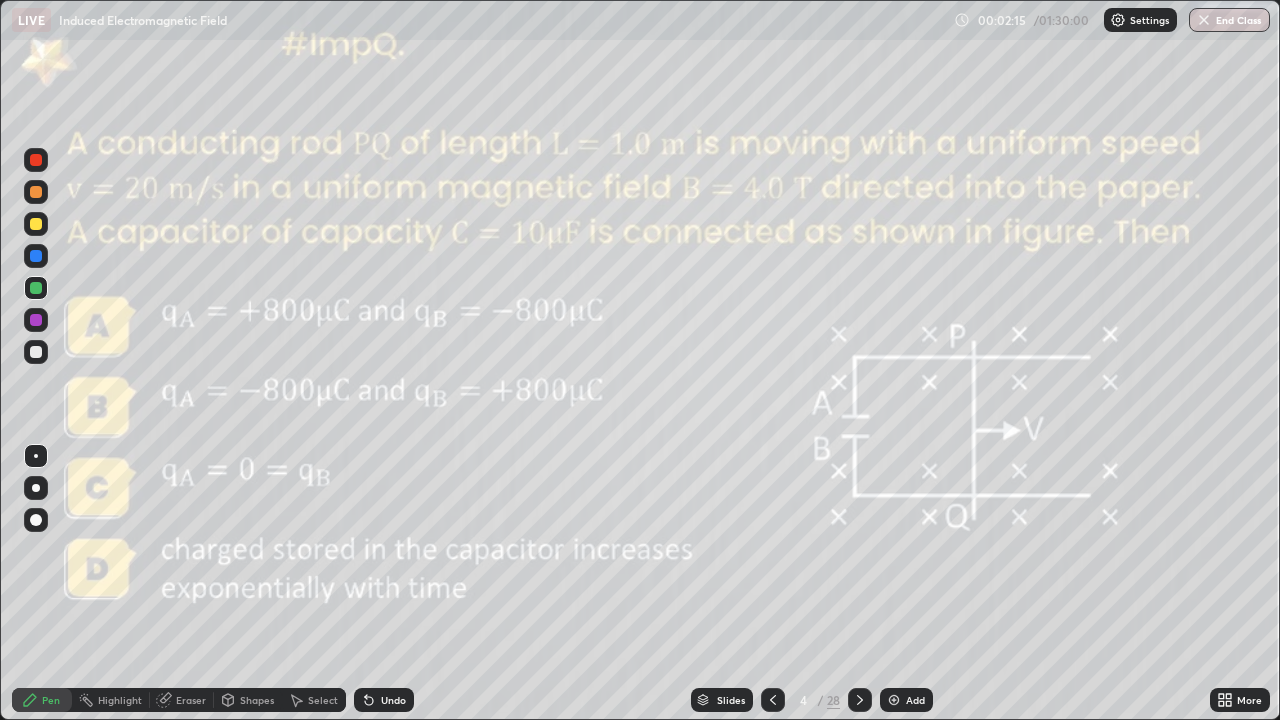 click 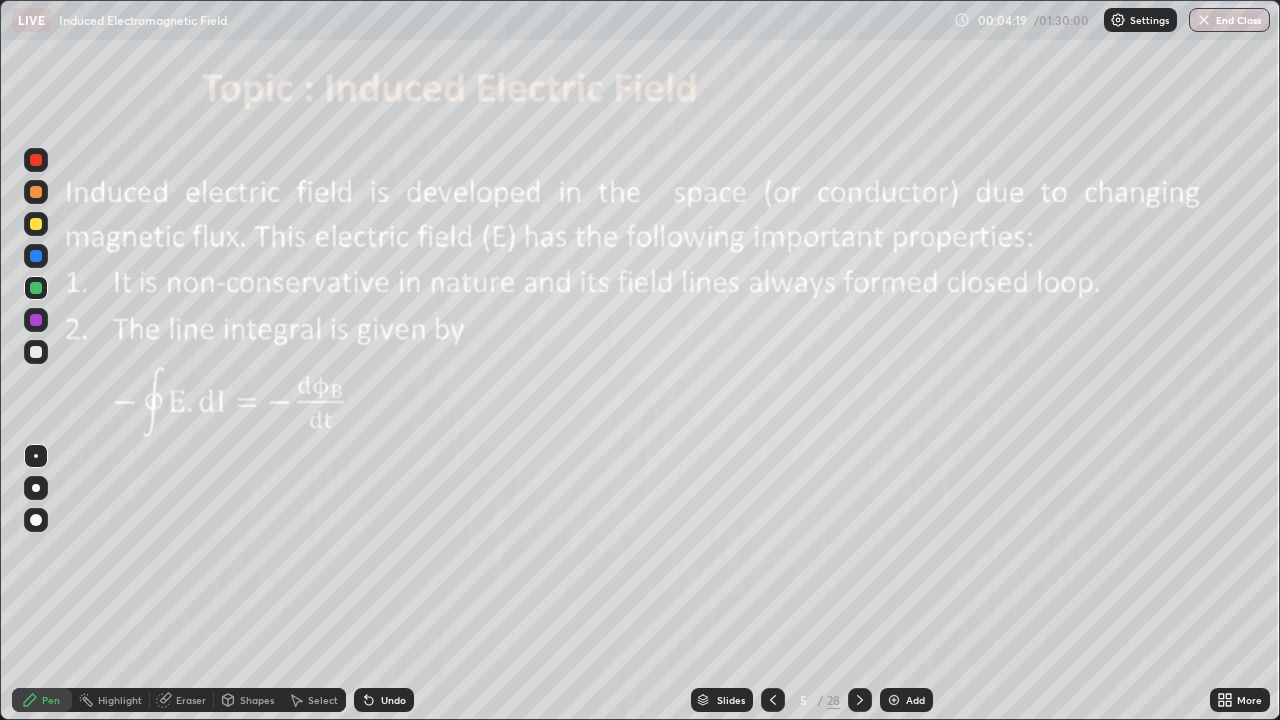 click 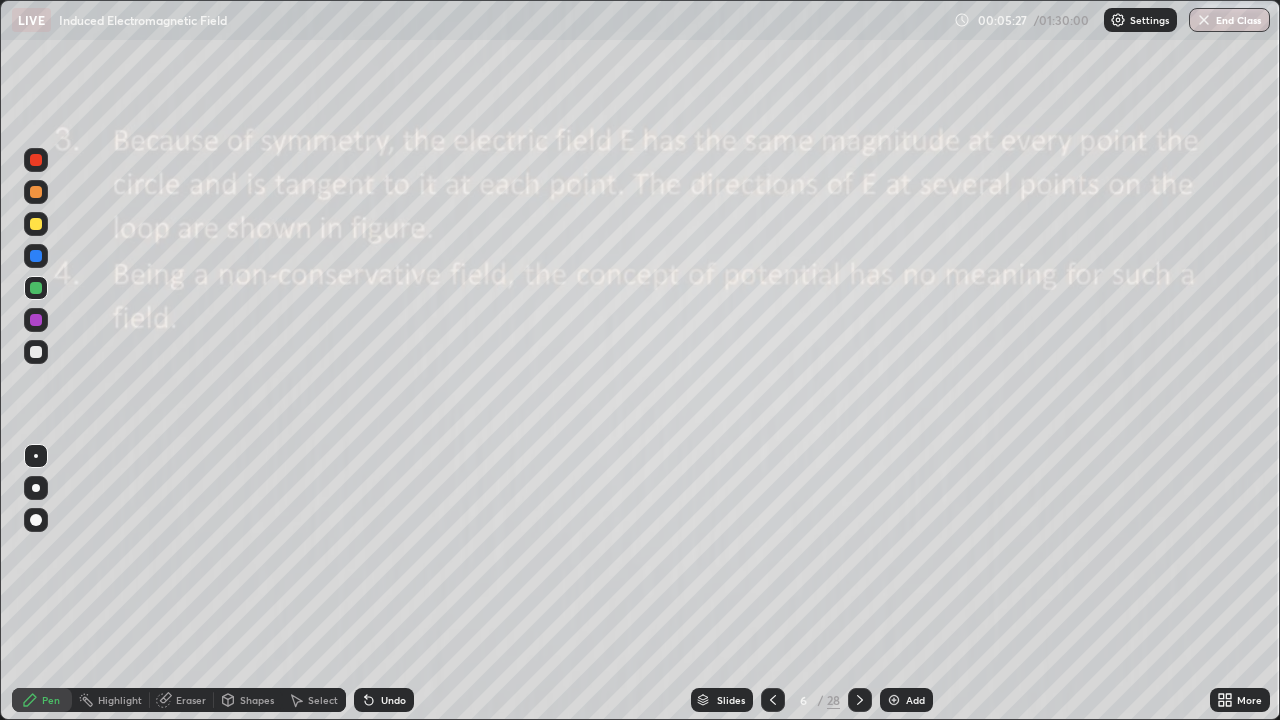 click on "Shapes" at bounding box center [257, 700] 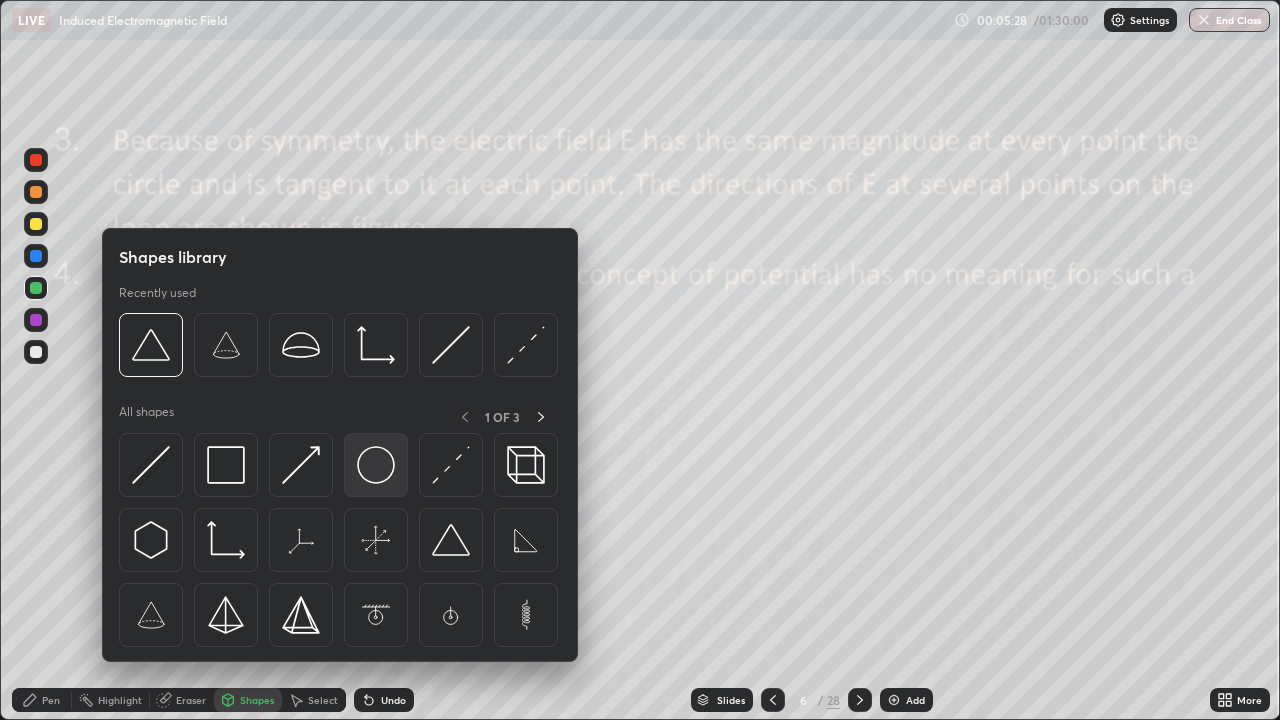click at bounding box center [376, 465] 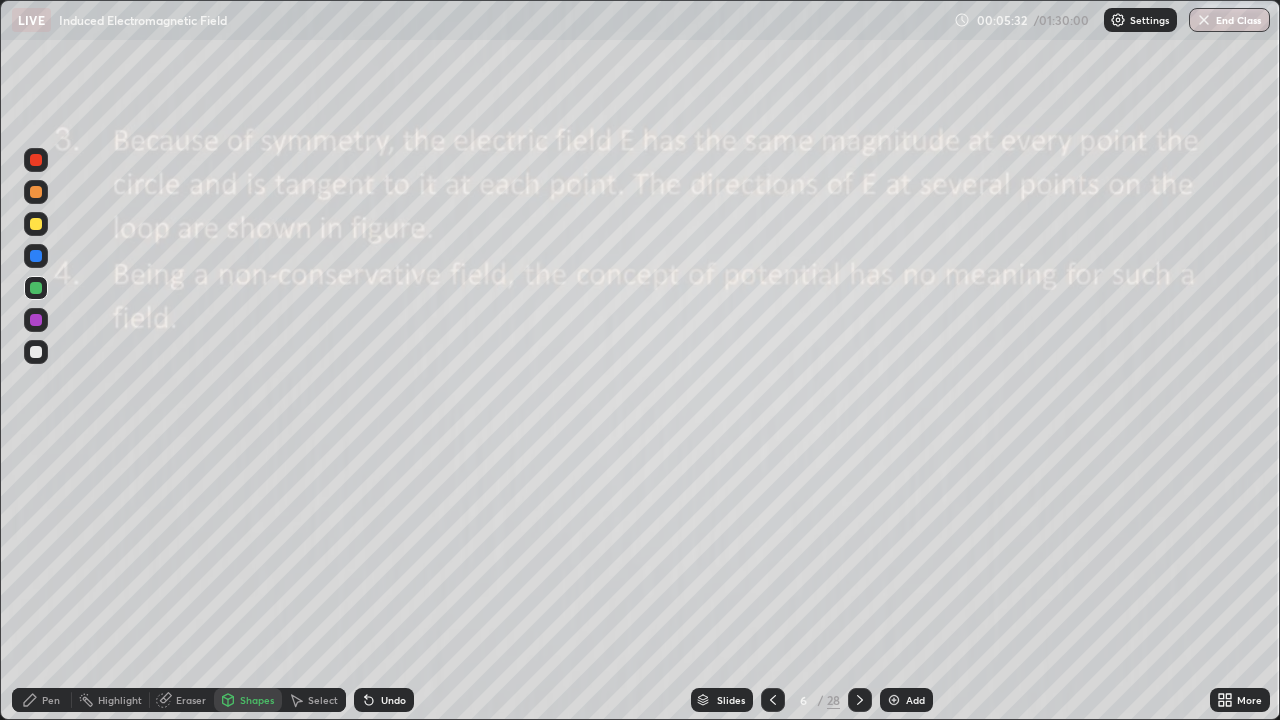 click on "Pen" at bounding box center (51, 700) 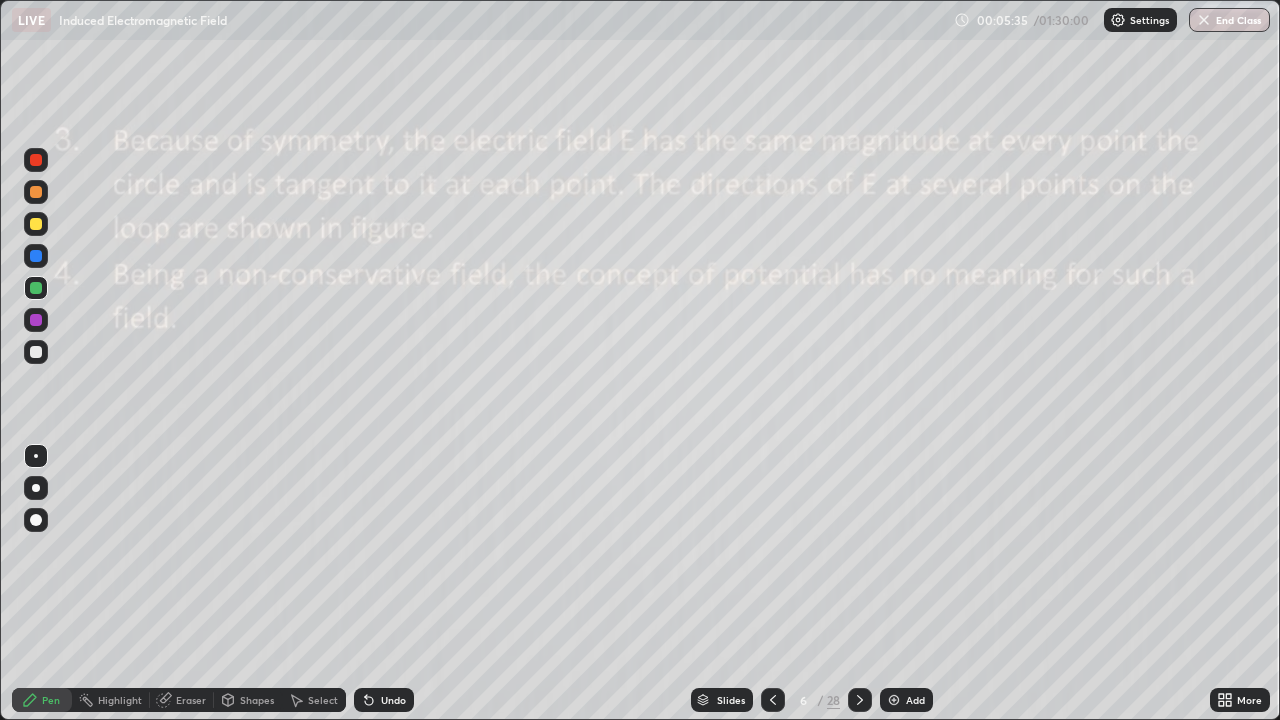 click on "Select" at bounding box center [323, 700] 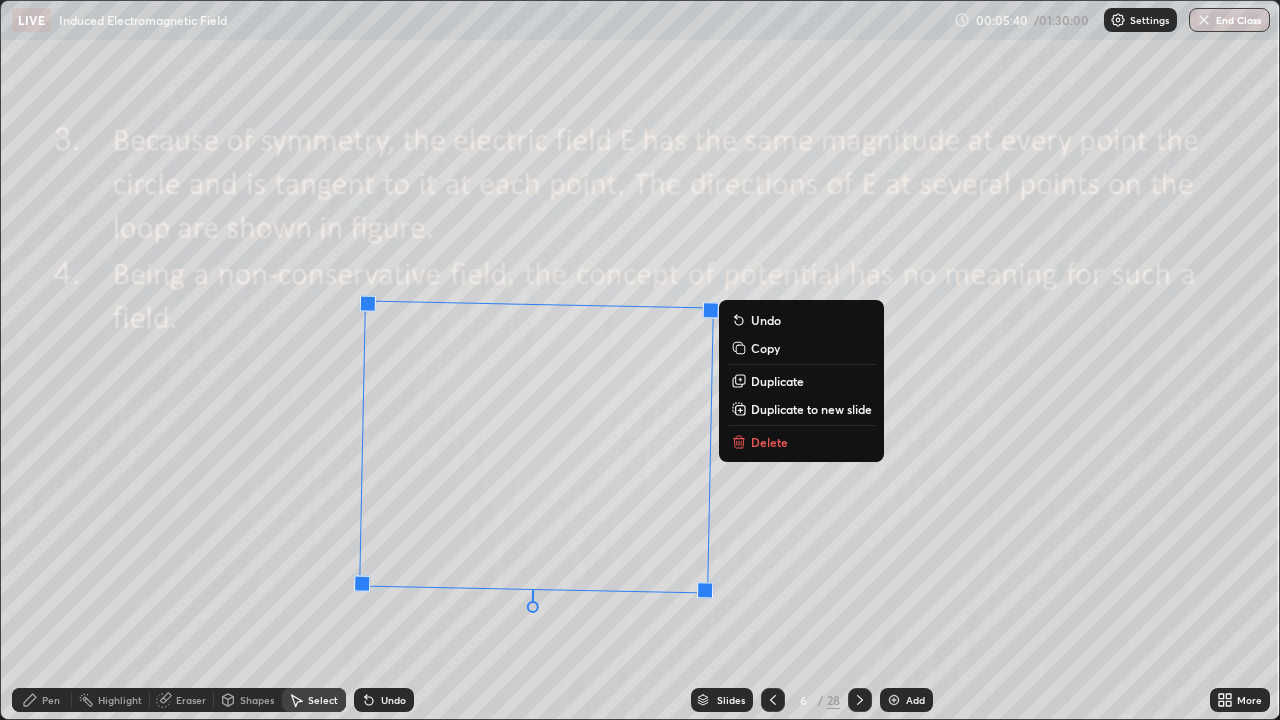 click on "Delete" at bounding box center (769, 442) 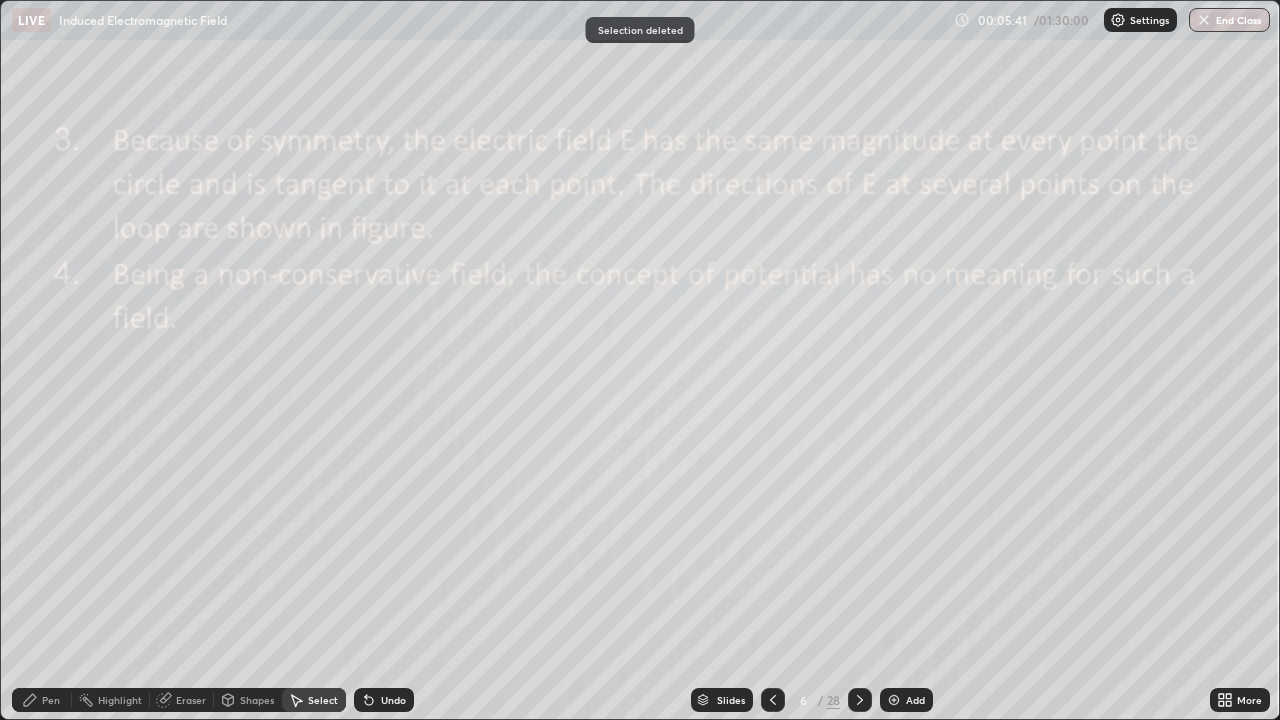 click on "Shapes" at bounding box center (257, 700) 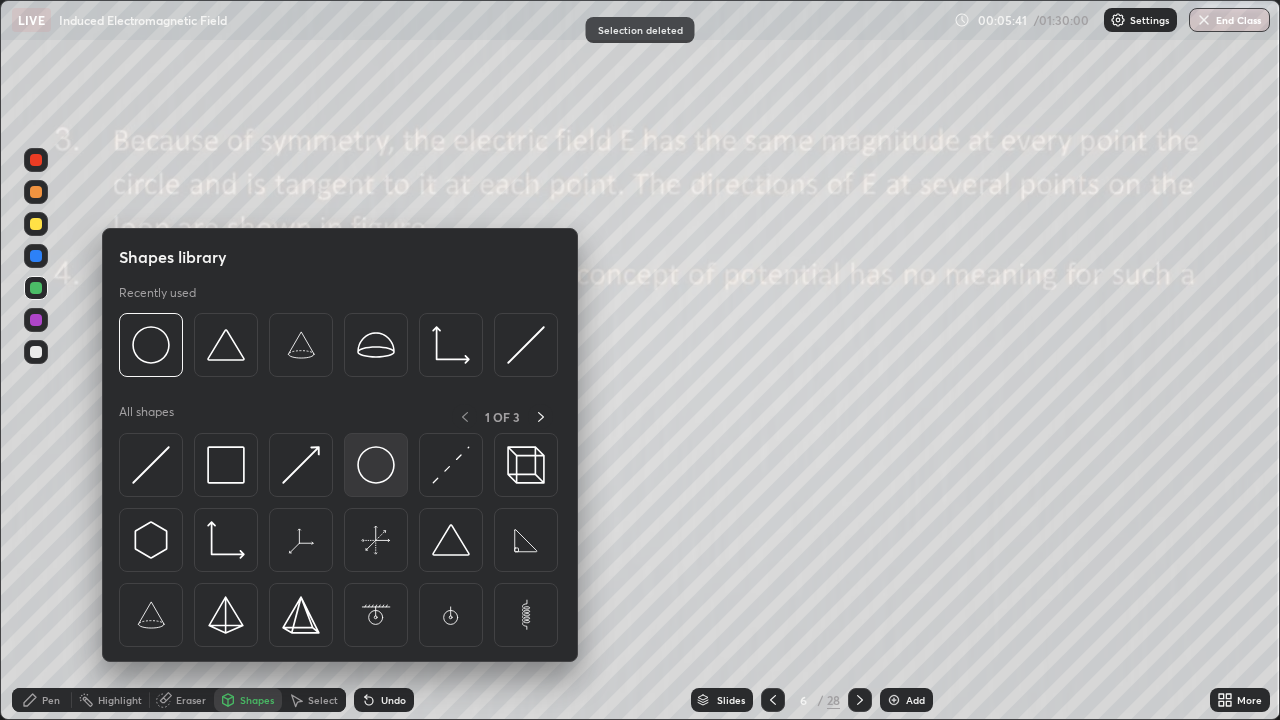 click at bounding box center [376, 465] 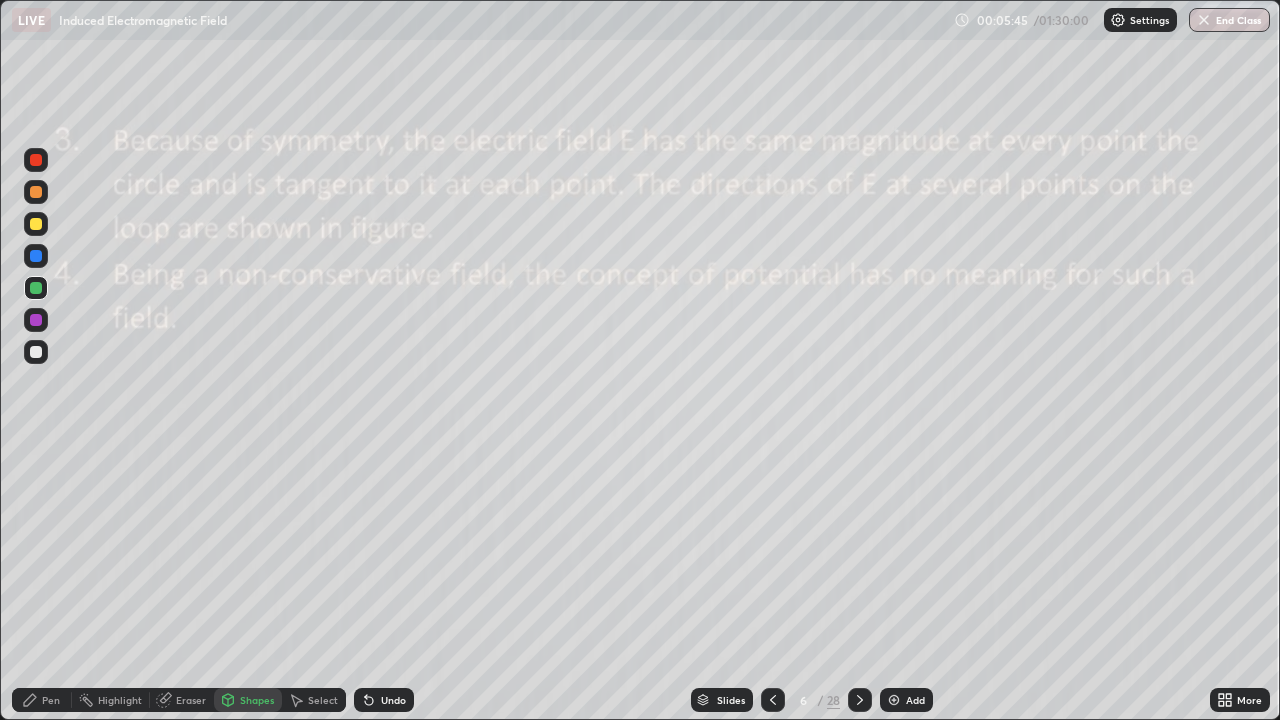 click on "Pen" at bounding box center [51, 700] 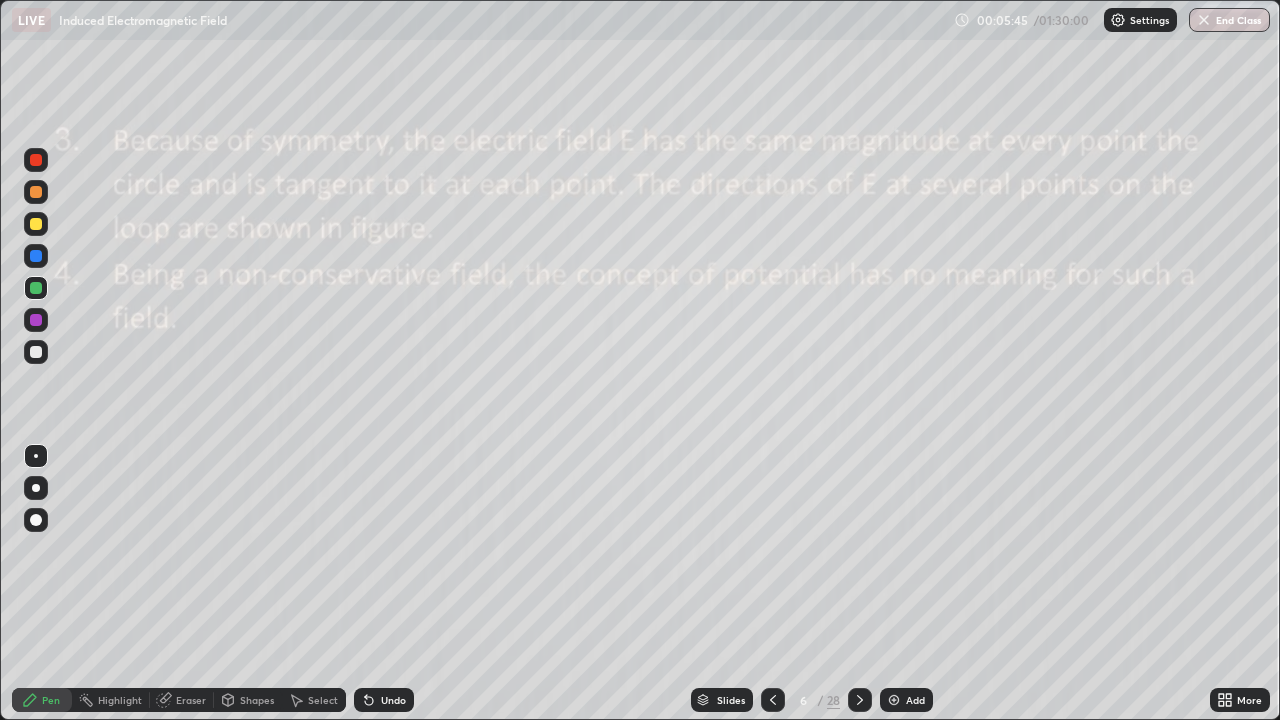 click at bounding box center (36, 352) 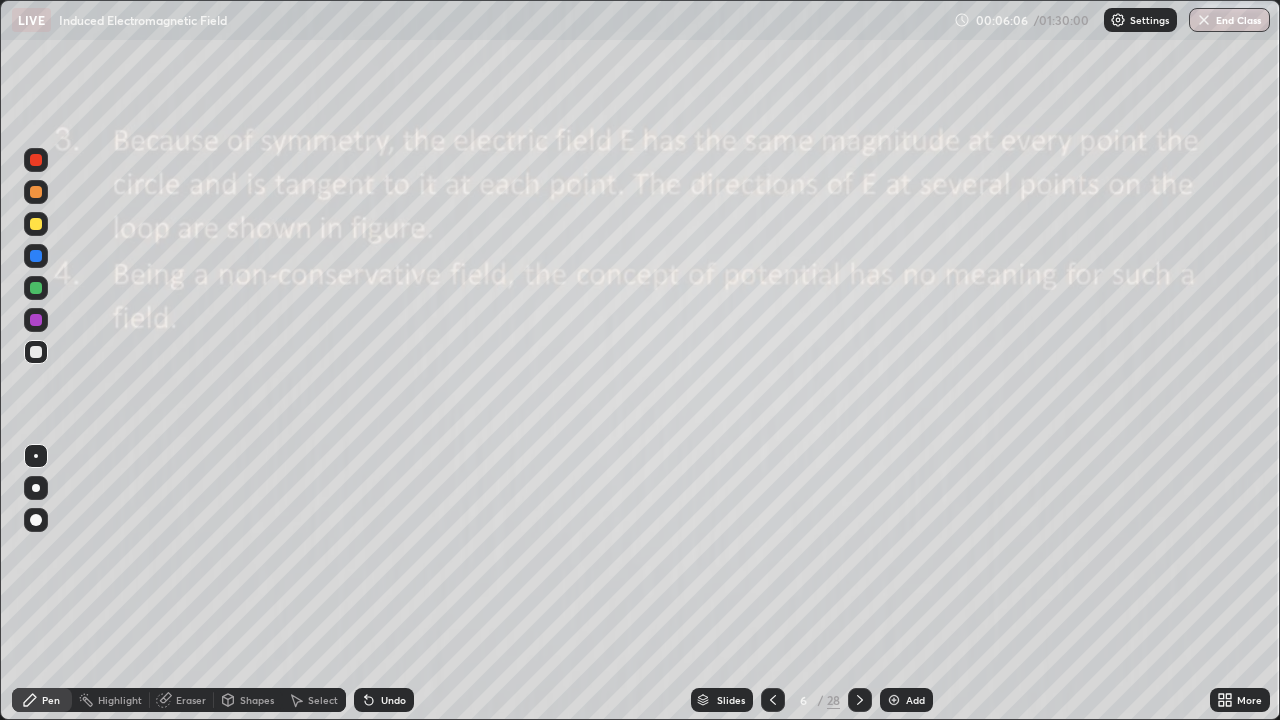 click 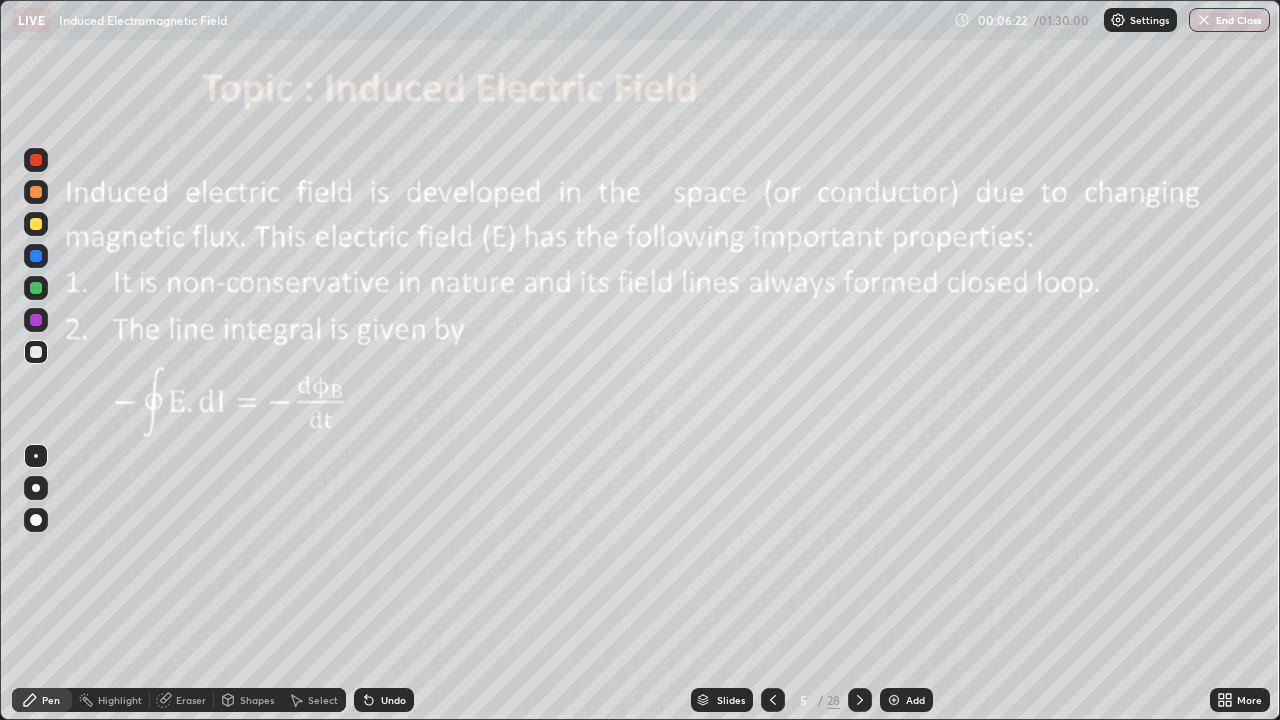 click 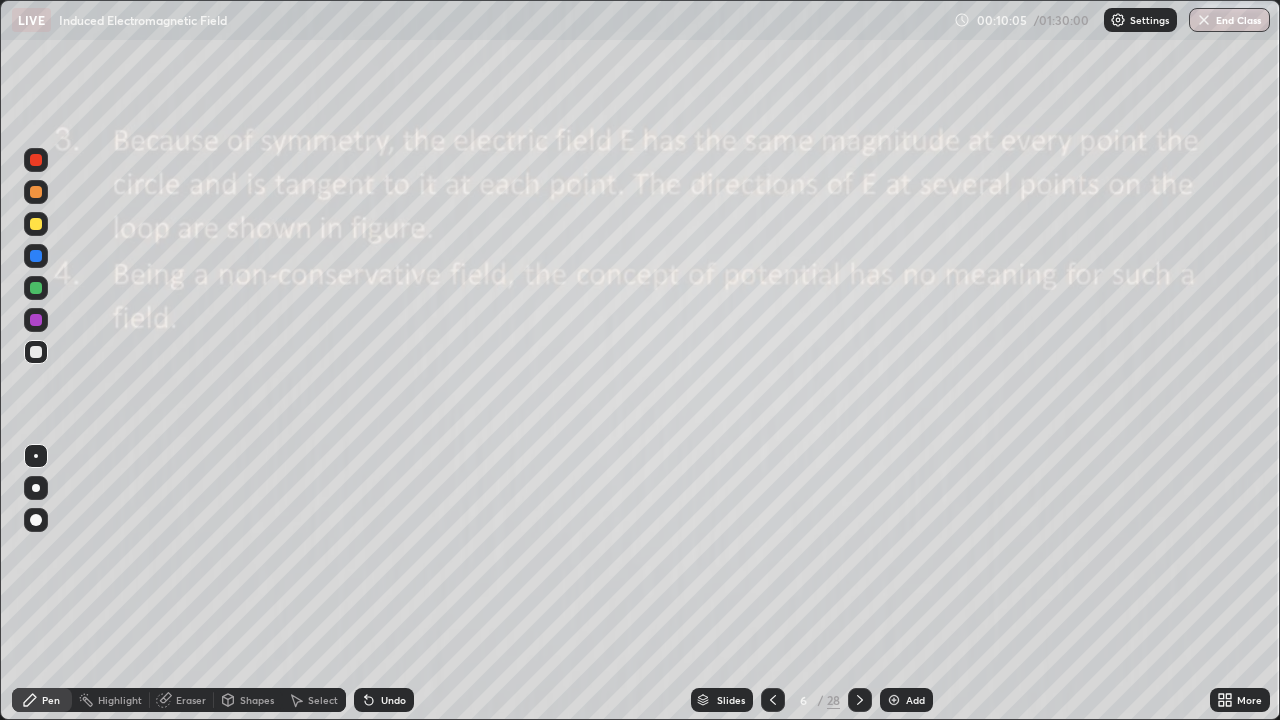 click 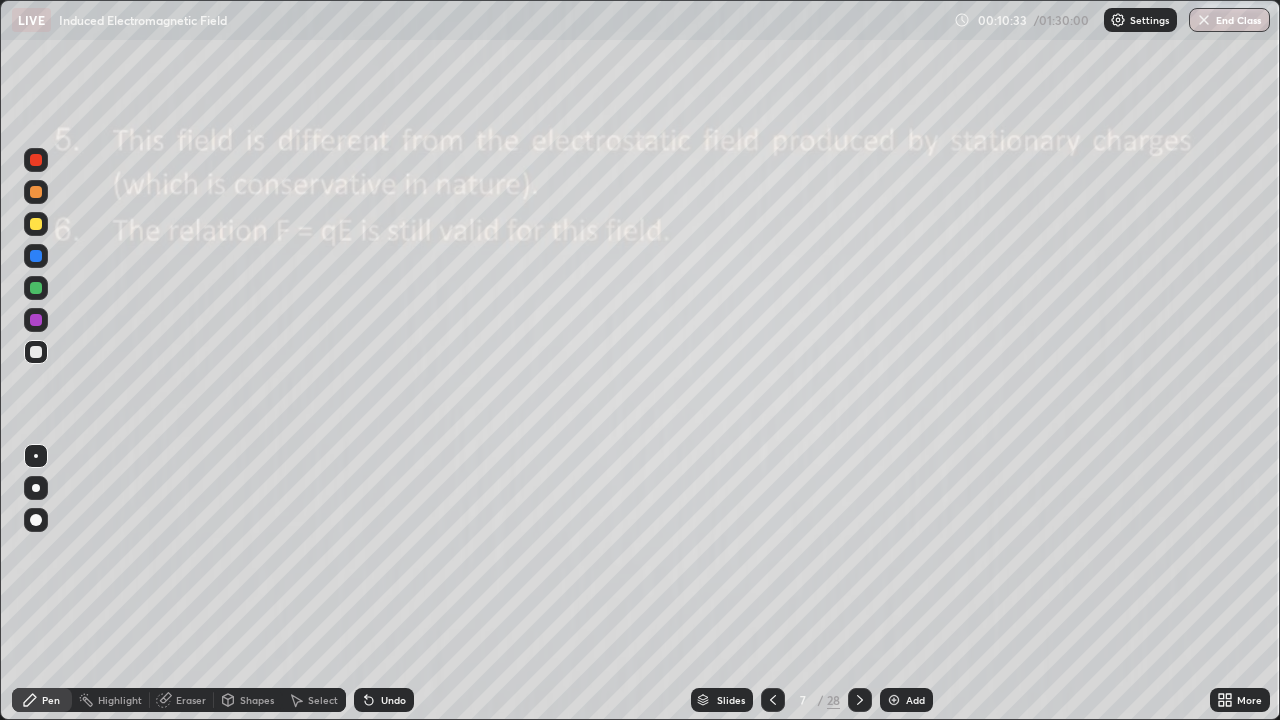 click 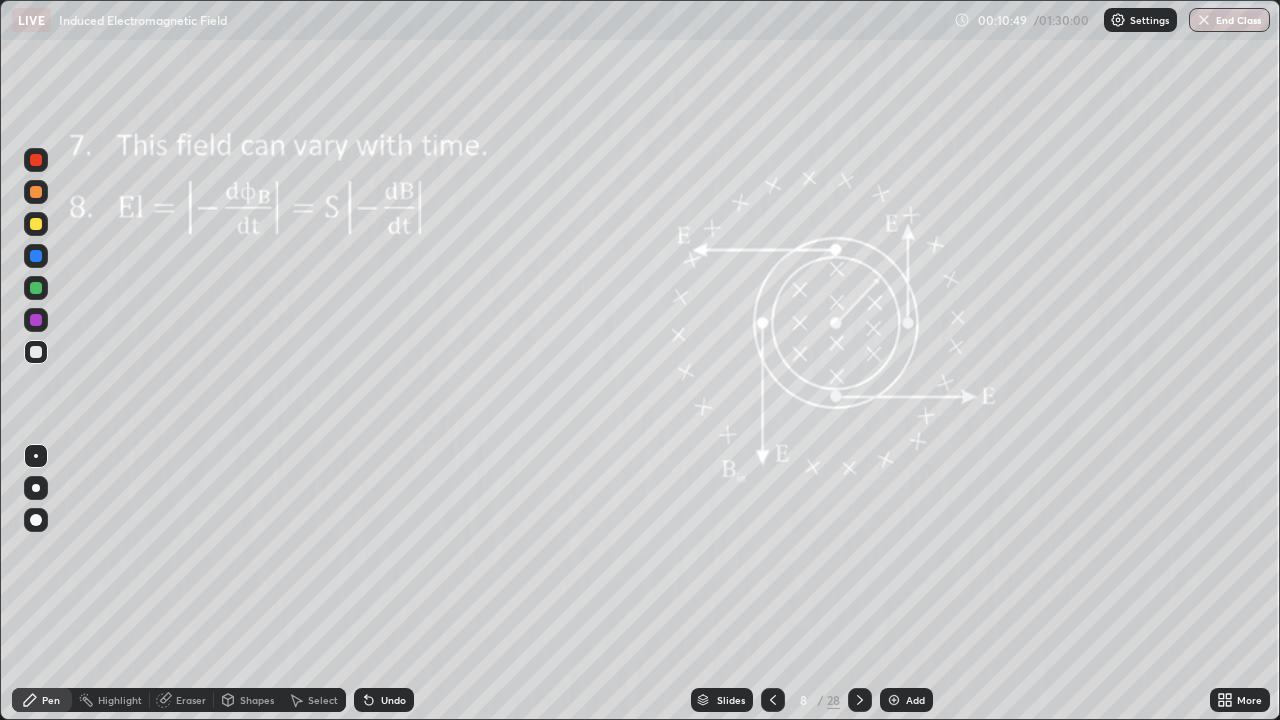 click 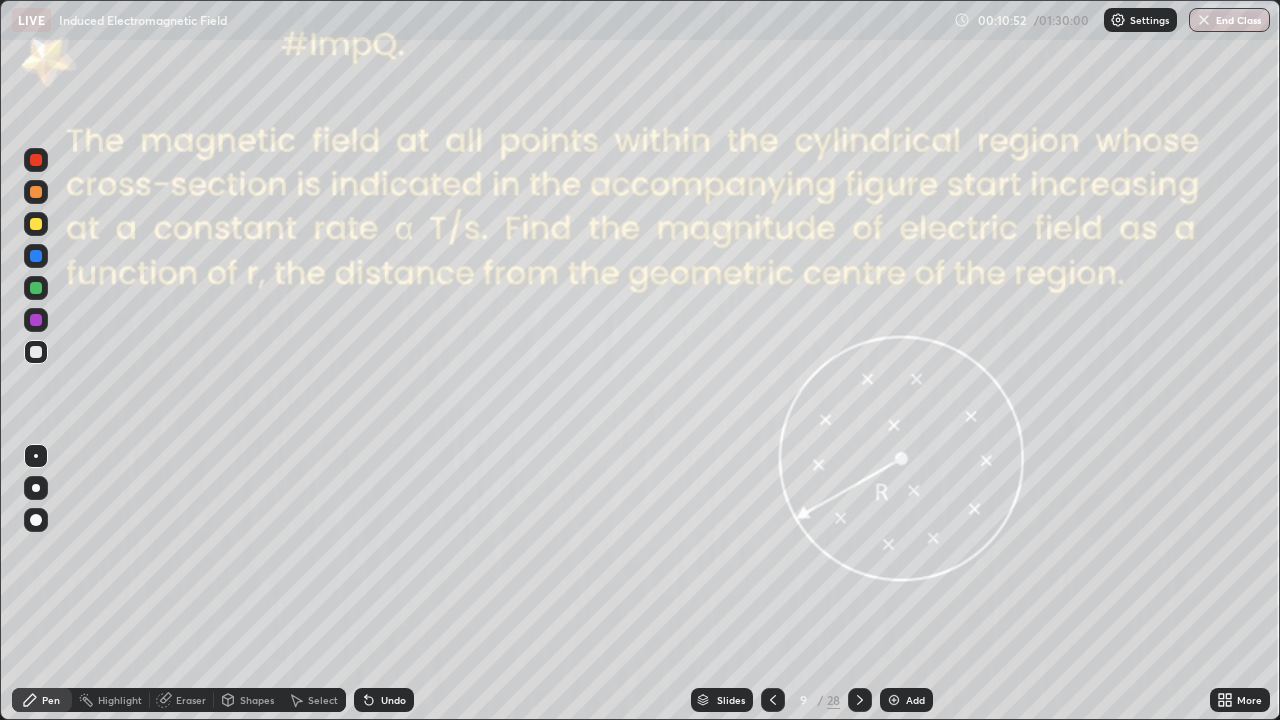 click at bounding box center (773, 700) 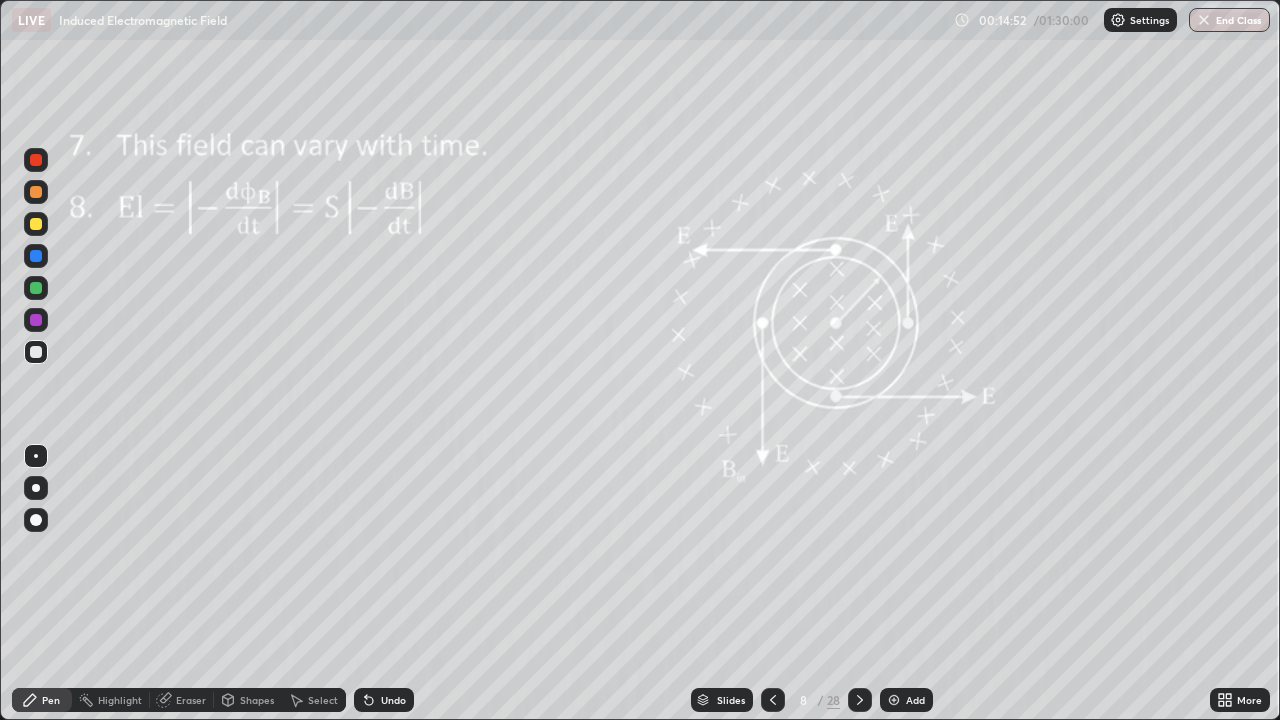 click on "Add" at bounding box center [906, 700] 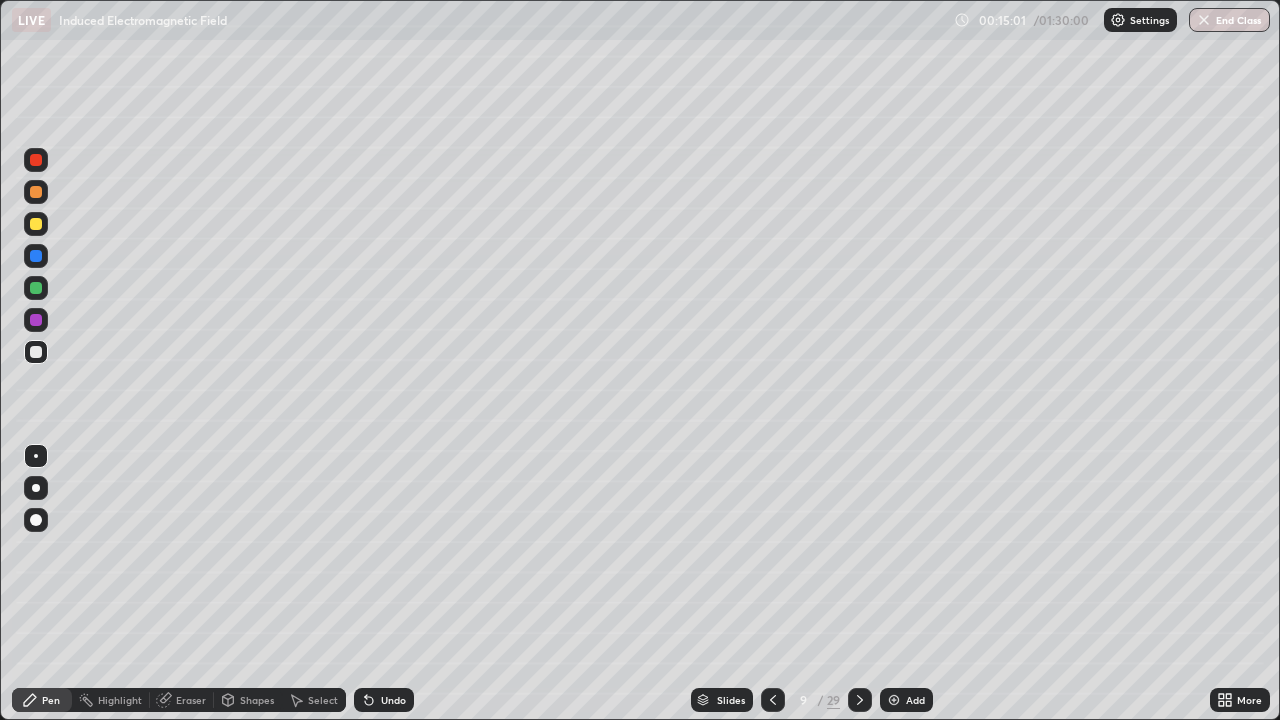 click on "Shapes" at bounding box center [257, 700] 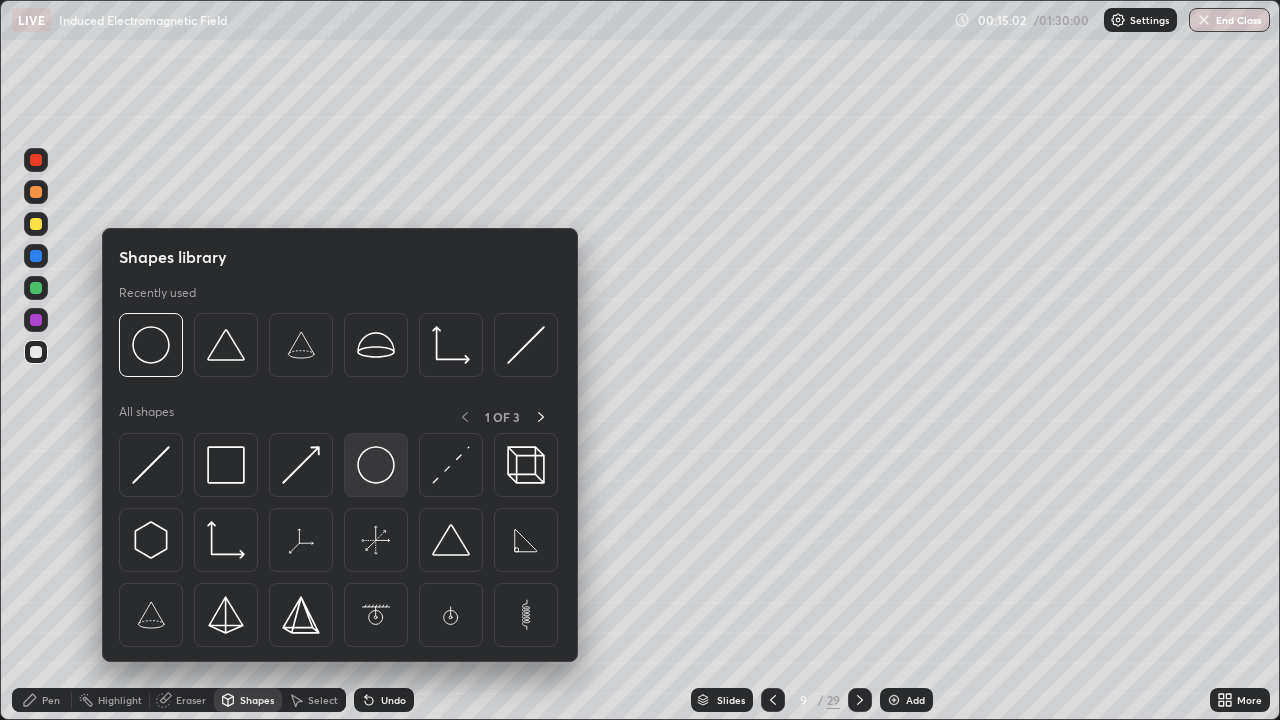 click at bounding box center (376, 465) 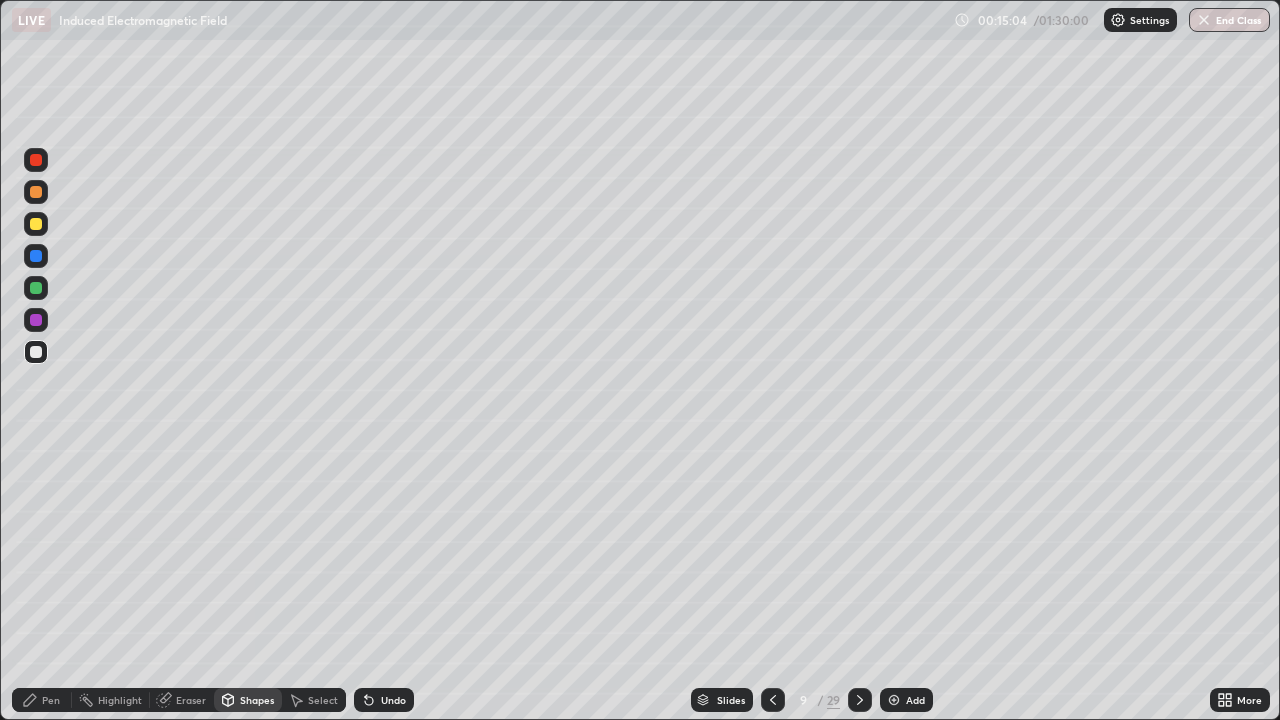 click on "Pen" at bounding box center [51, 700] 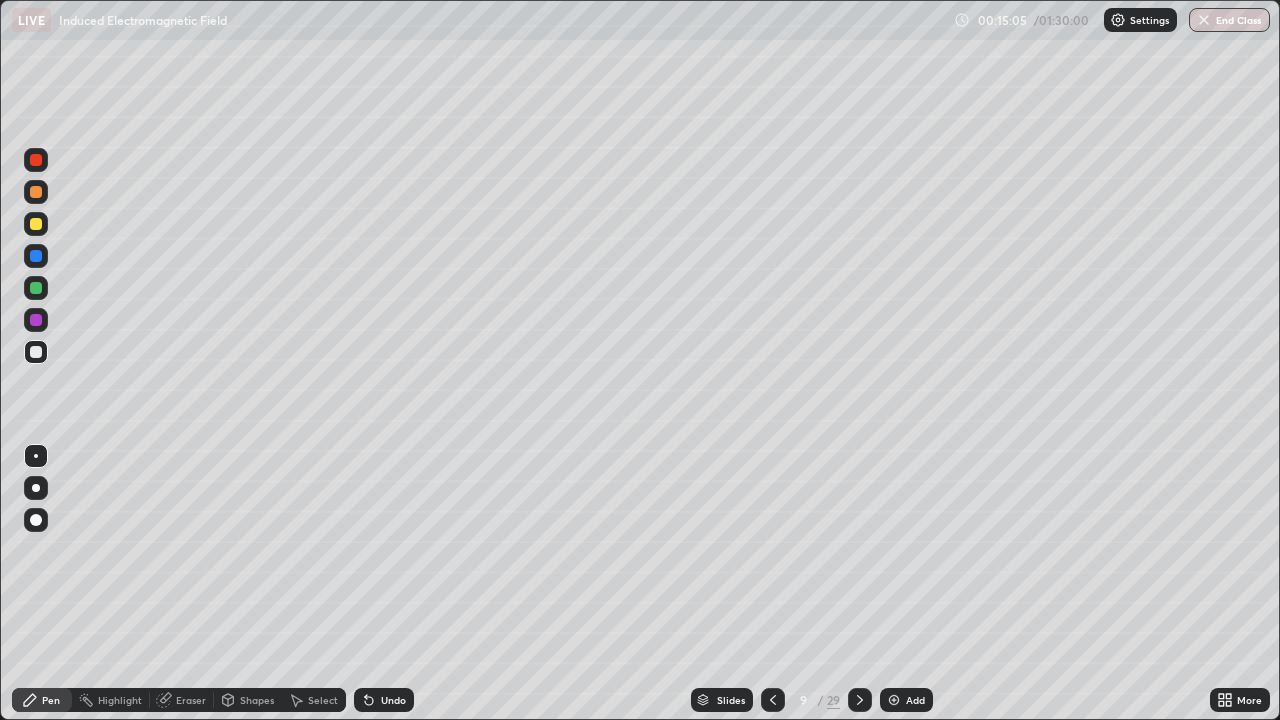 click at bounding box center [36, 288] 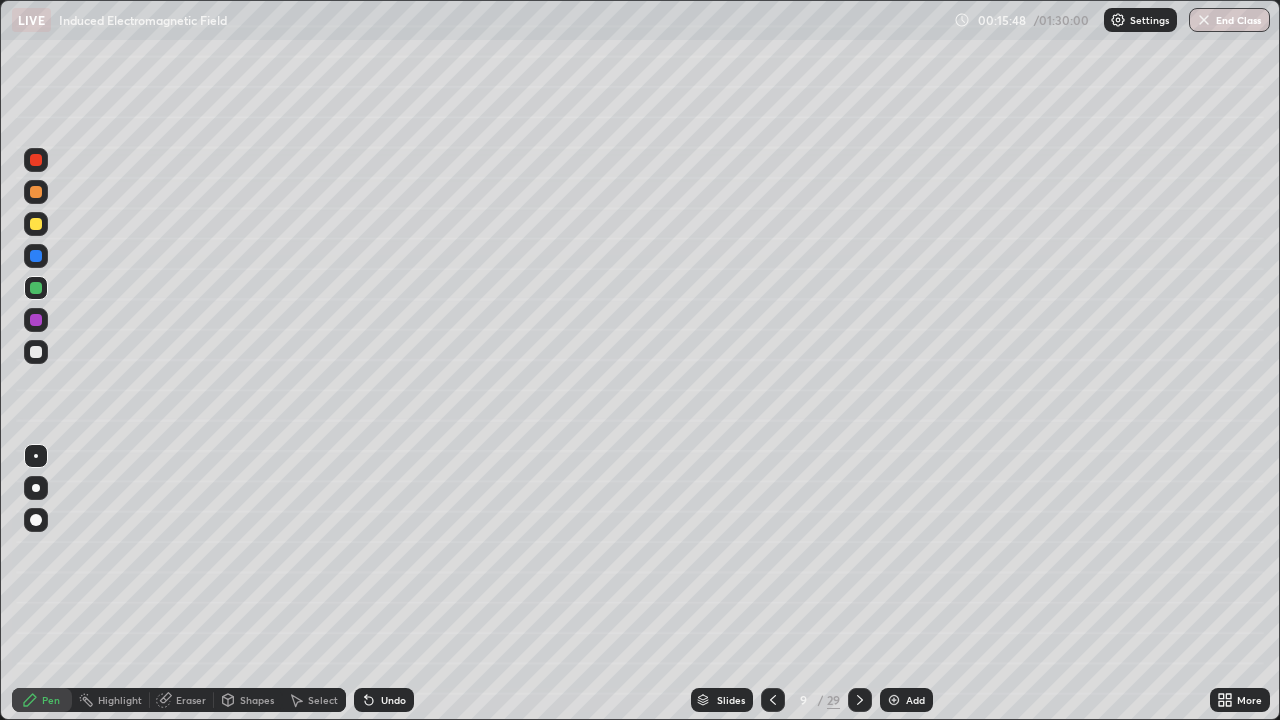 click on "Shapes" at bounding box center (257, 700) 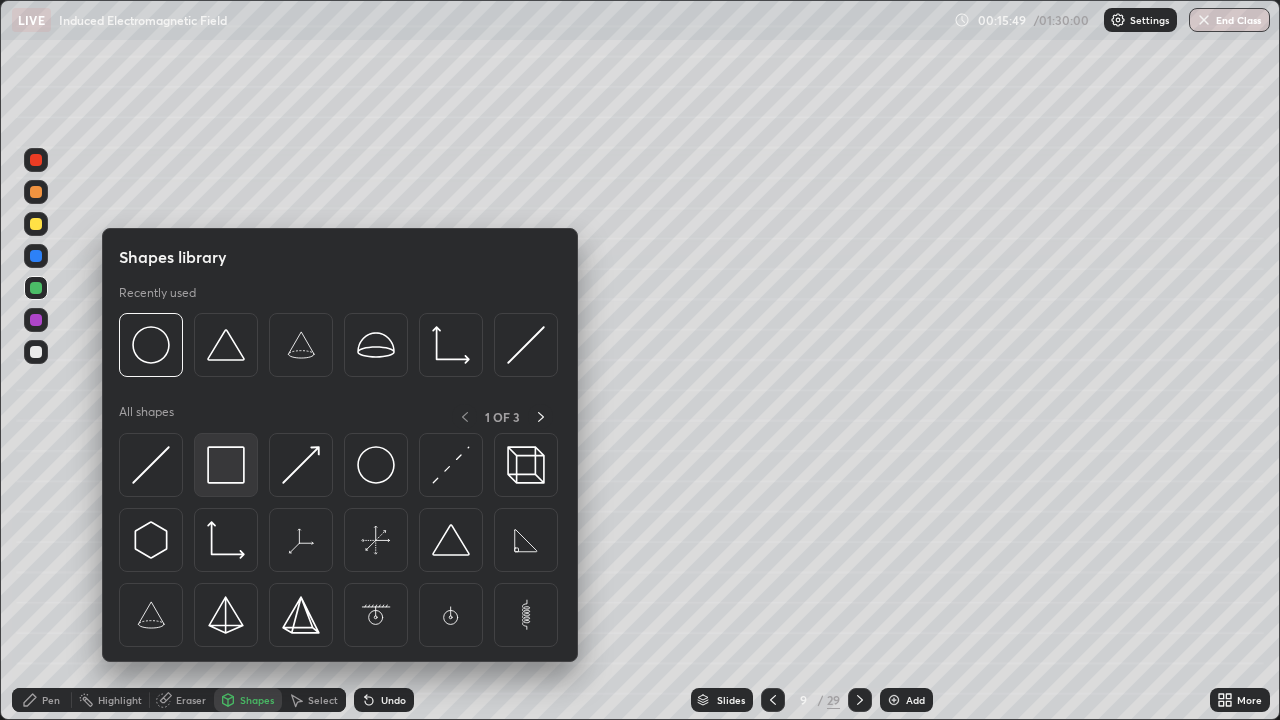 click at bounding box center [226, 465] 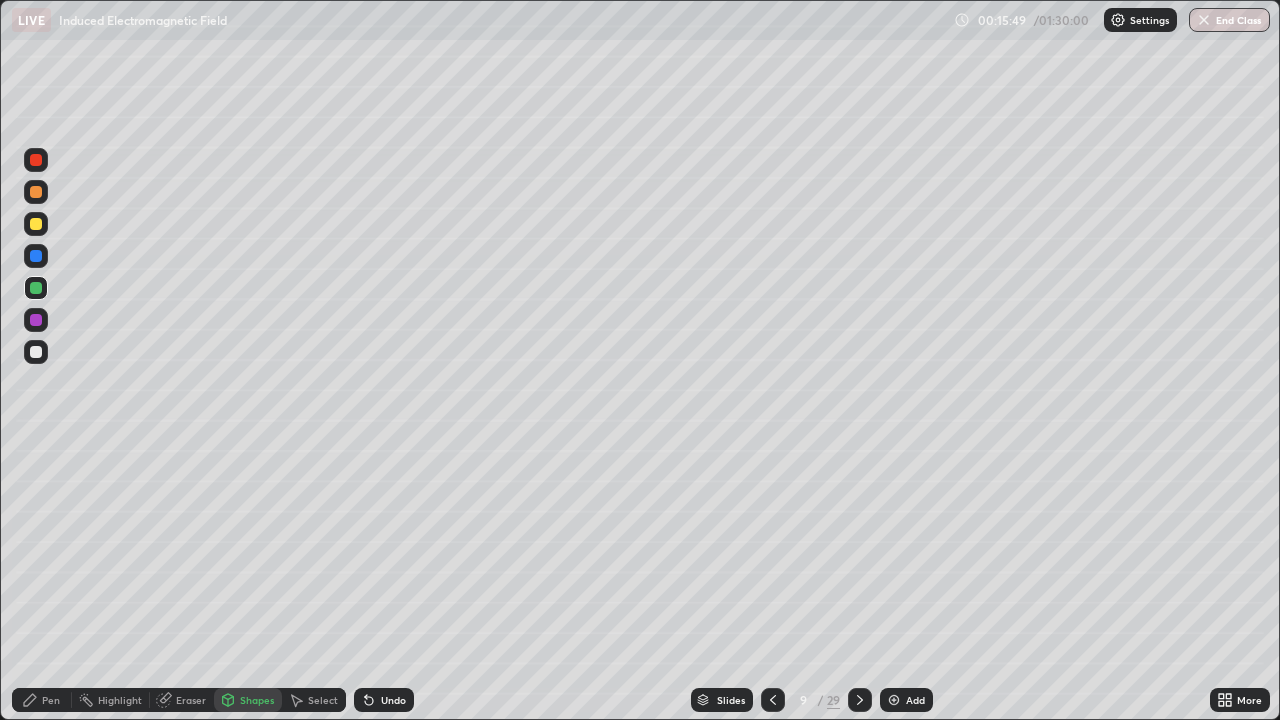 click on "Shapes" at bounding box center (257, 700) 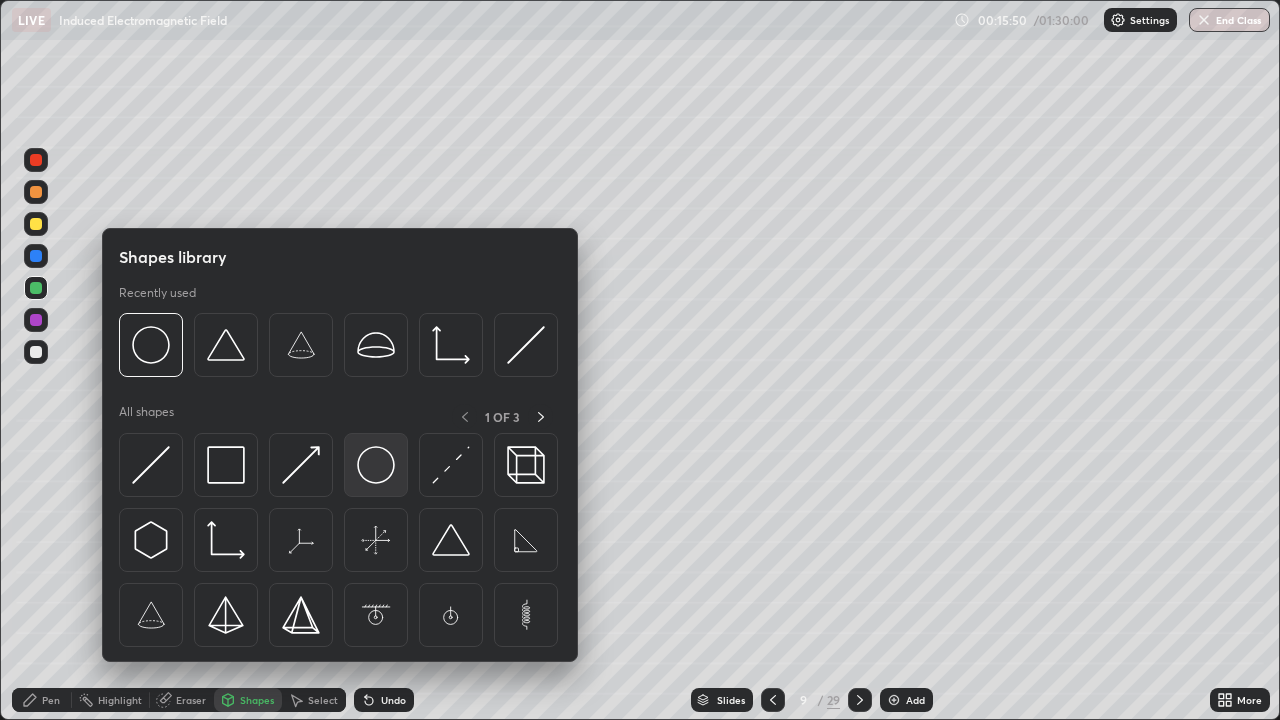 click at bounding box center [376, 465] 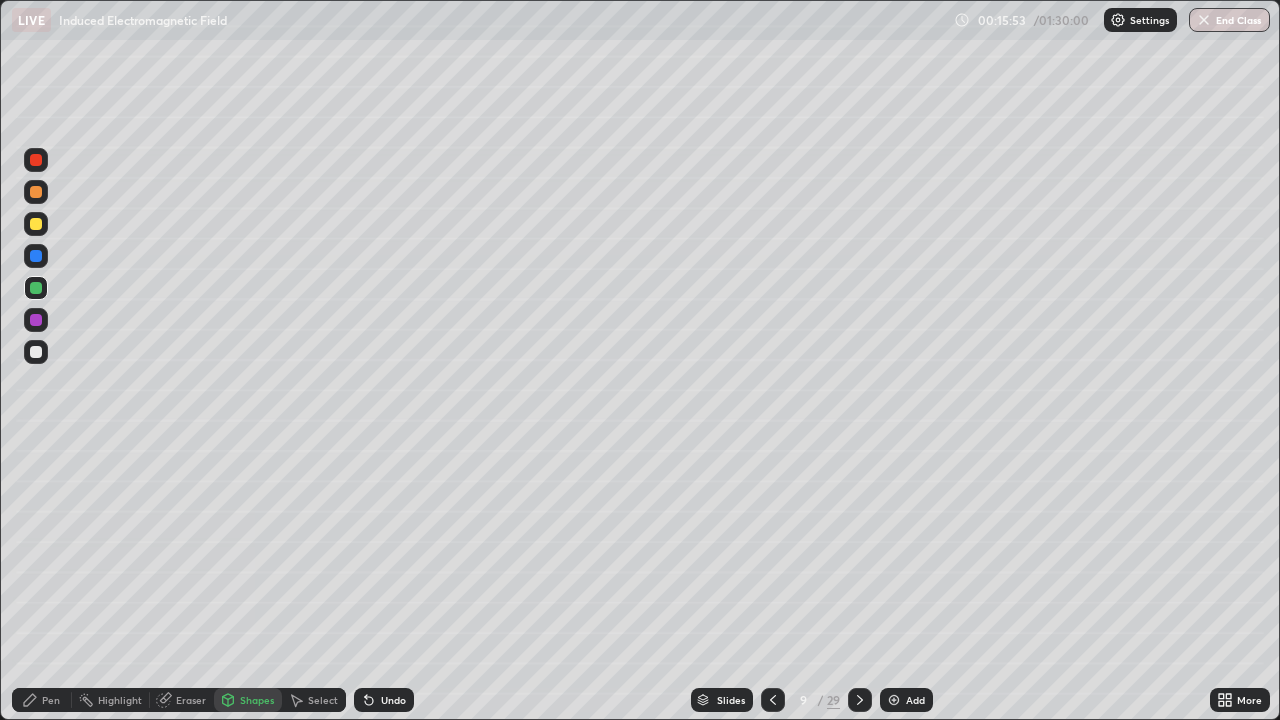 click at bounding box center (36, 352) 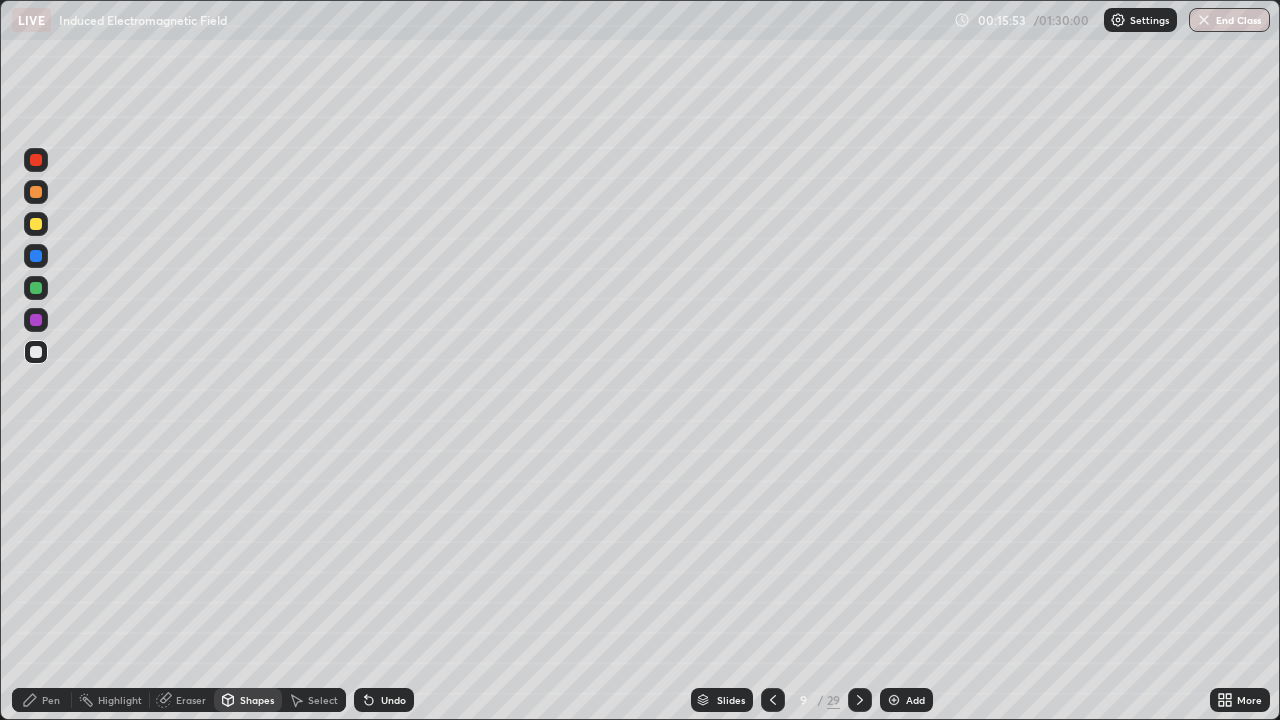 click on "Shapes" at bounding box center [248, 700] 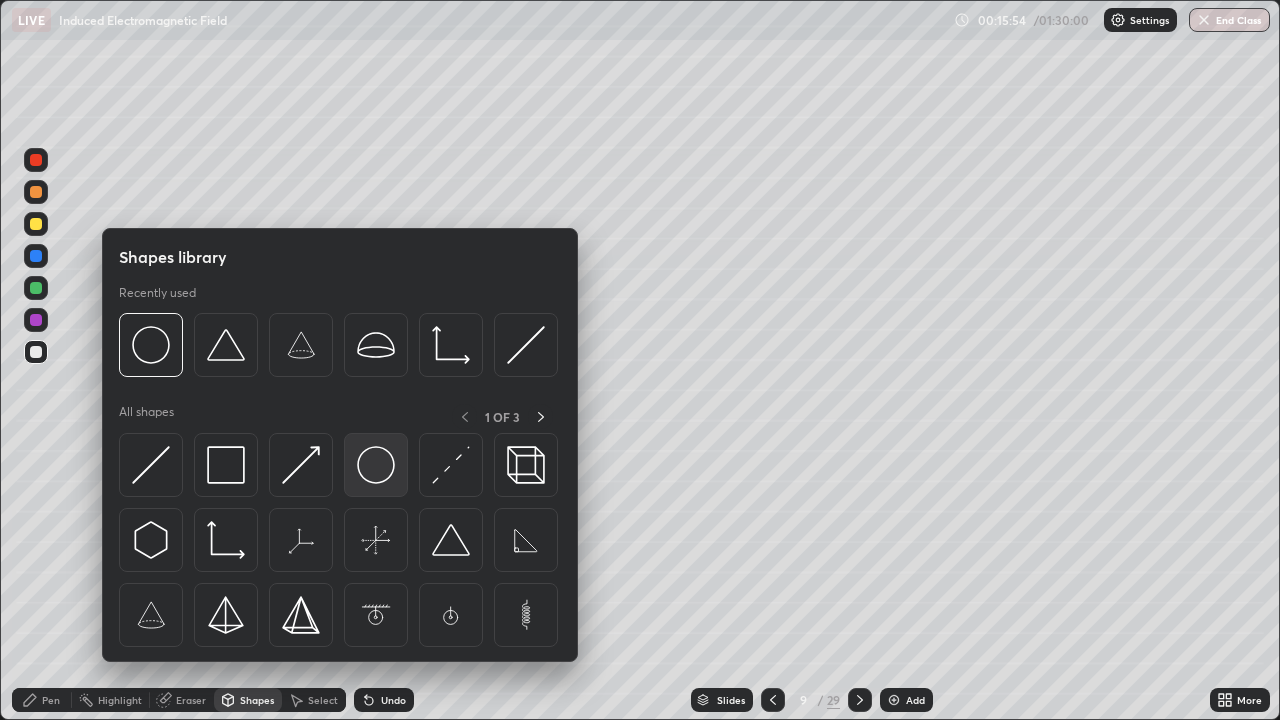 click at bounding box center (376, 465) 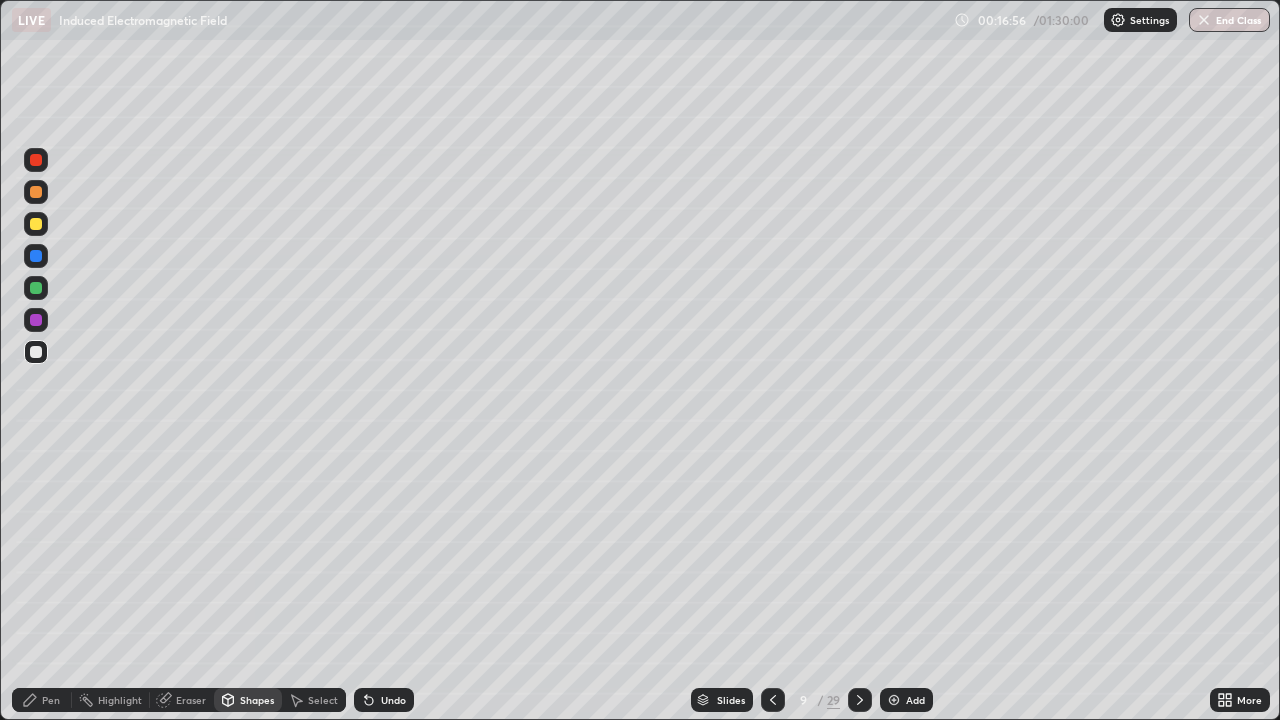click 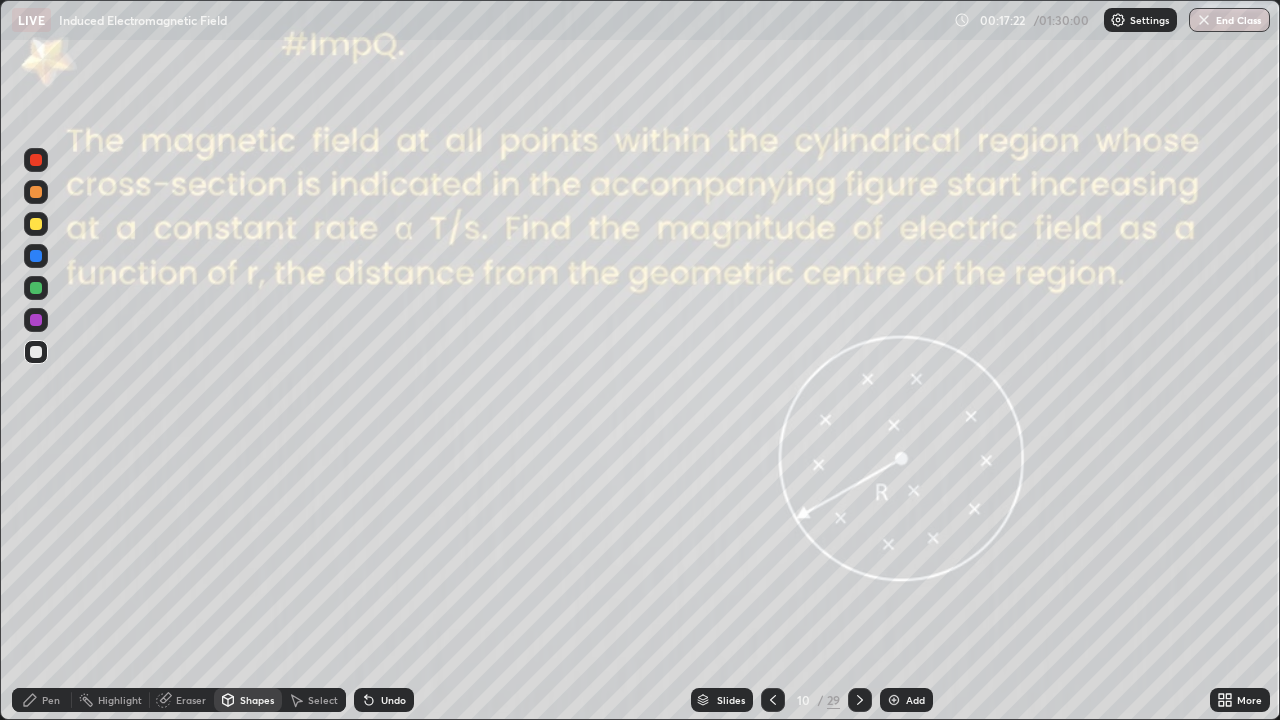 click on "Undo" at bounding box center [384, 700] 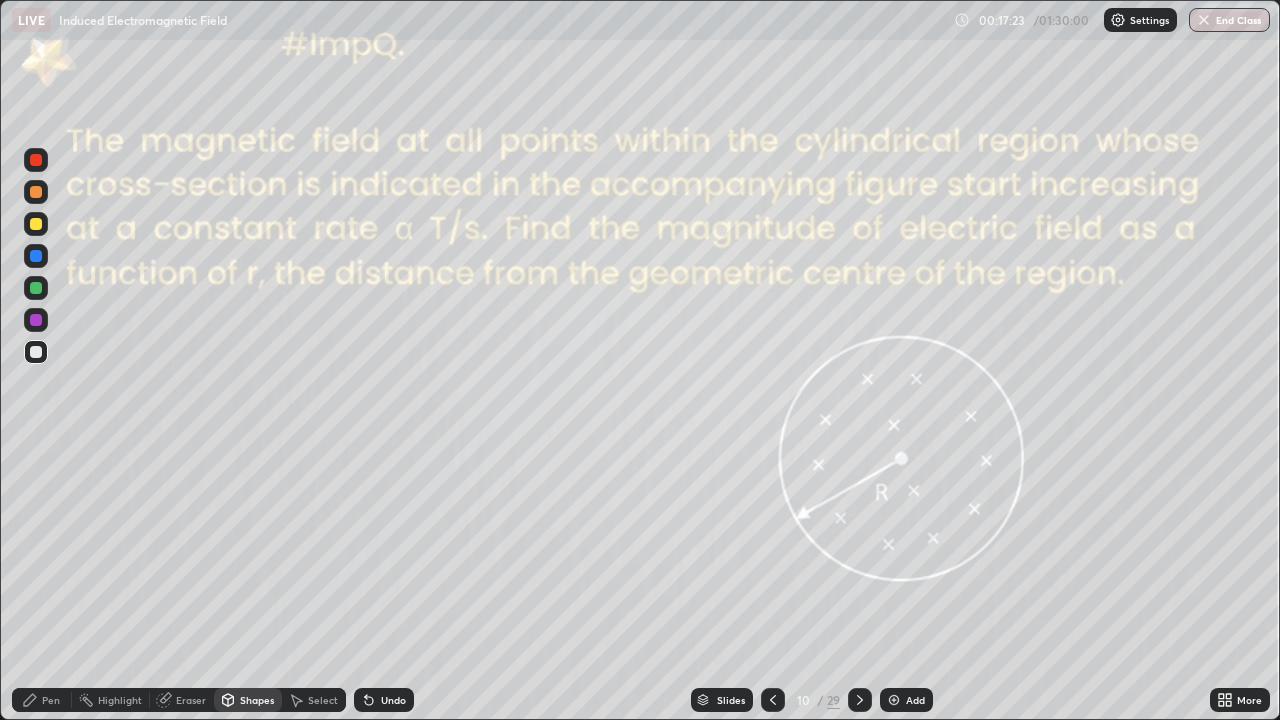click on "Shapes" at bounding box center [248, 700] 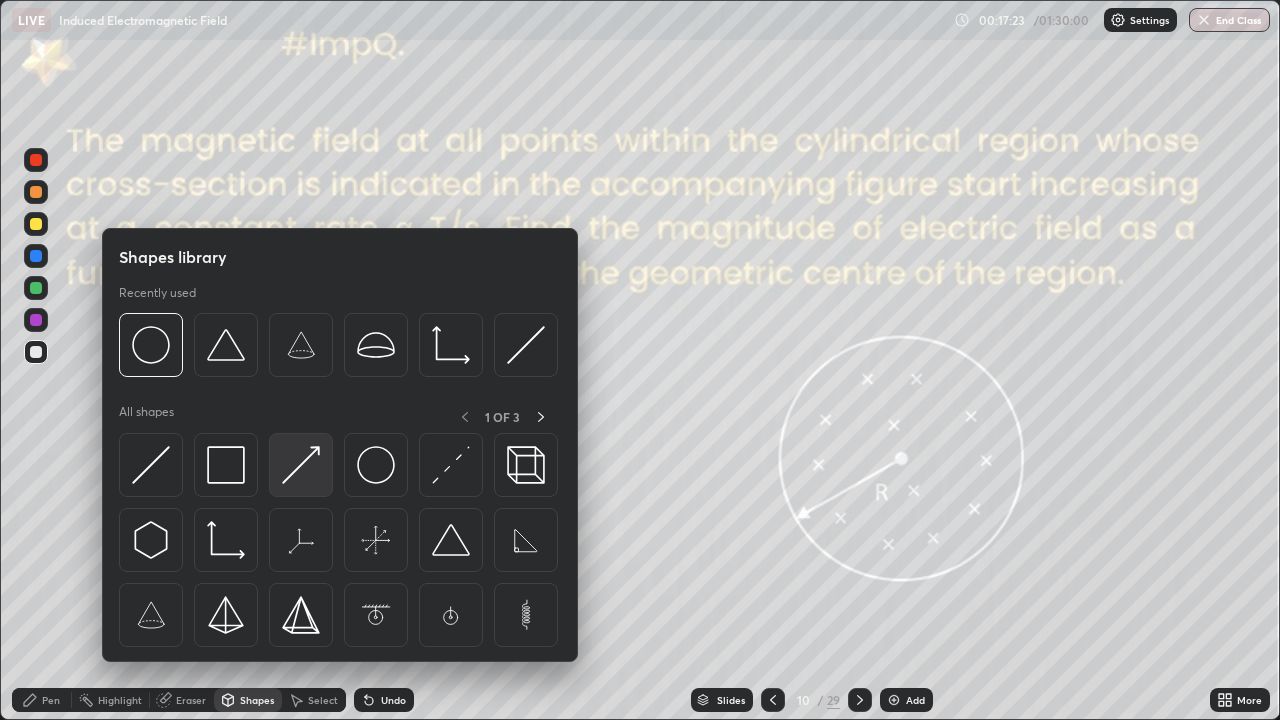 click at bounding box center [301, 465] 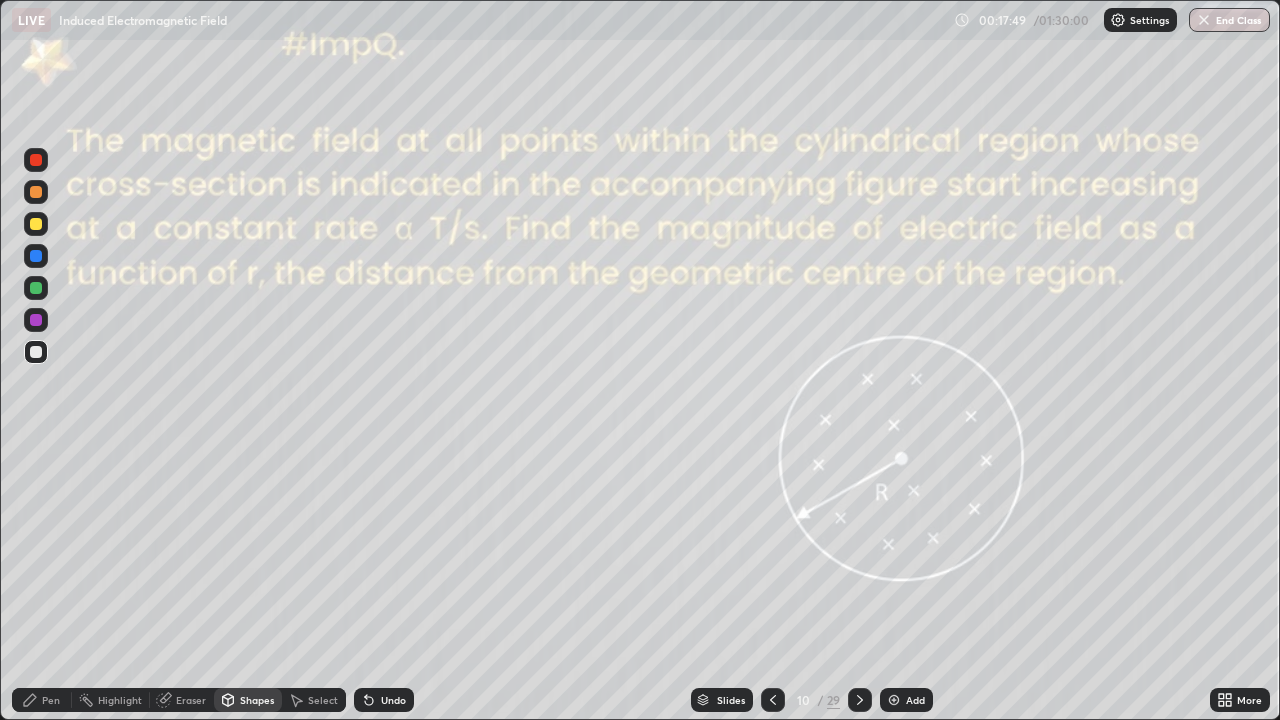 click on "Pen" at bounding box center (51, 700) 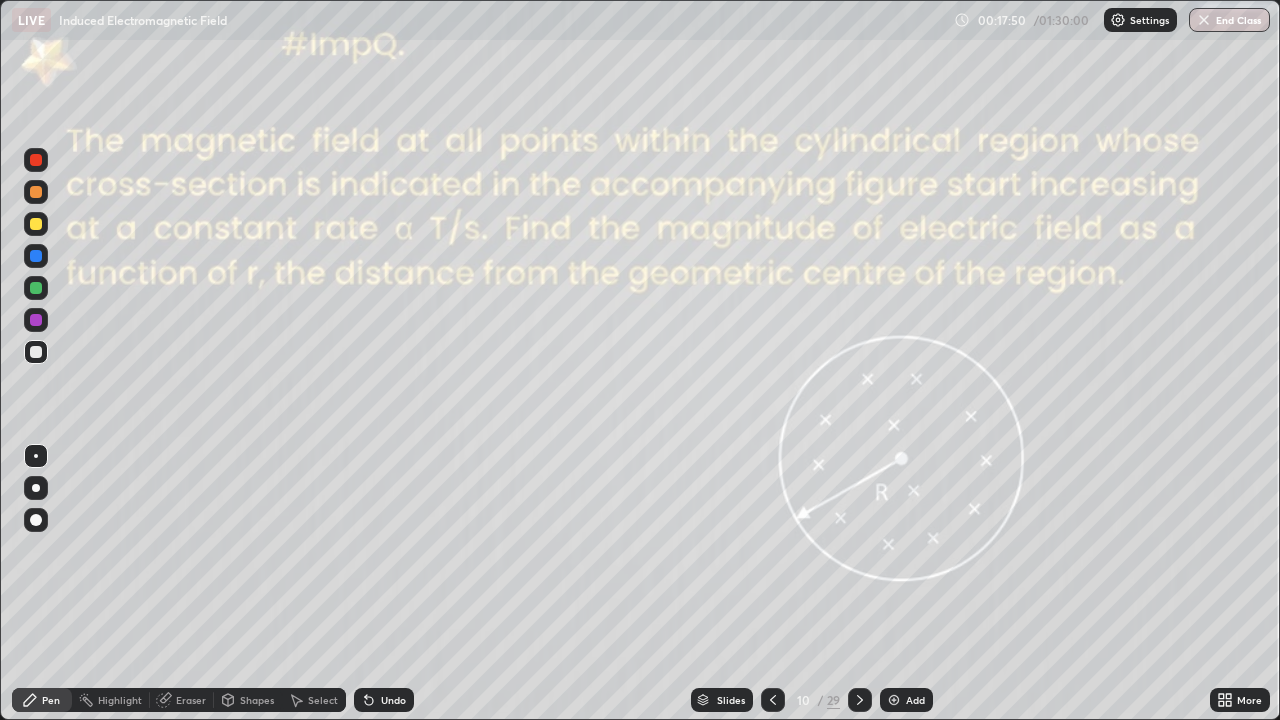 click at bounding box center [36, 288] 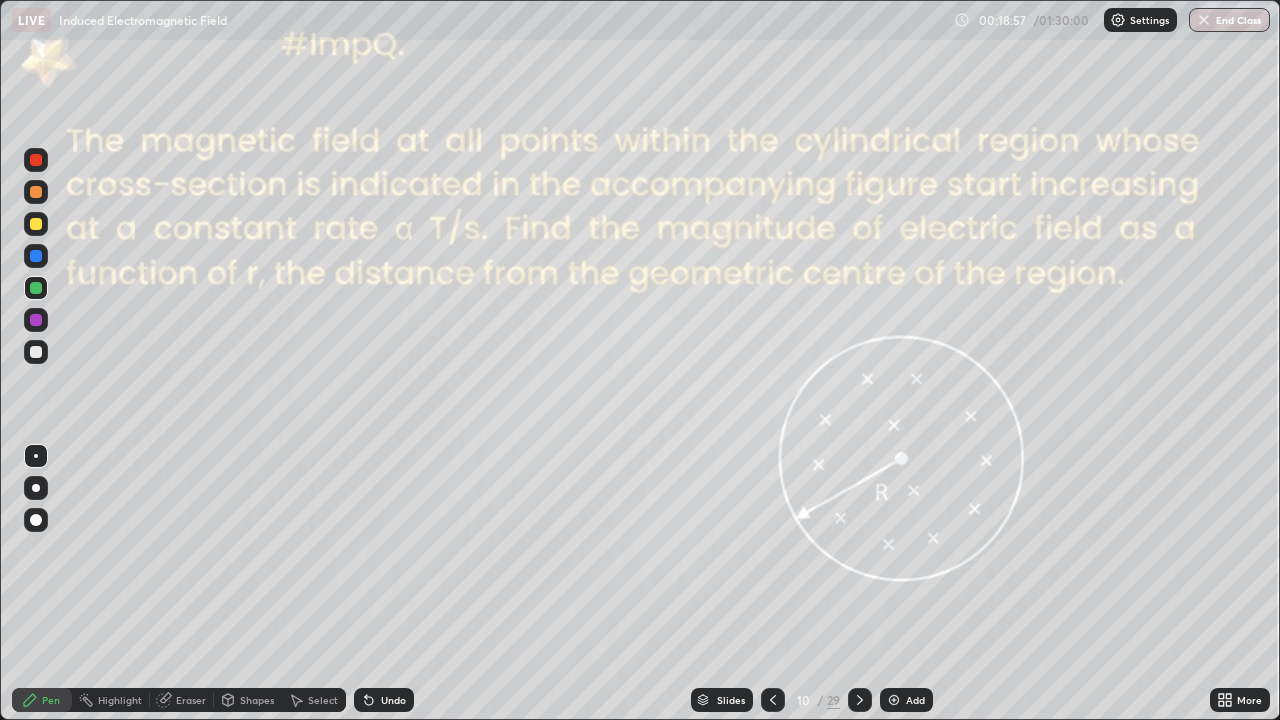 click on "Add" at bounding box center (915, 700) 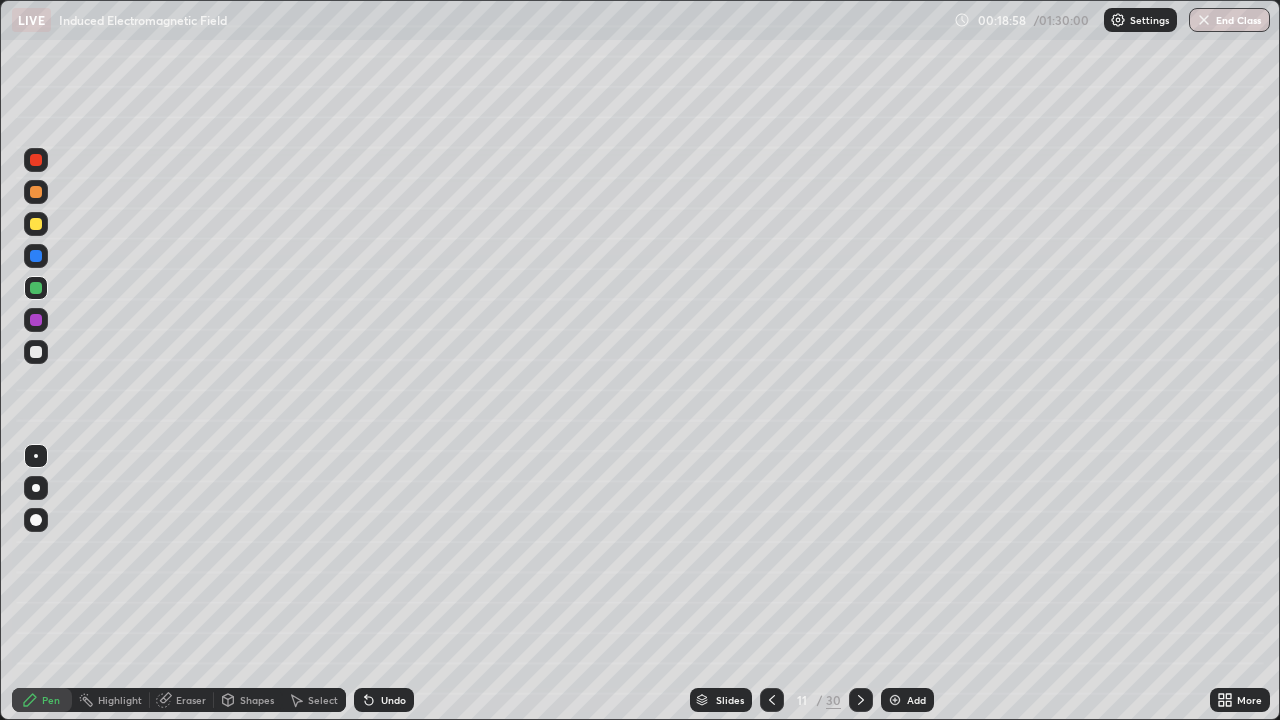 click 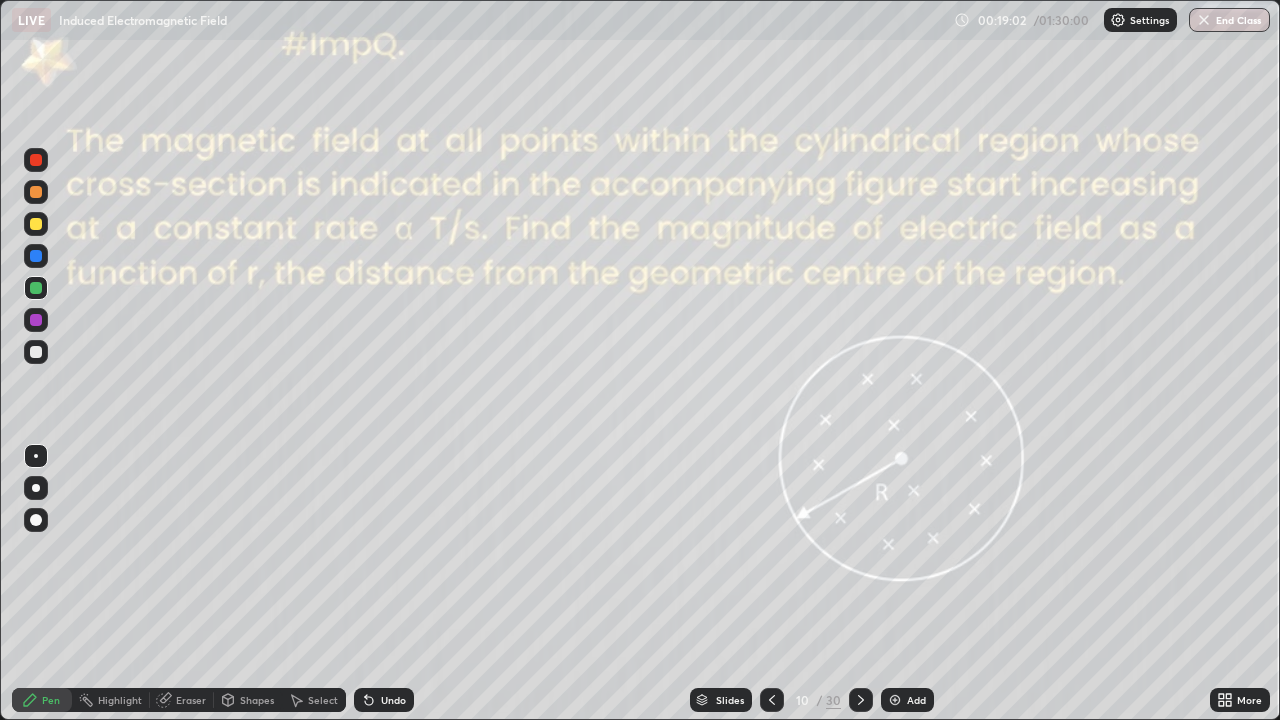 click 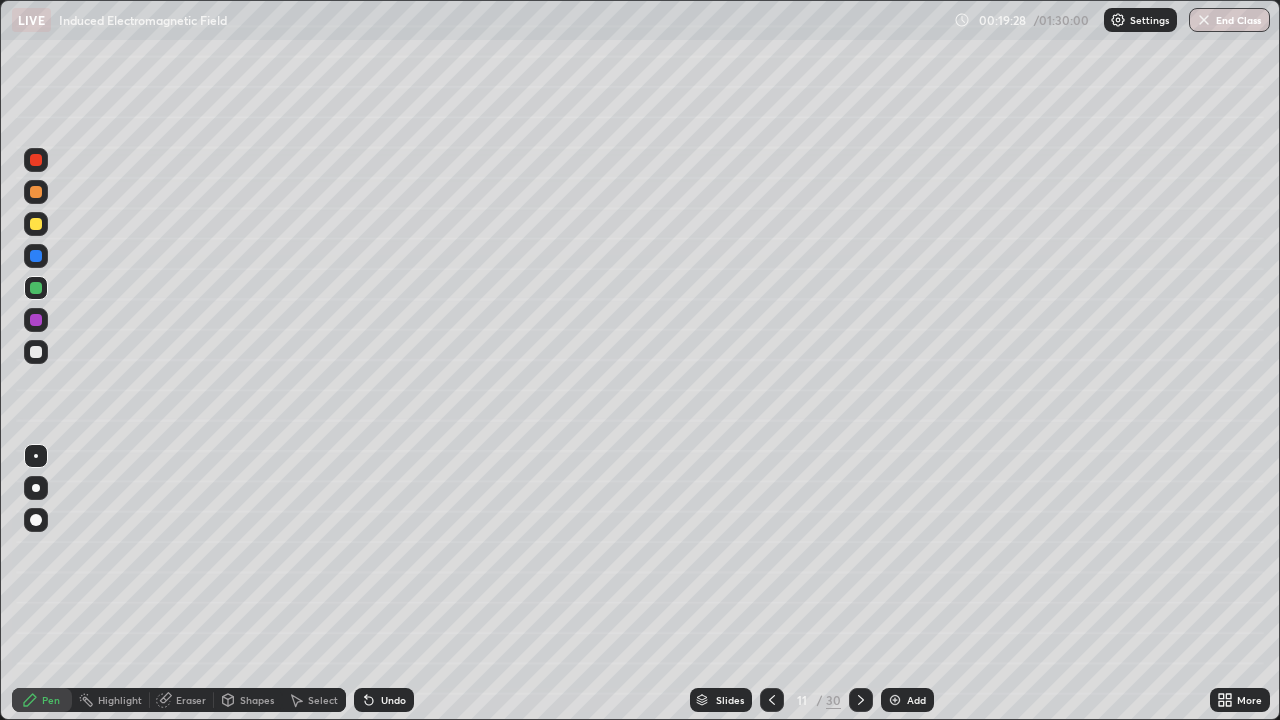 click 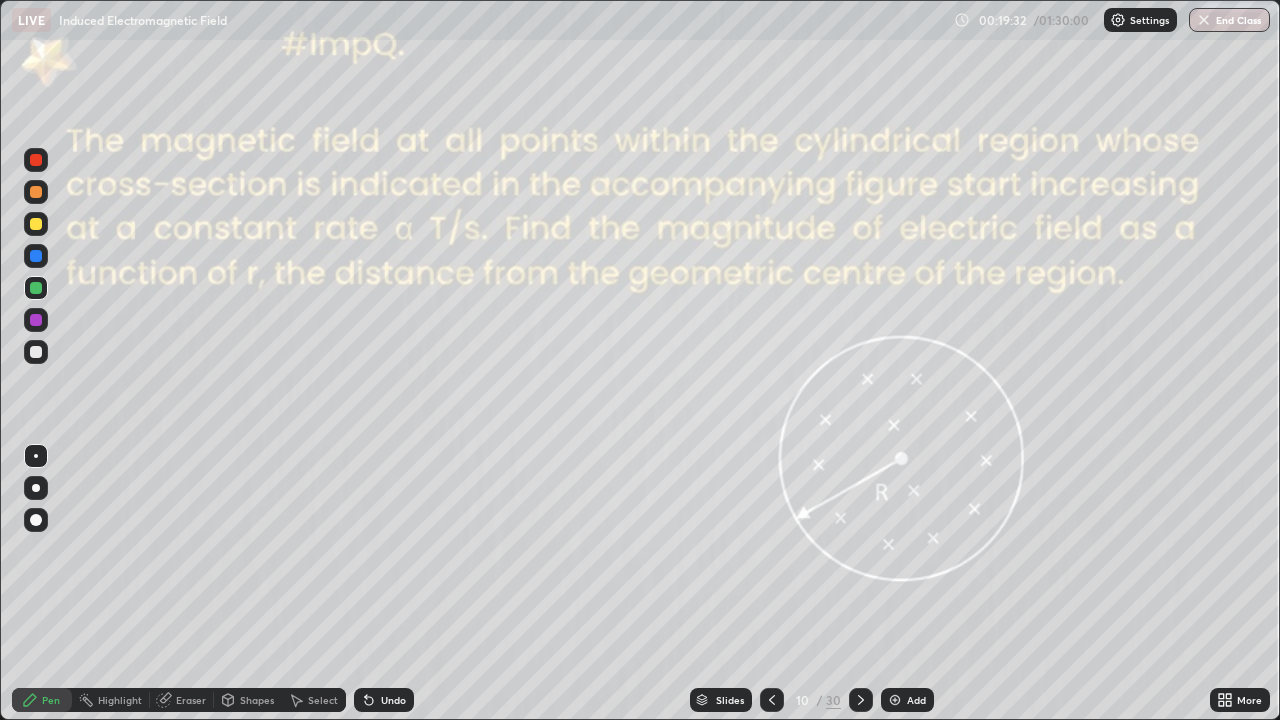 click at bounding box center (861, 700) 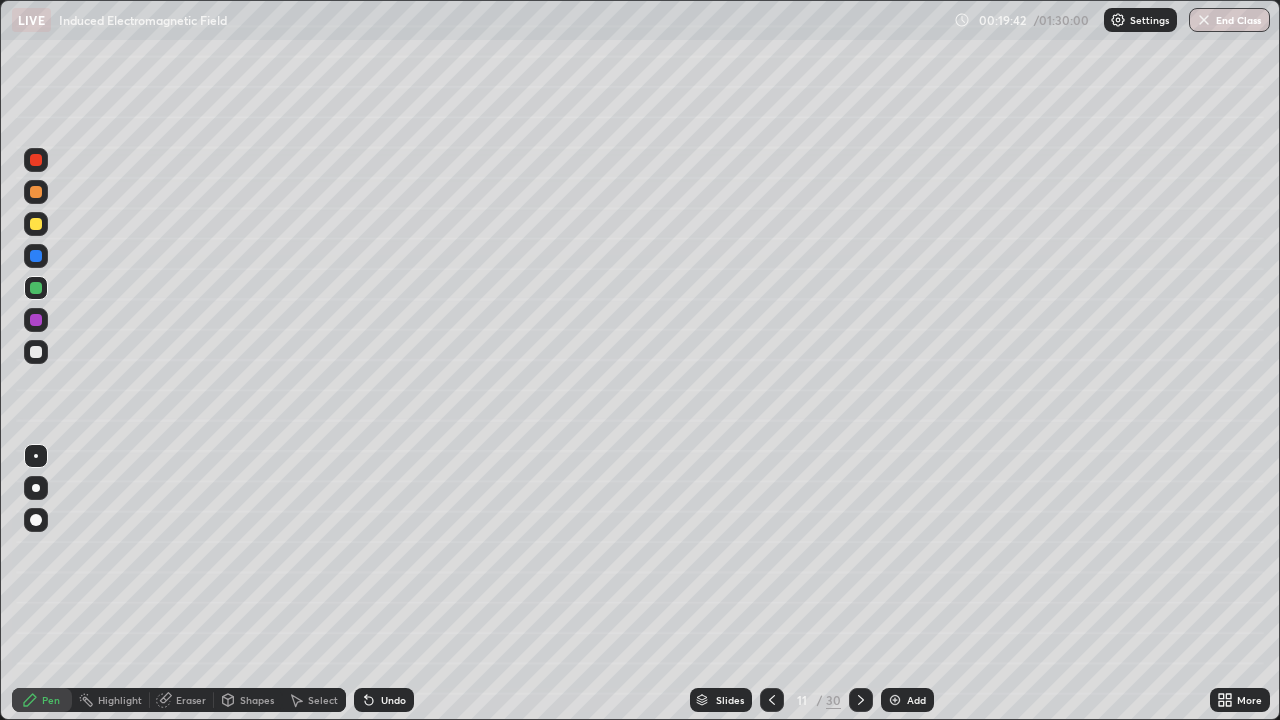 click on "Undo" at bounding box center [393, 700] 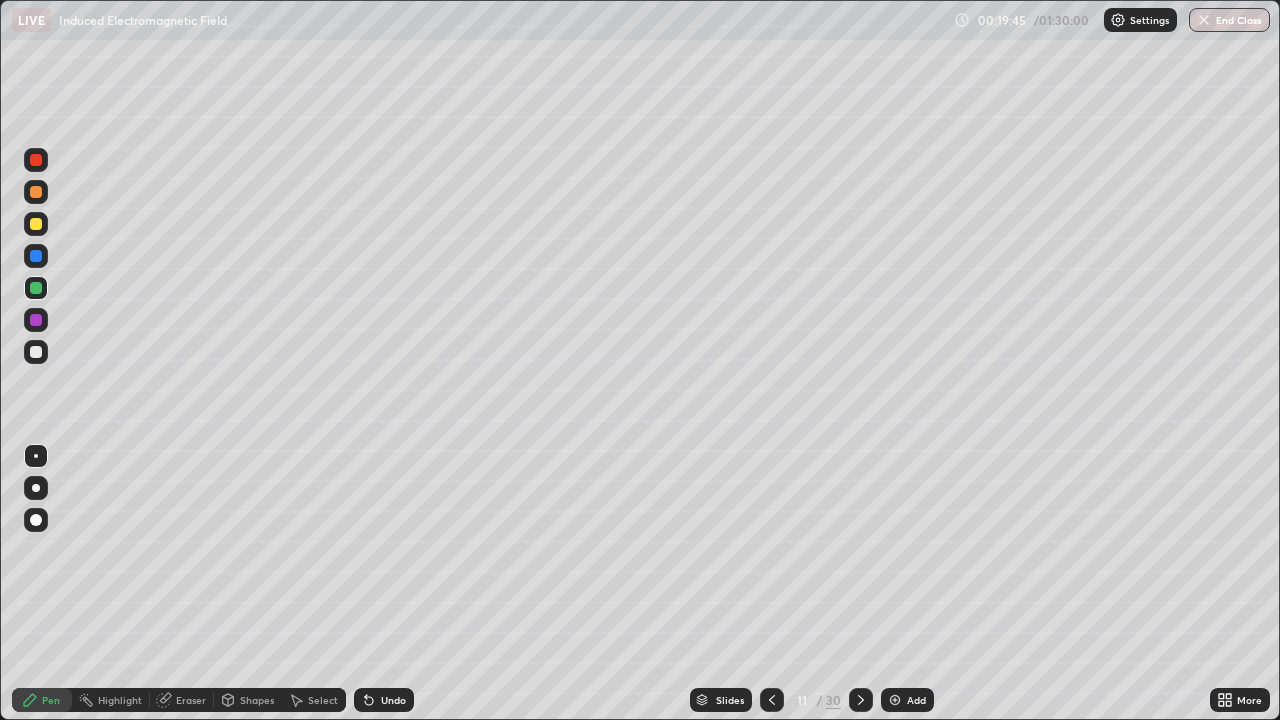 click on "Undo" at bounding box center (393, 700) 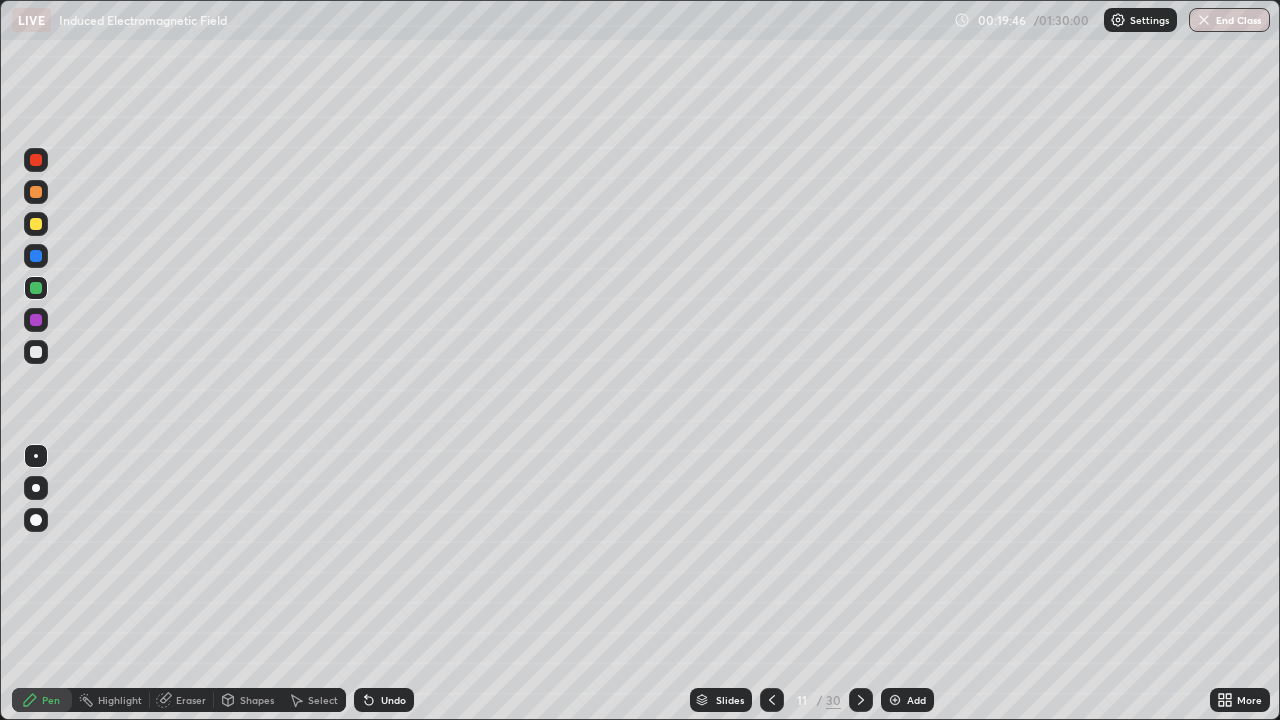 click on "Shapes" at bounding box center [248, 700] 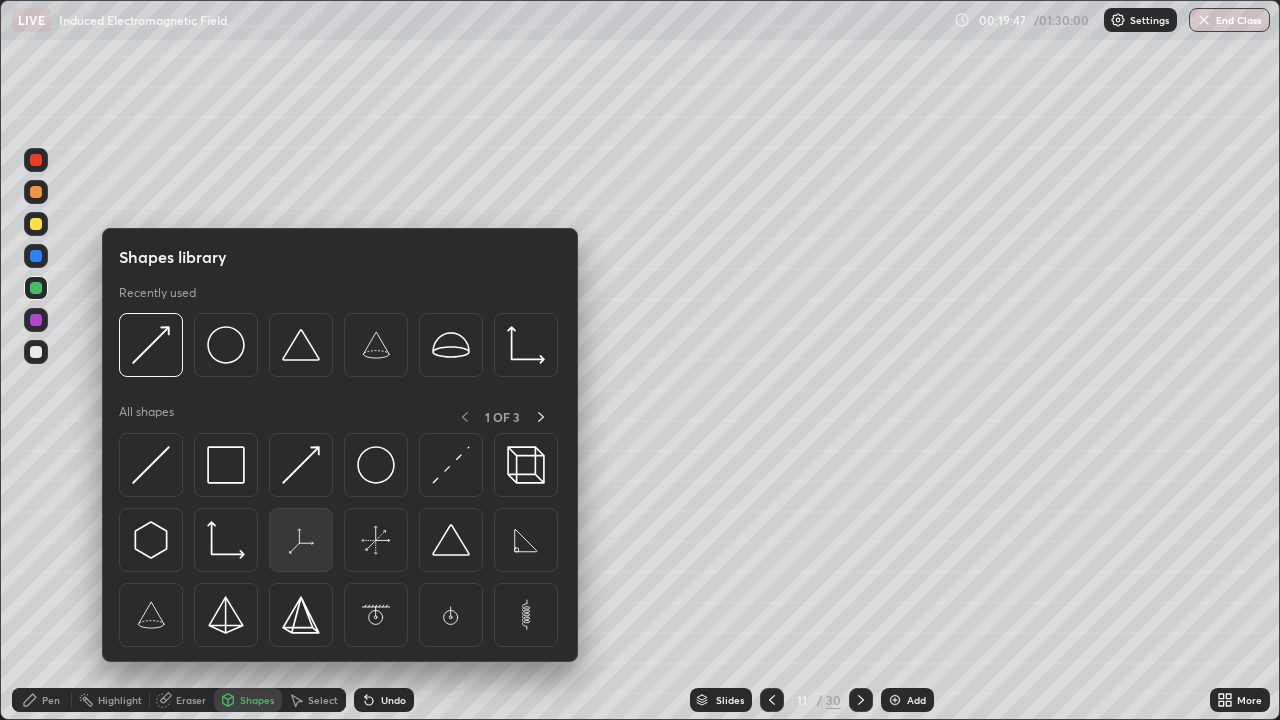 click at bounding box center (301, 540) 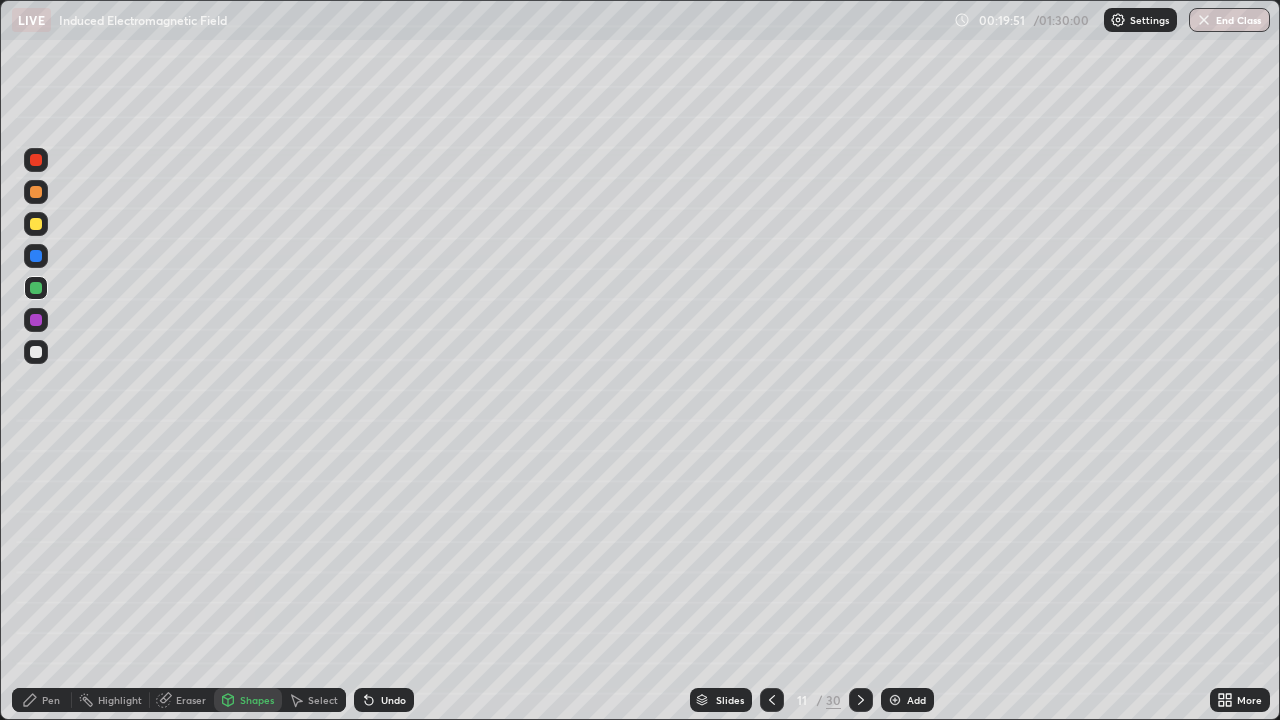 click 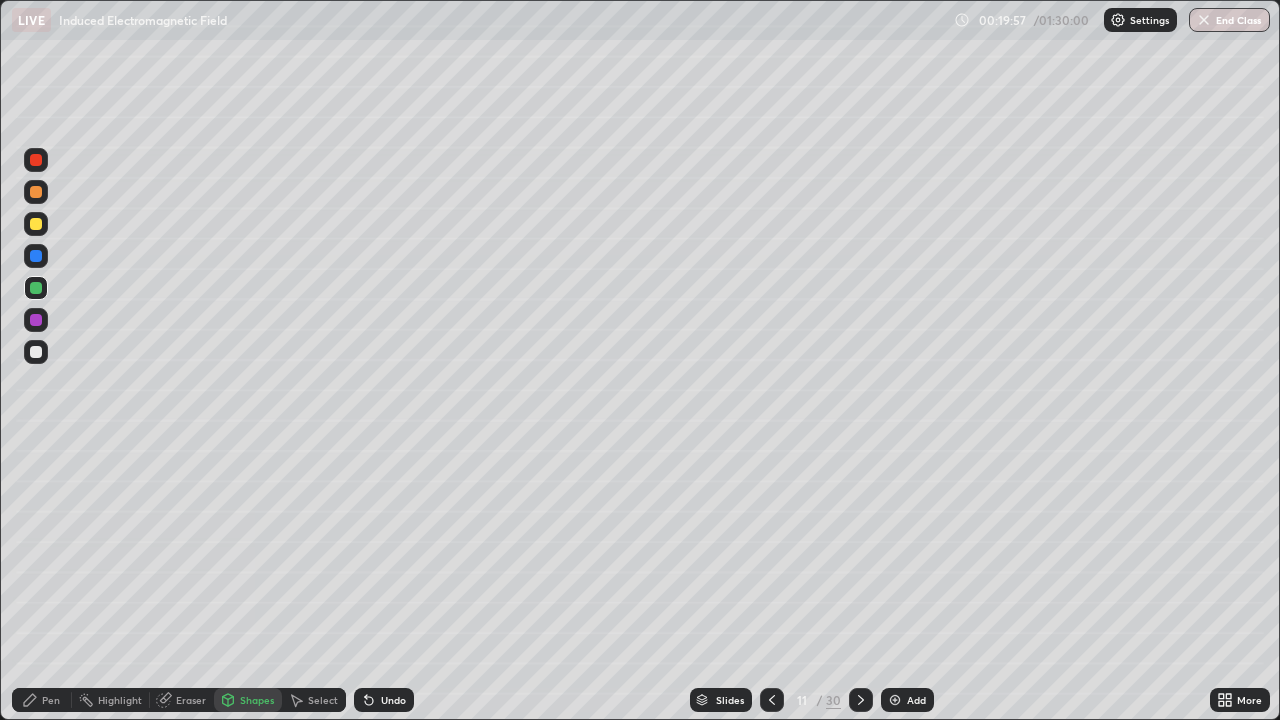 click on "Select" at bounding box center [323, 700] 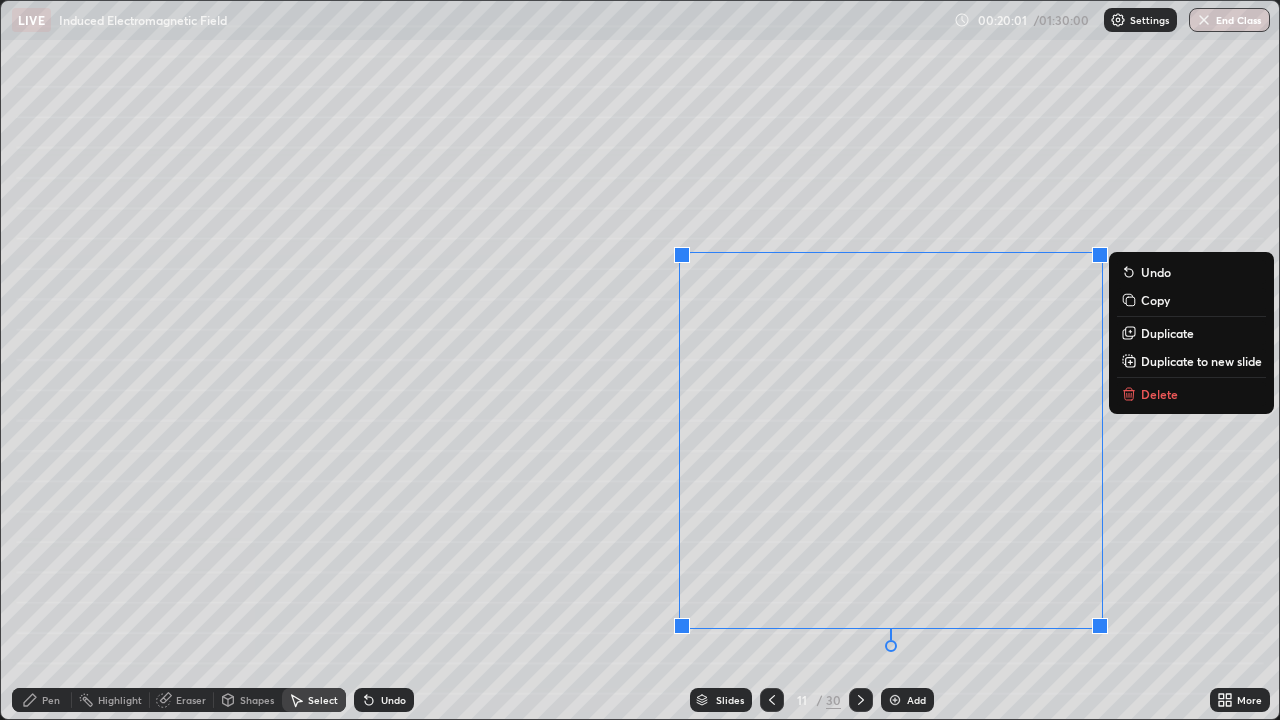 click on "0 ° Undo Copy Duplicate Duplicate to new slide Delete" at bounding box center (640, 360) 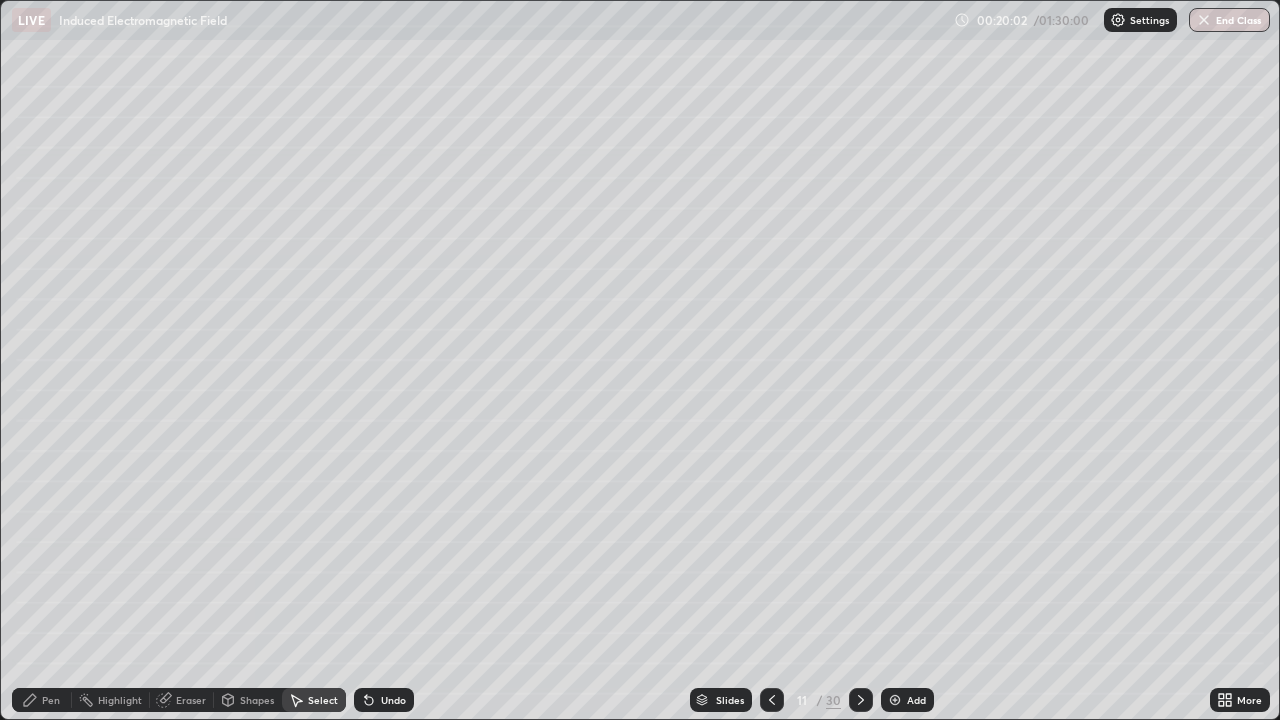 click on "Pen" at bounding box center [51, 700] 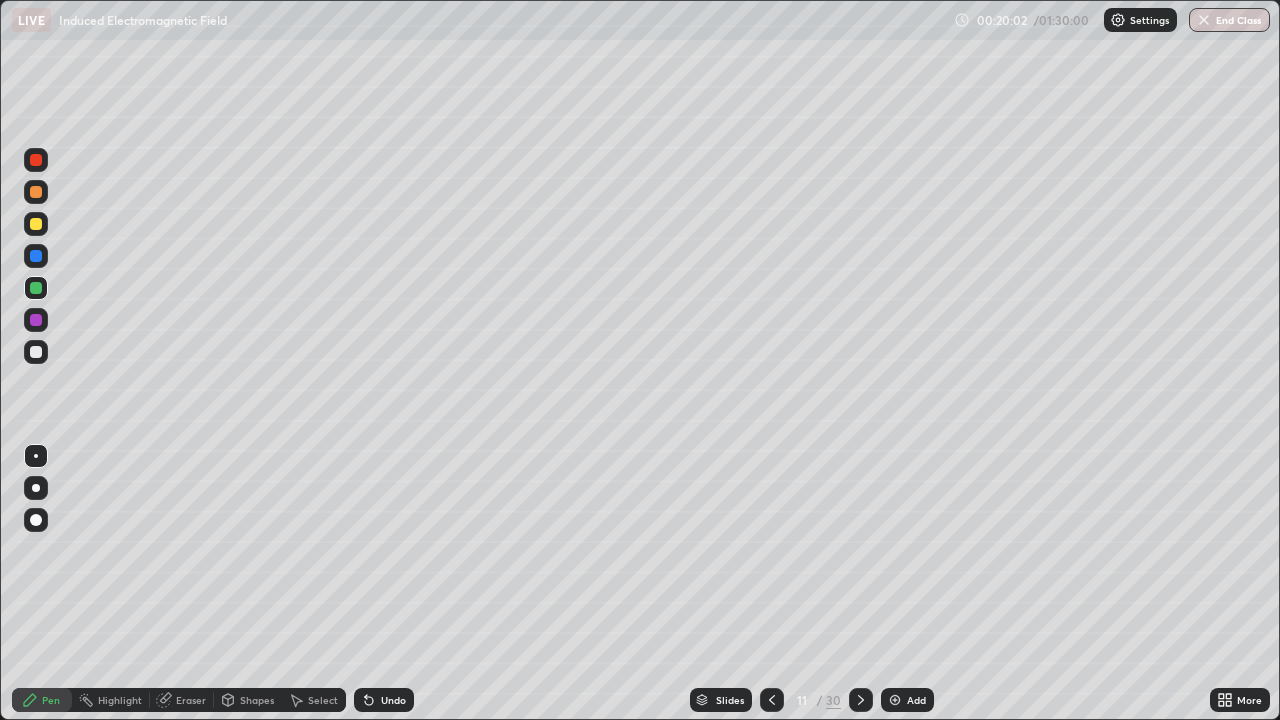 click at bounding box center [36, 352] 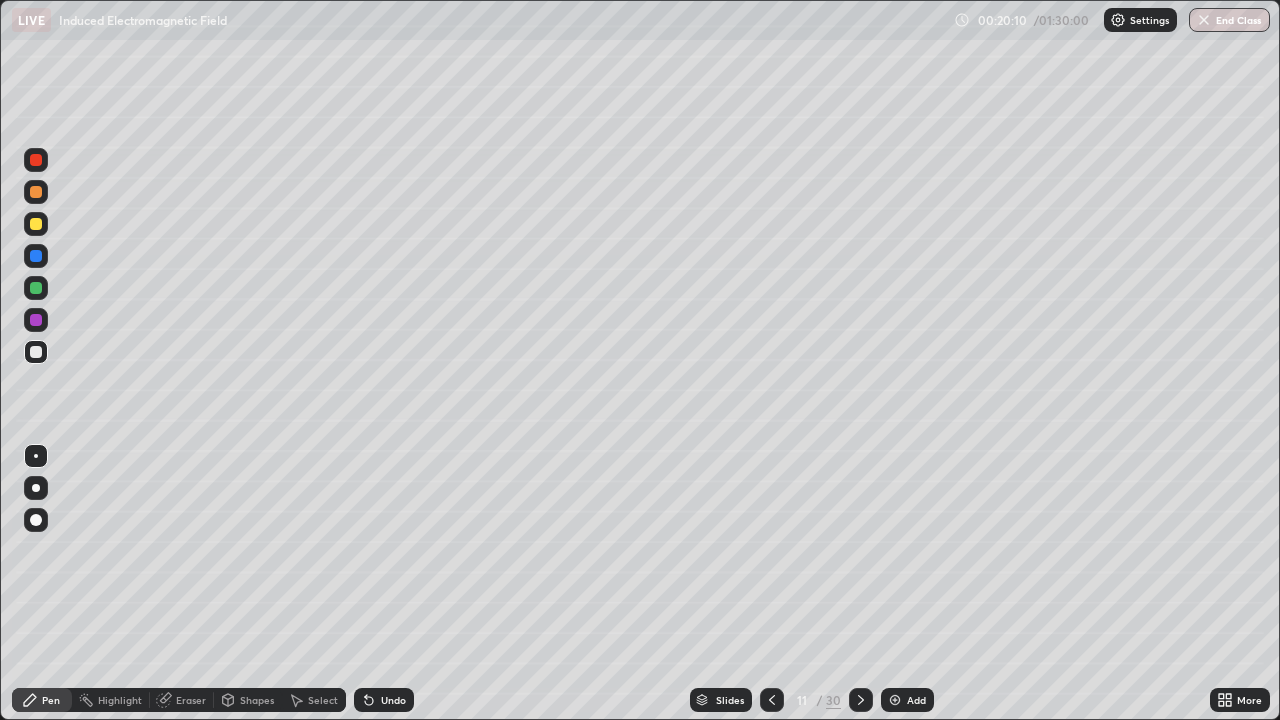 click on "Undo" at bounding box center [384, 700] 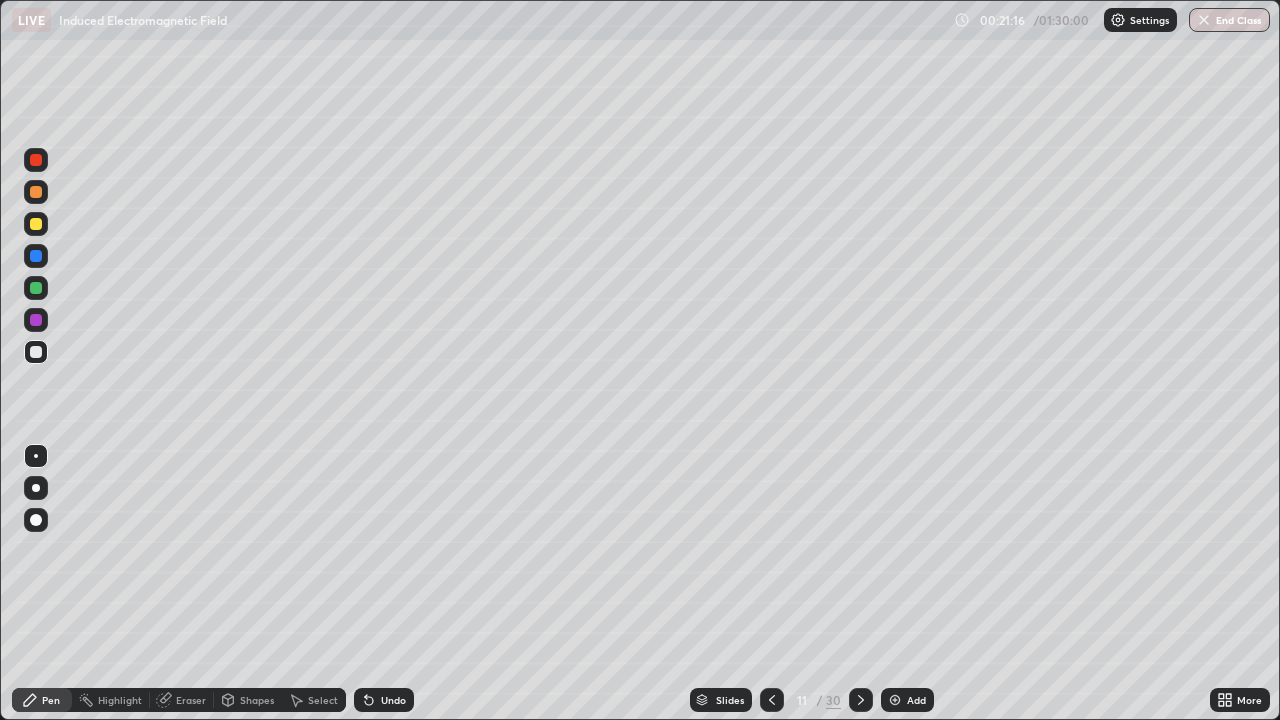 click 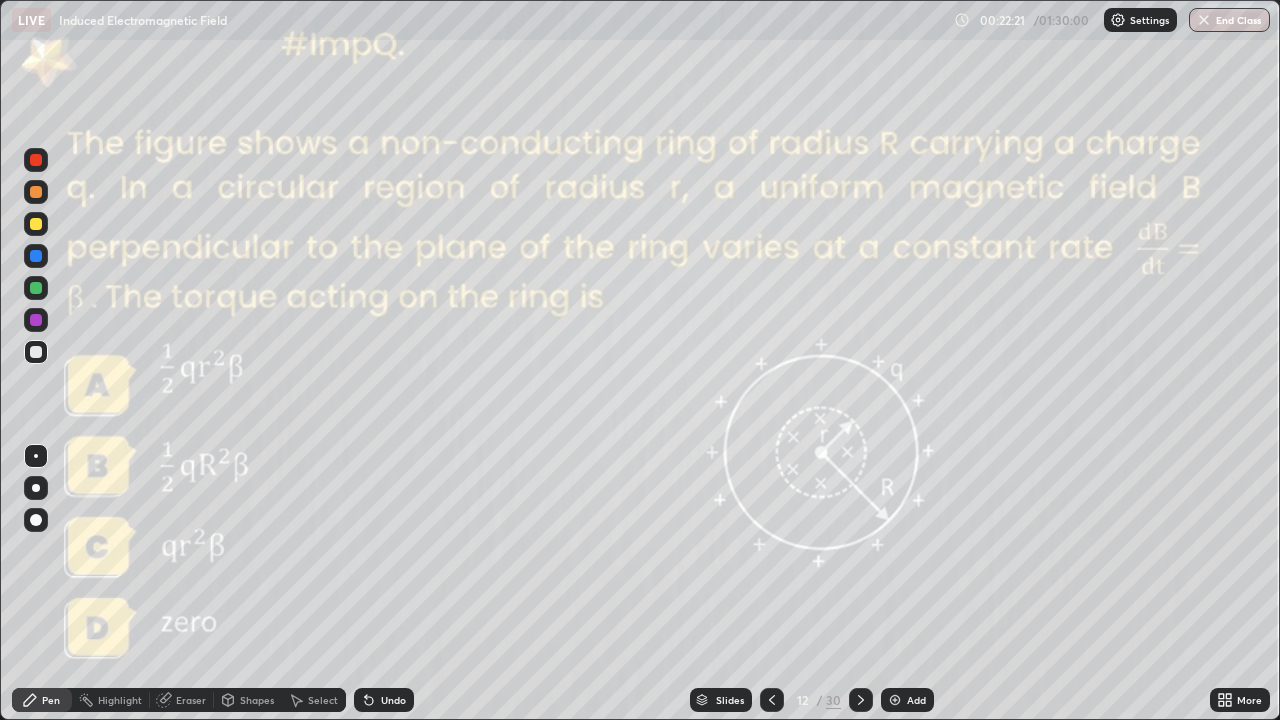 click on "Add" at bounding box center (907, 700) 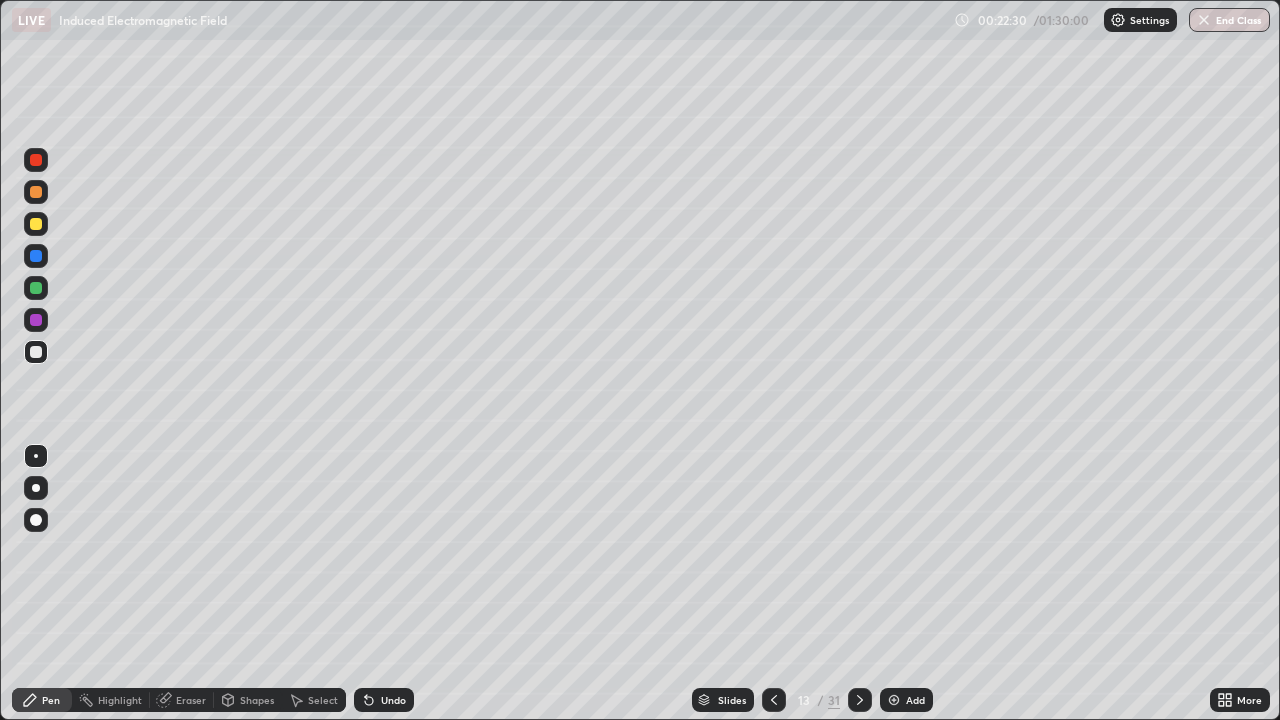click 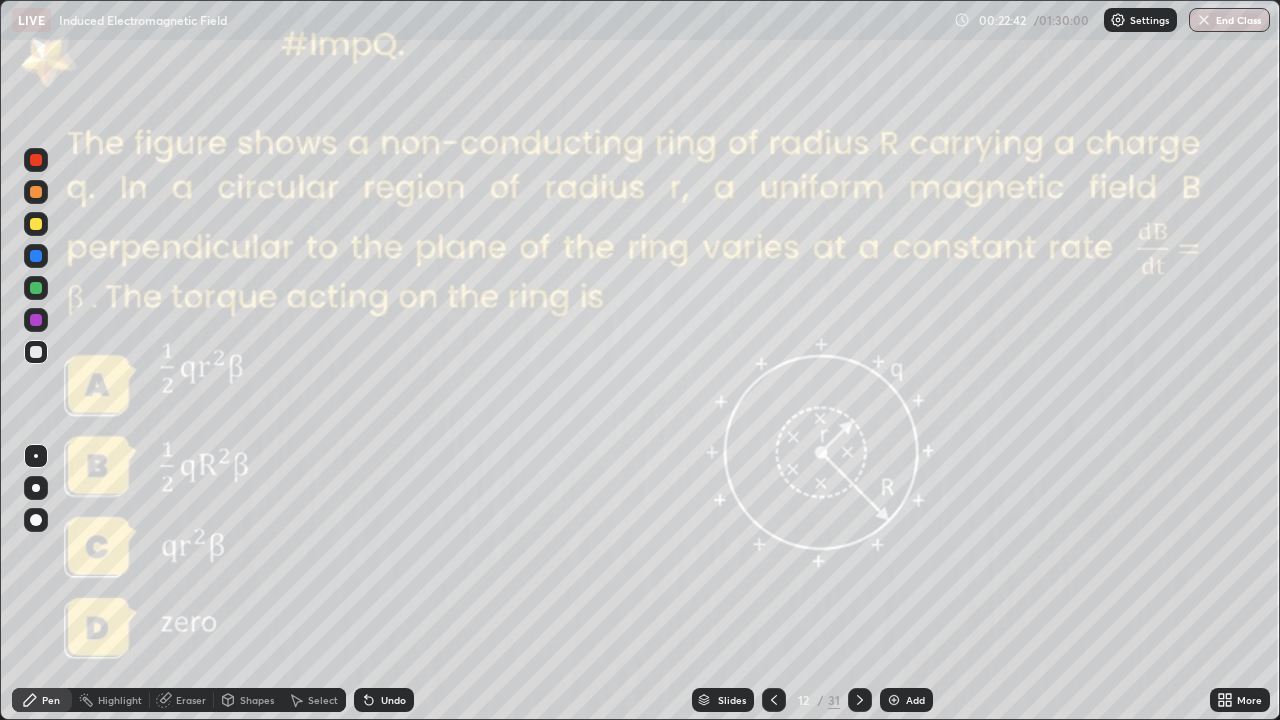 click at bounding box center [860, 700] 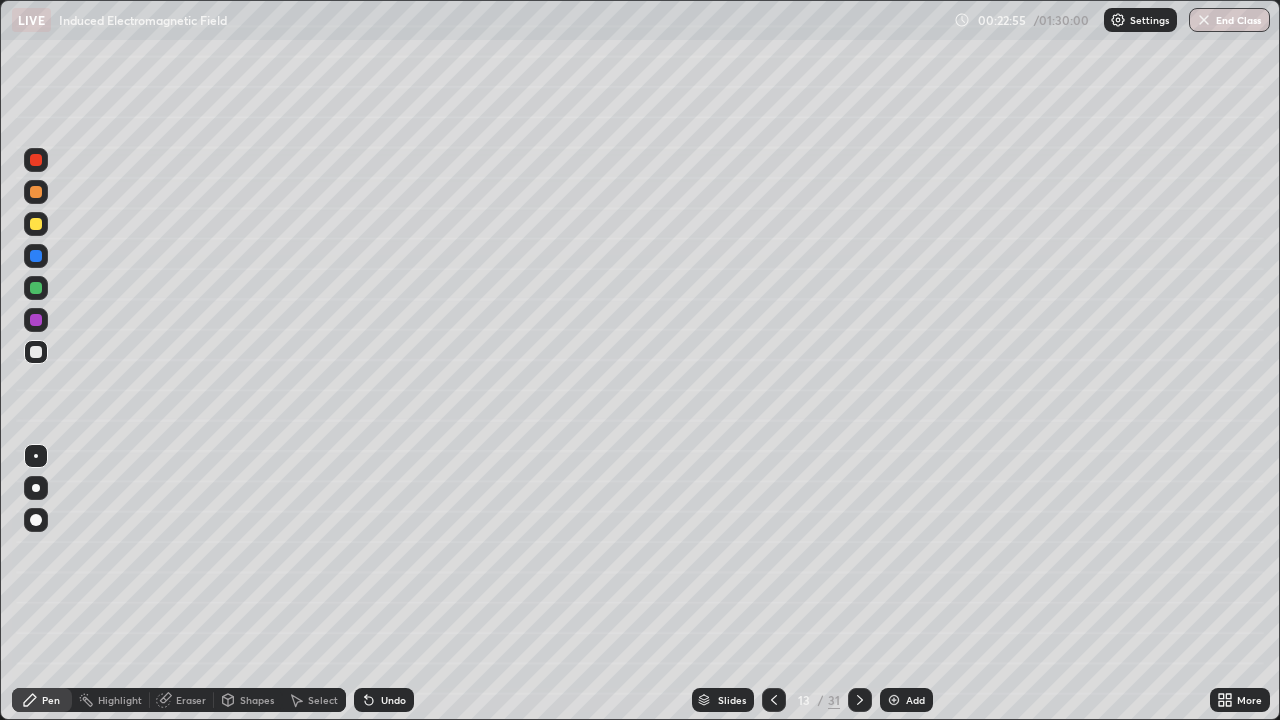 click 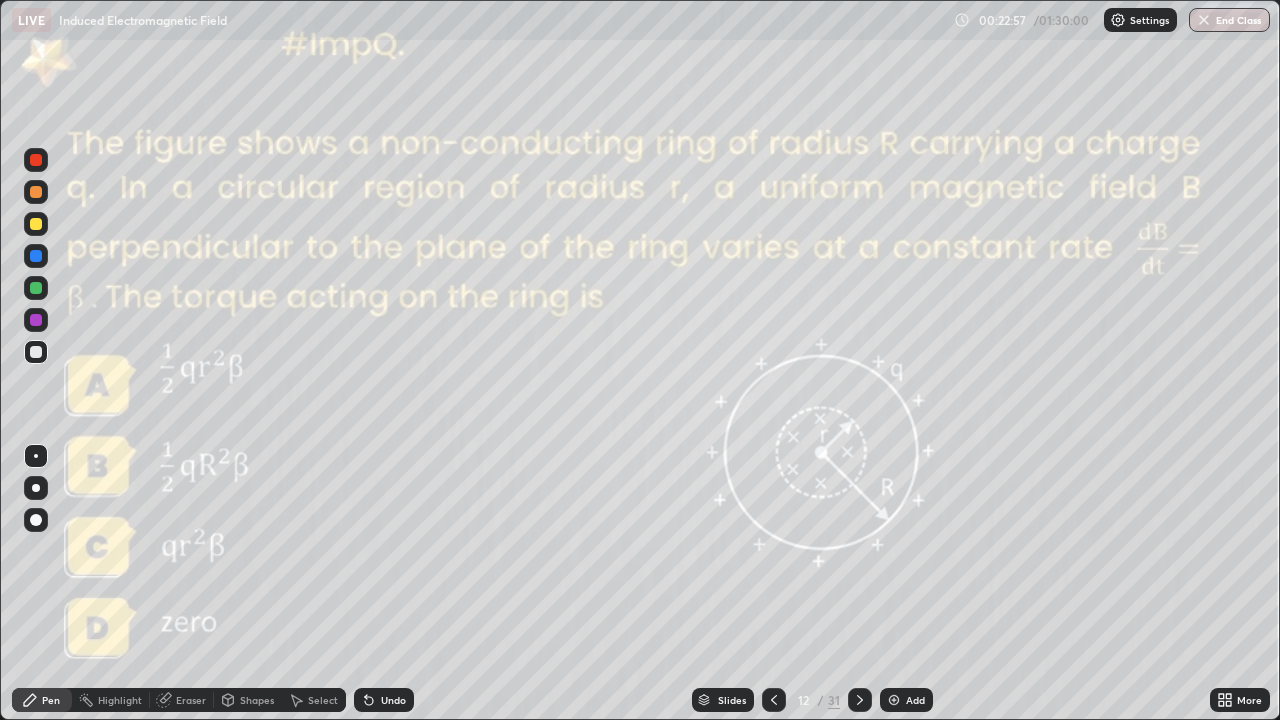 click 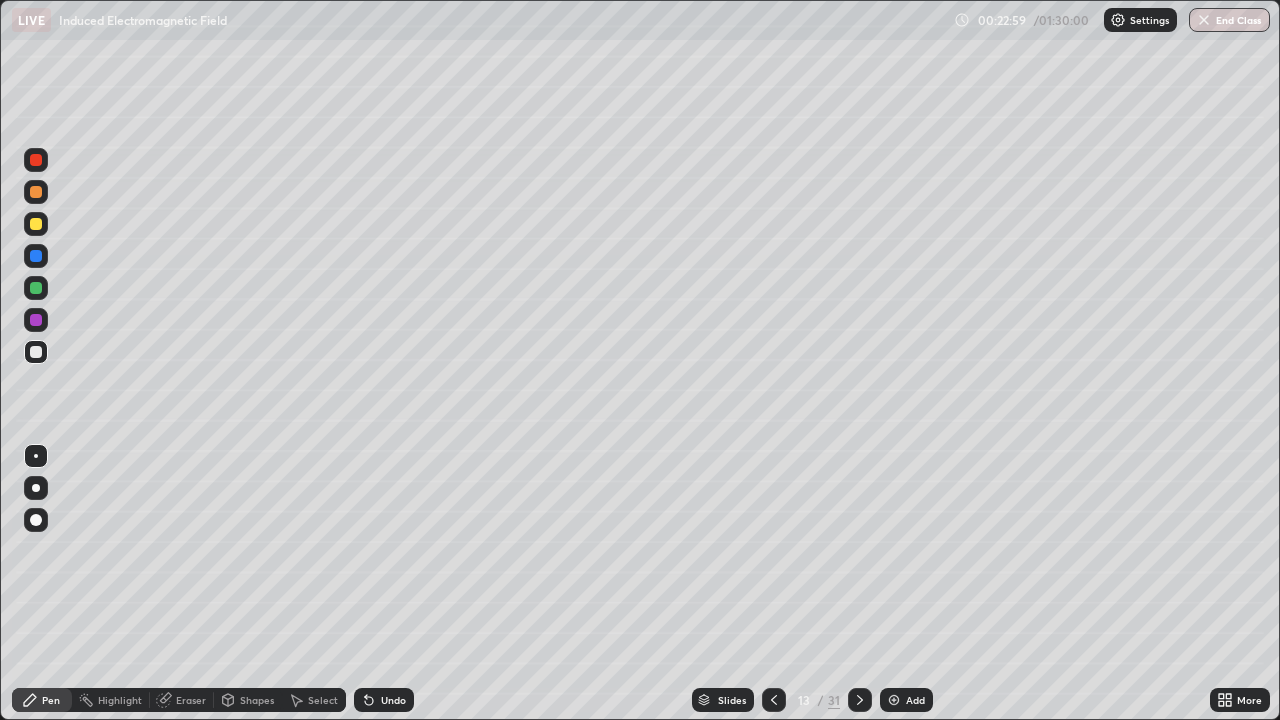 click on "Undo" at bounding box center [393, 700] 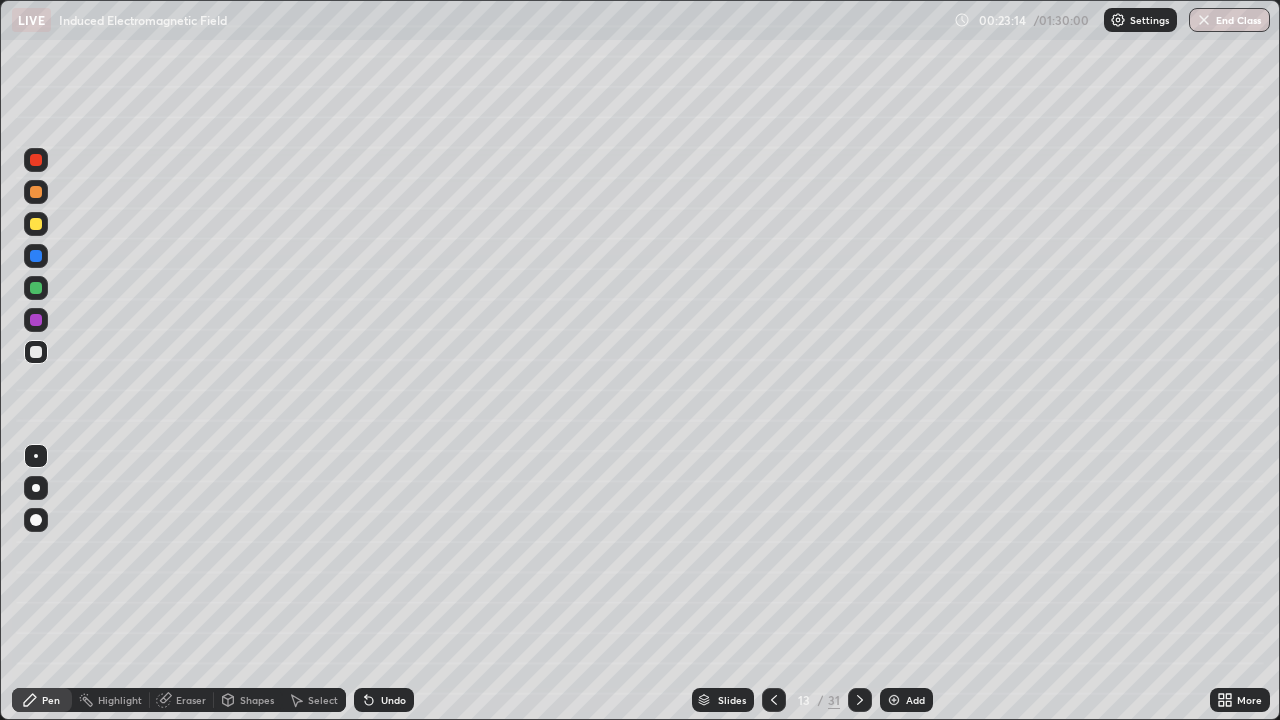 click on "13" at bounding box center [804, 700] 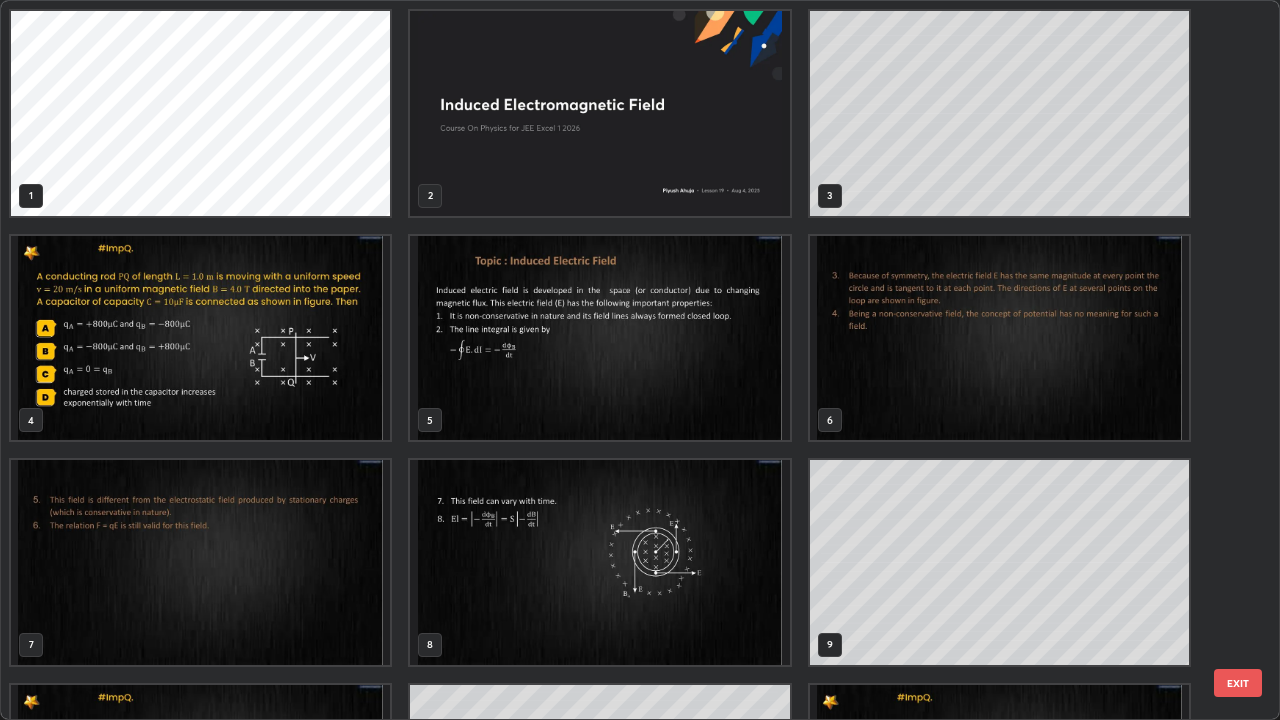 scroll, scrollTop: 405, scrollLeft: 0, axis: vertical 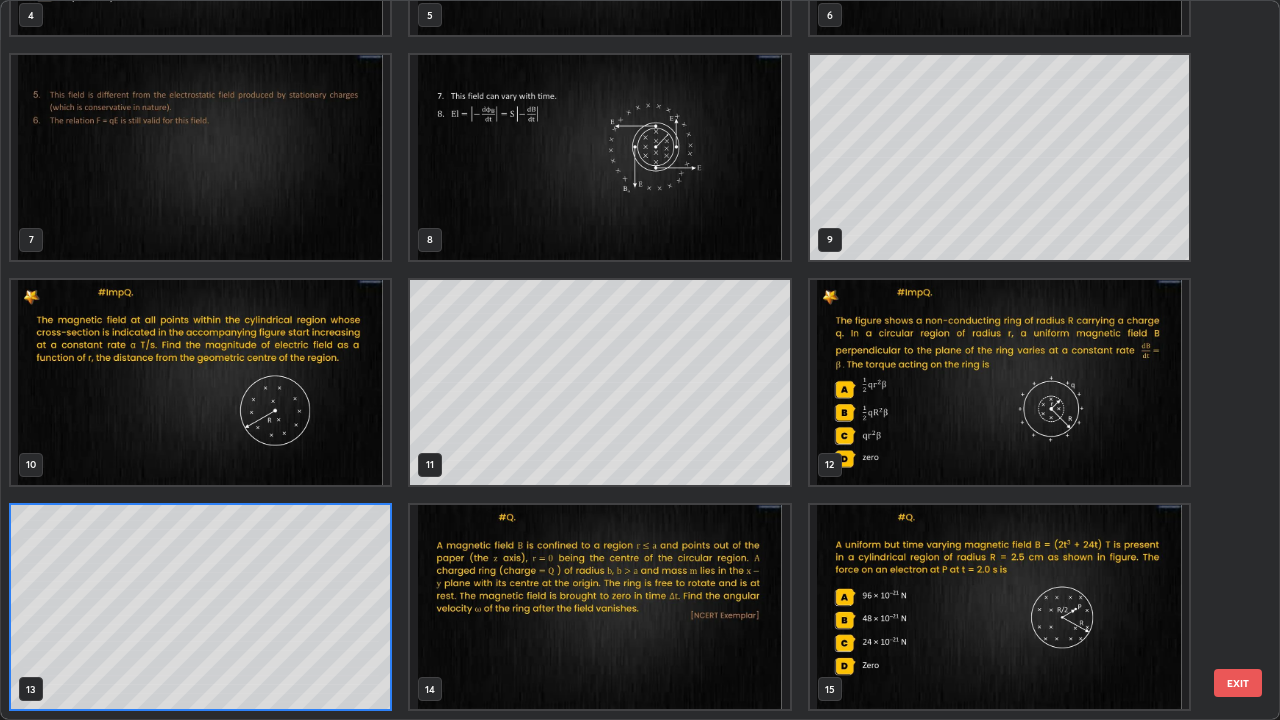 click at bounding box center (999, 382) 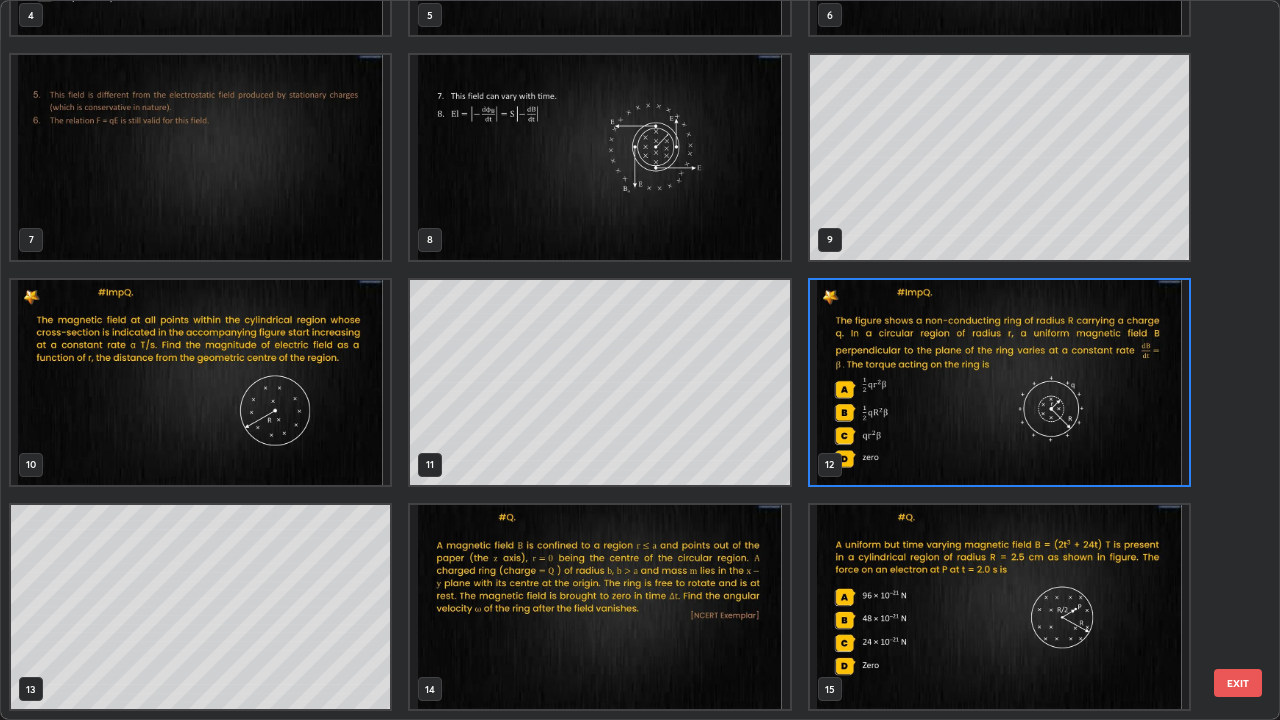 click at bounding box center (999, 382) 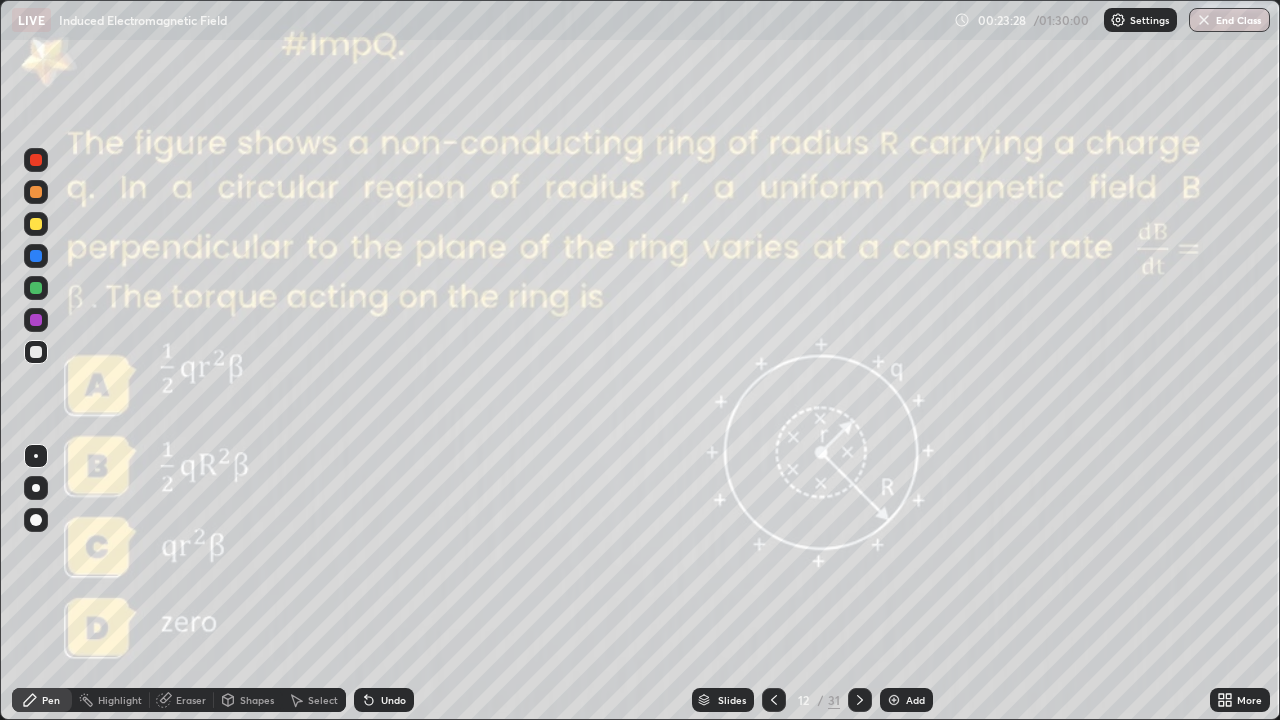 click 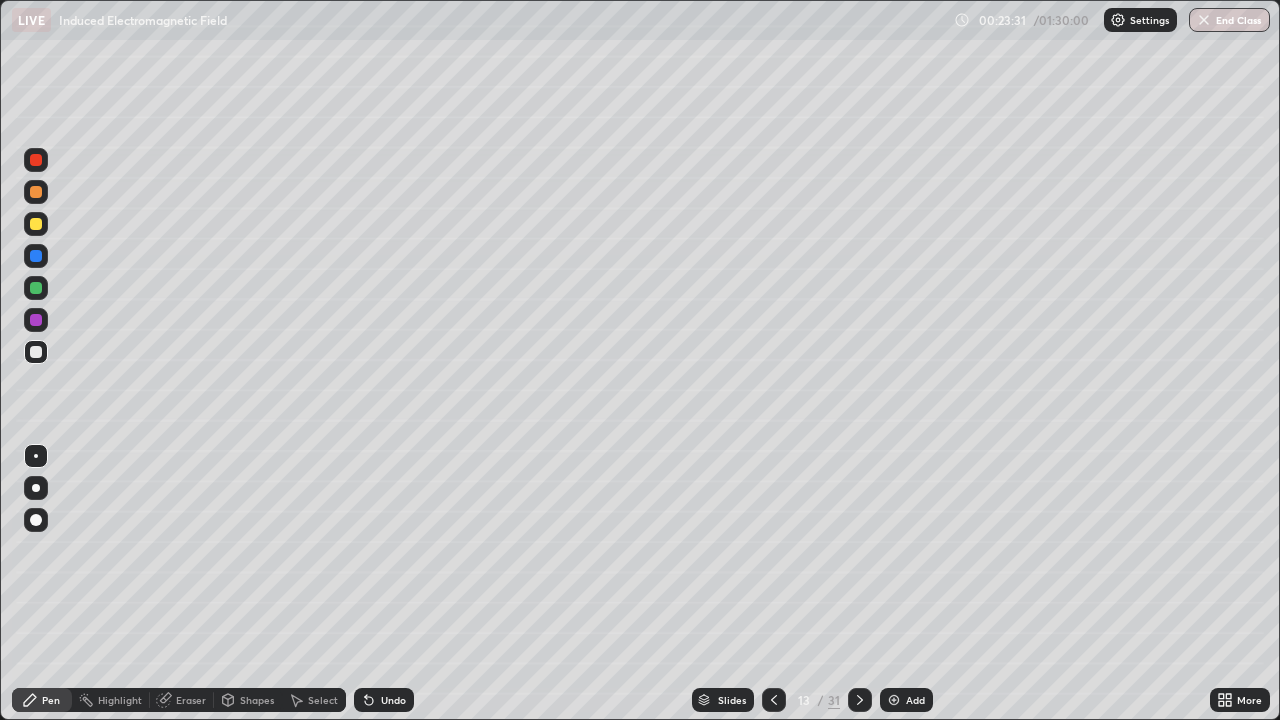 click 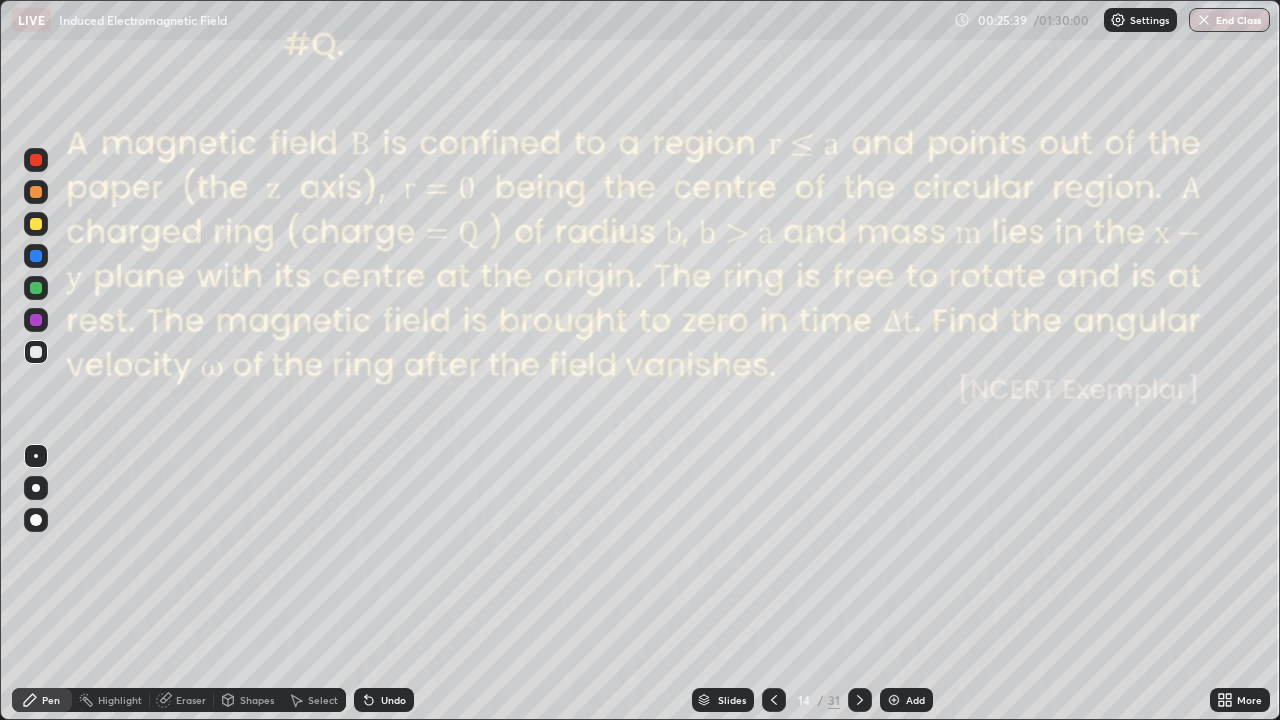 click at bounding box center (894, 700) 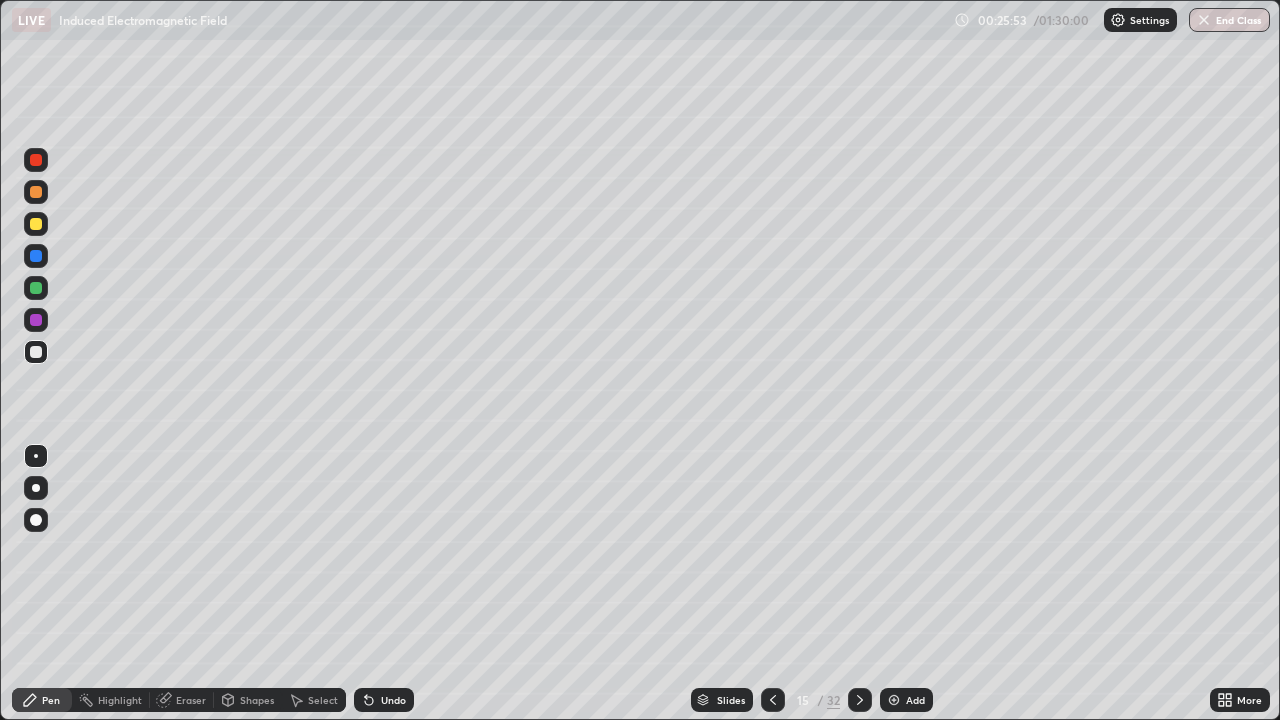 click 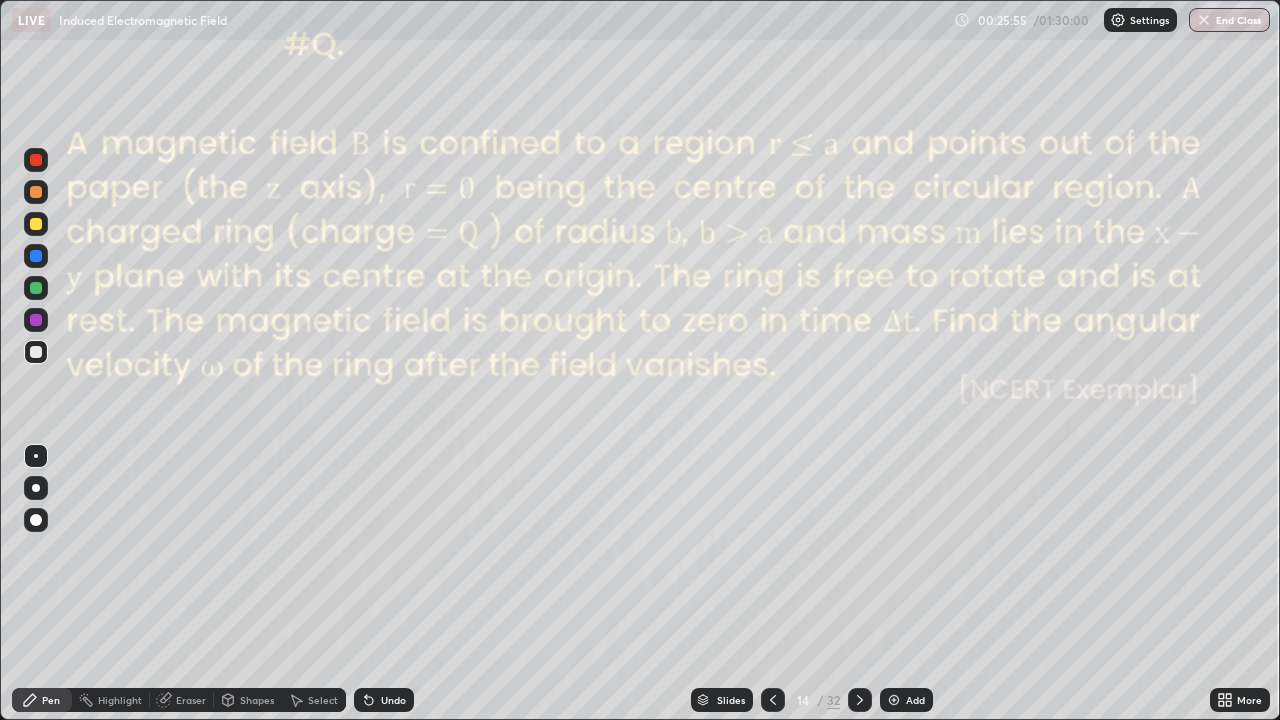 click 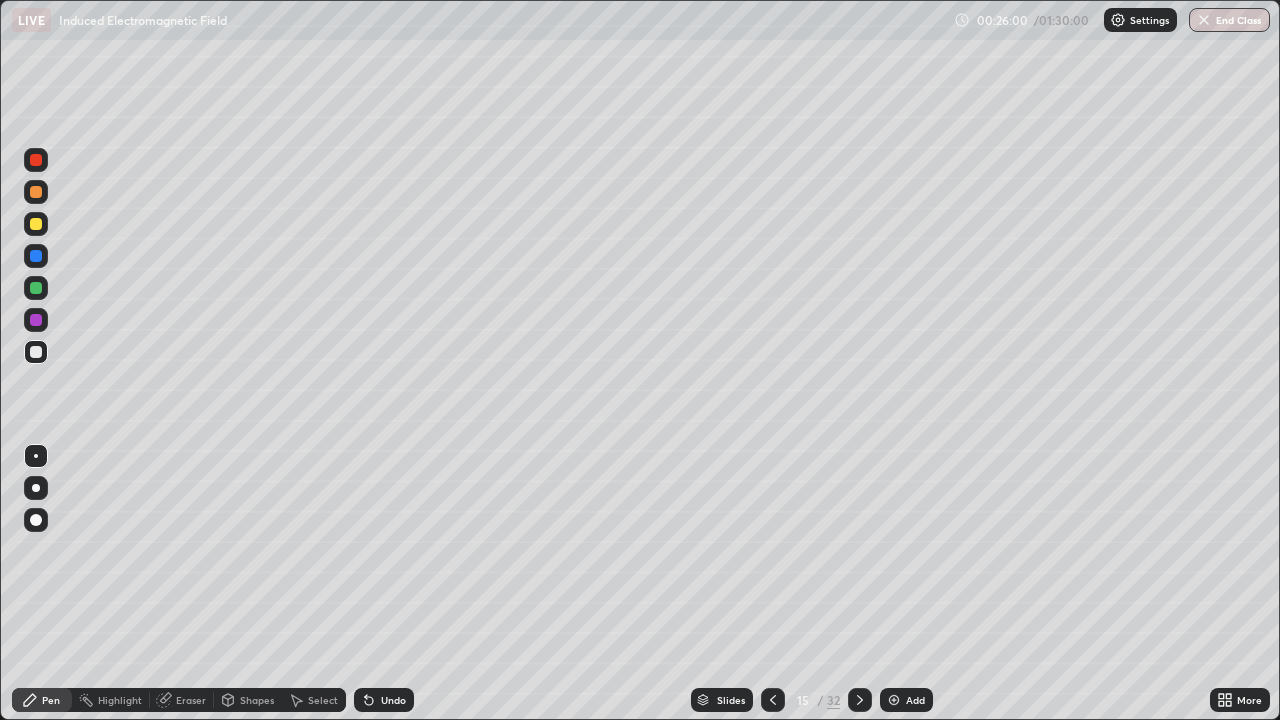click 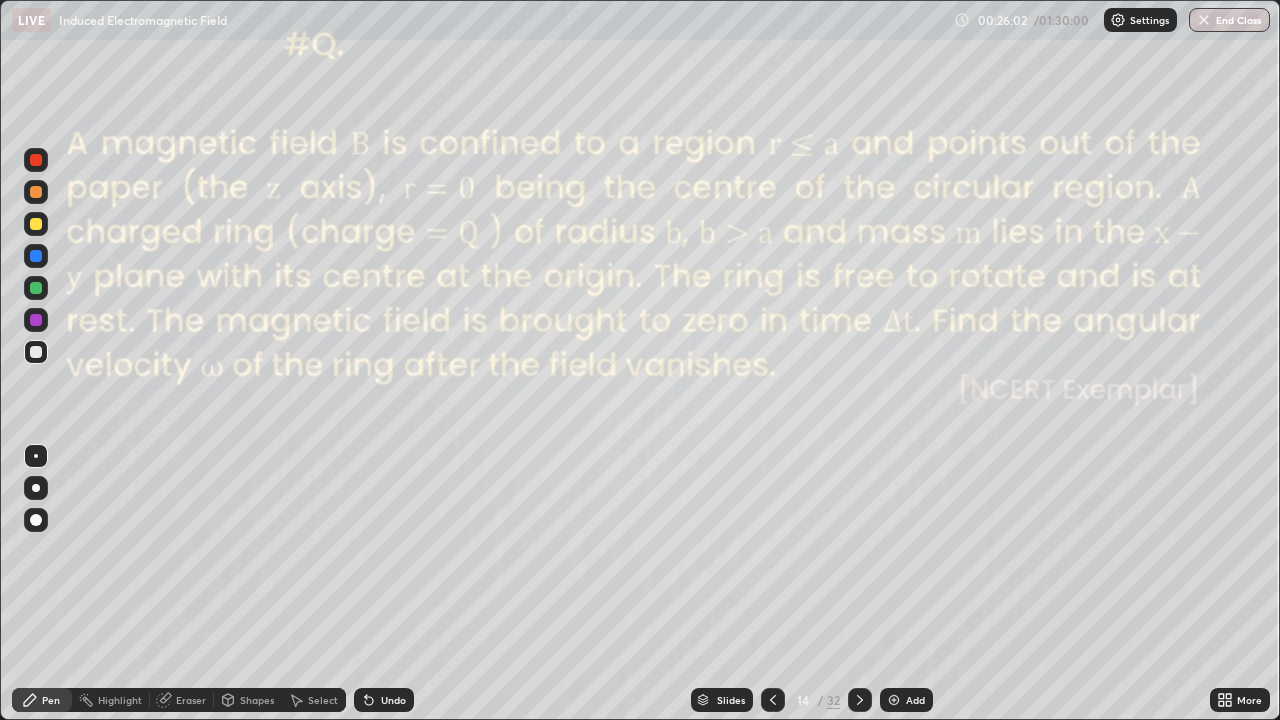 click 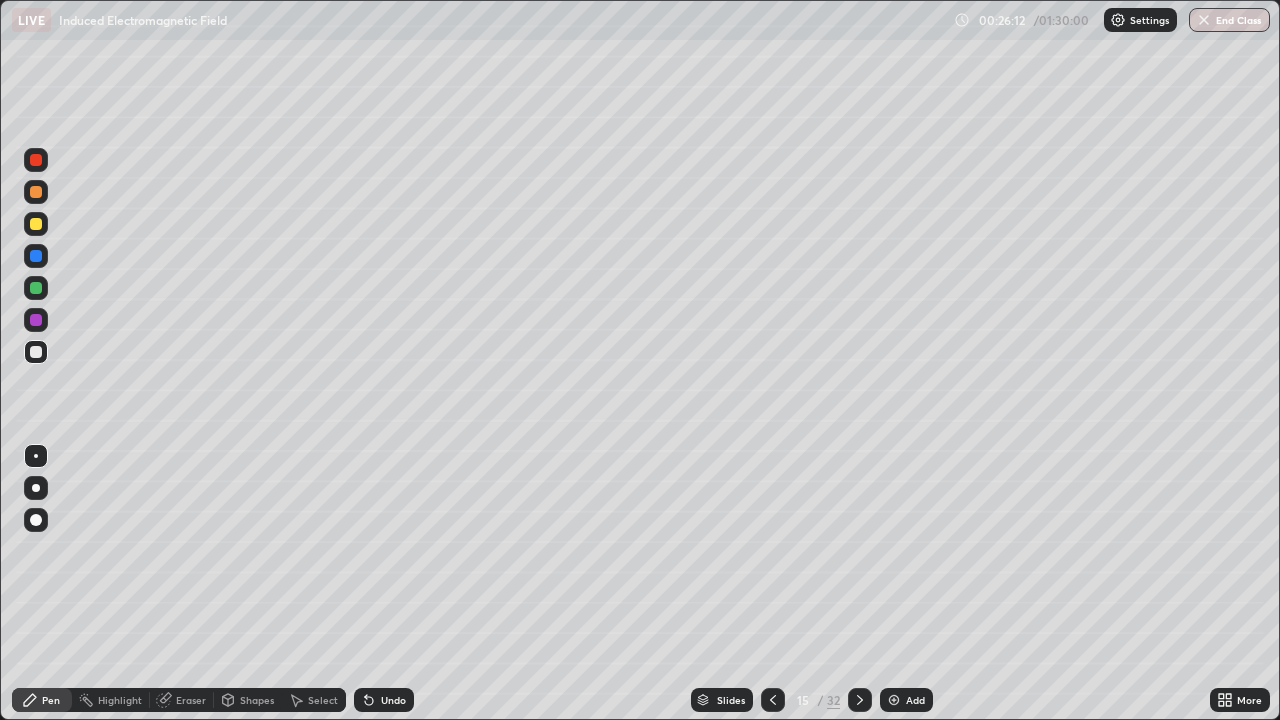 click on "Undo" at bounding box center [393, 700] 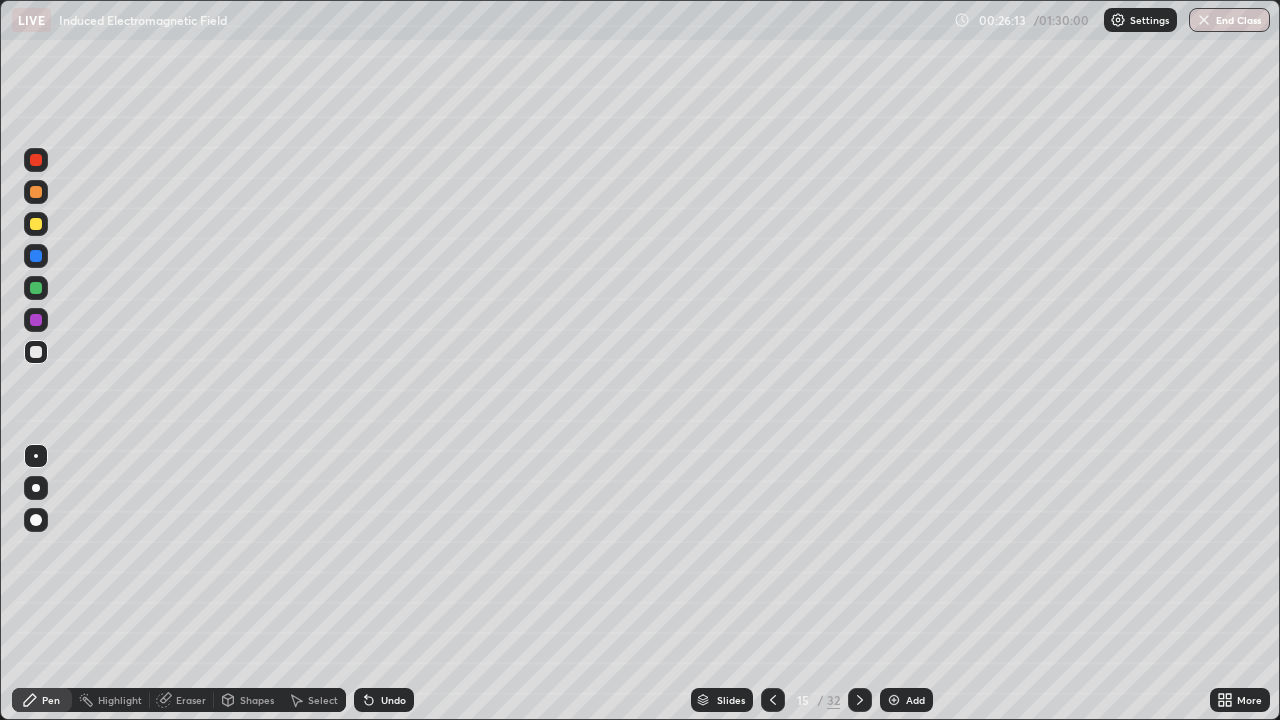 click on "Undo" at bounding box center (393, 700) 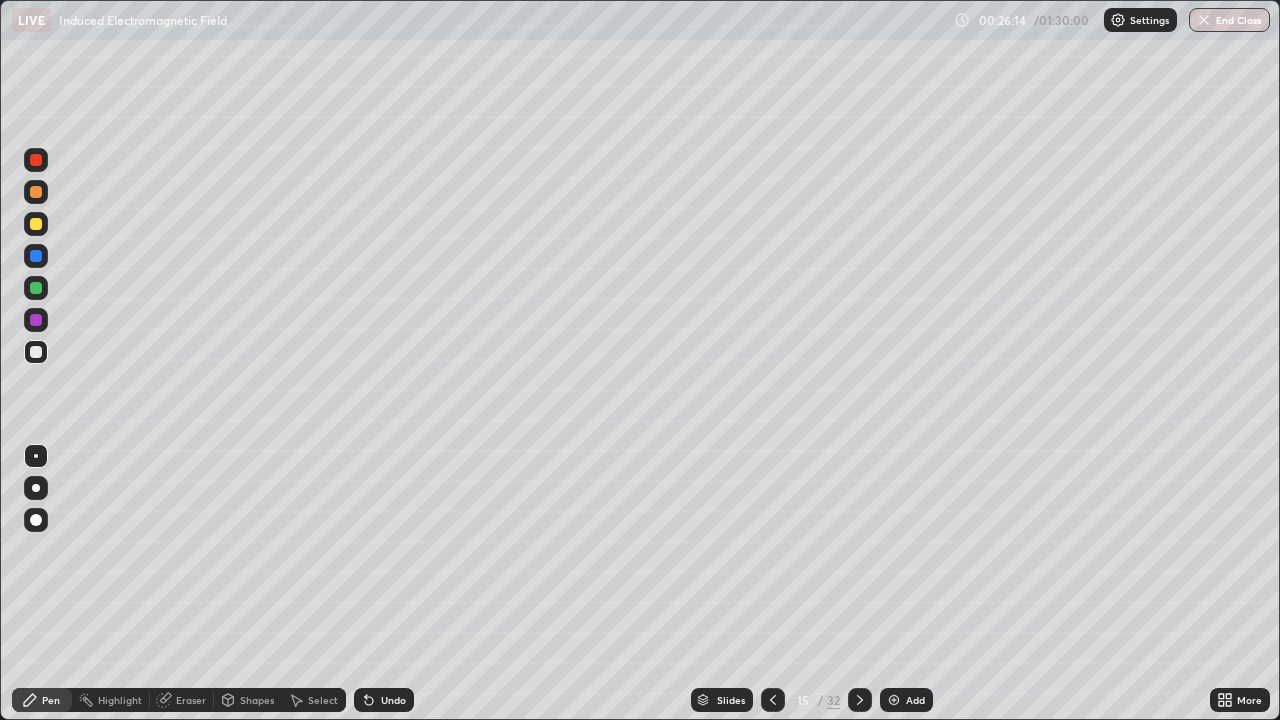 click on "Undo" at bounding box center [384, 700] 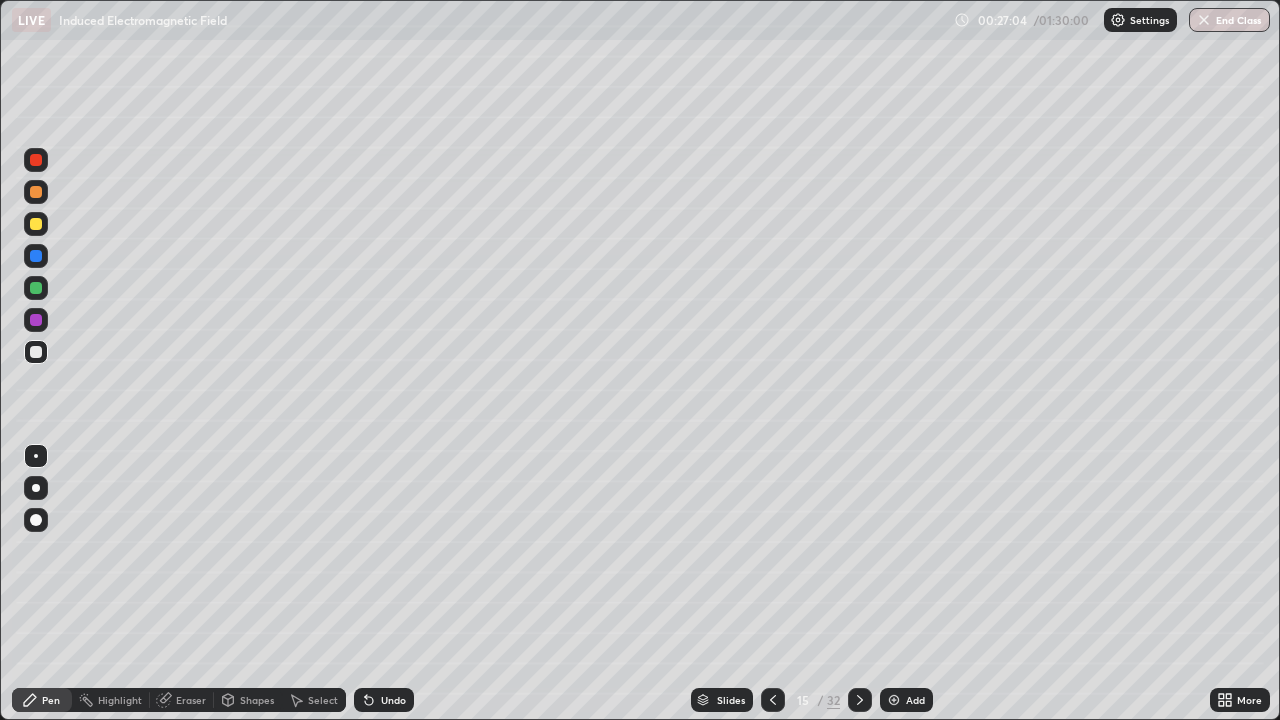 click at bounding box center (36, 288) 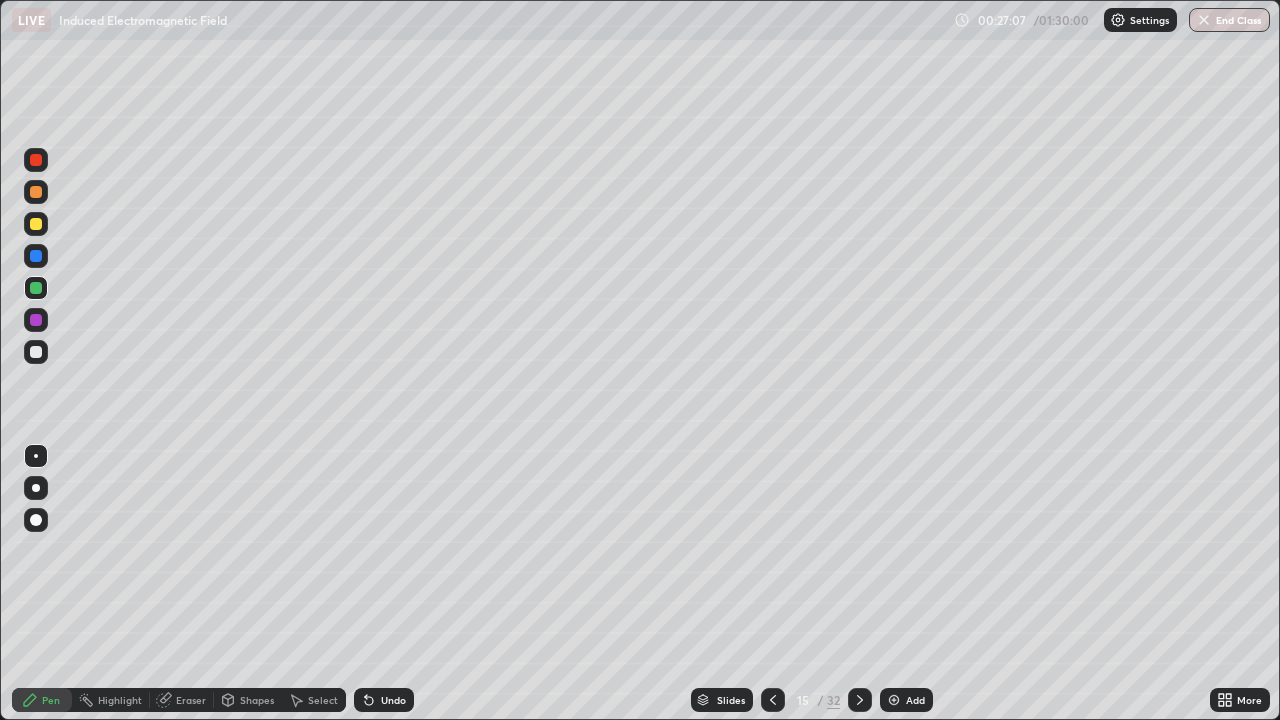 click on "Add" at bounding box center (906, 700) 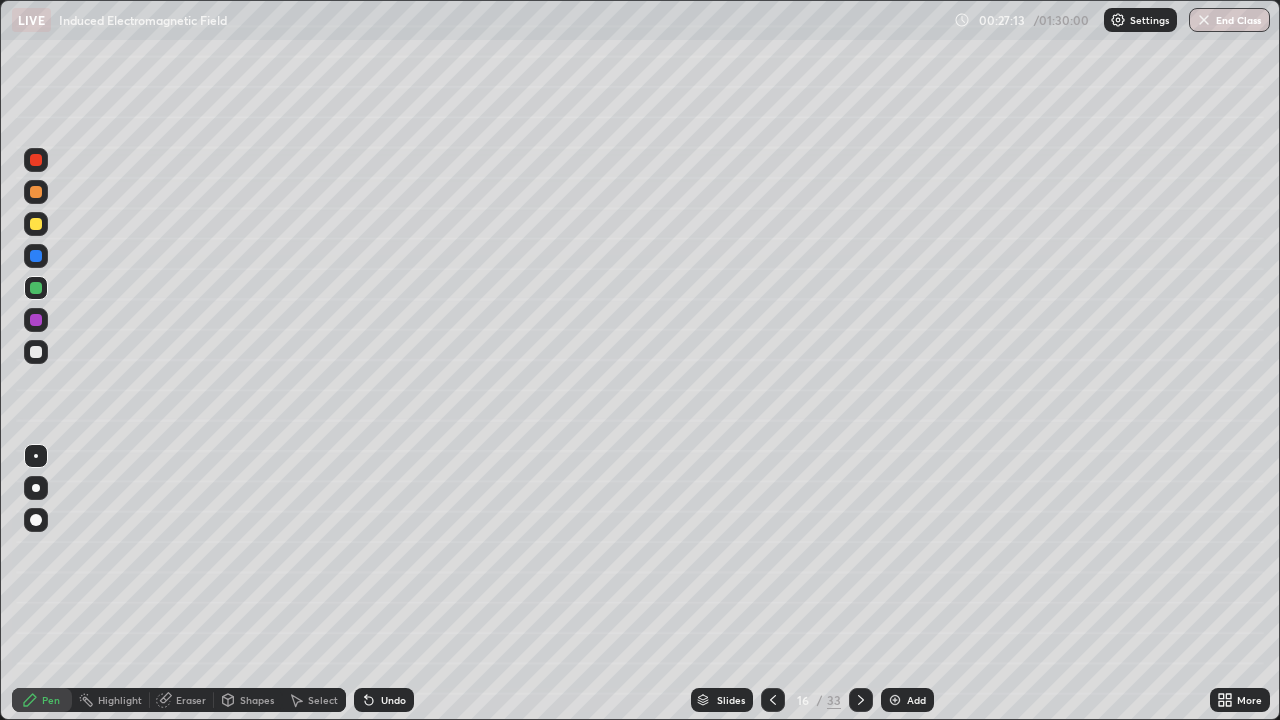 click 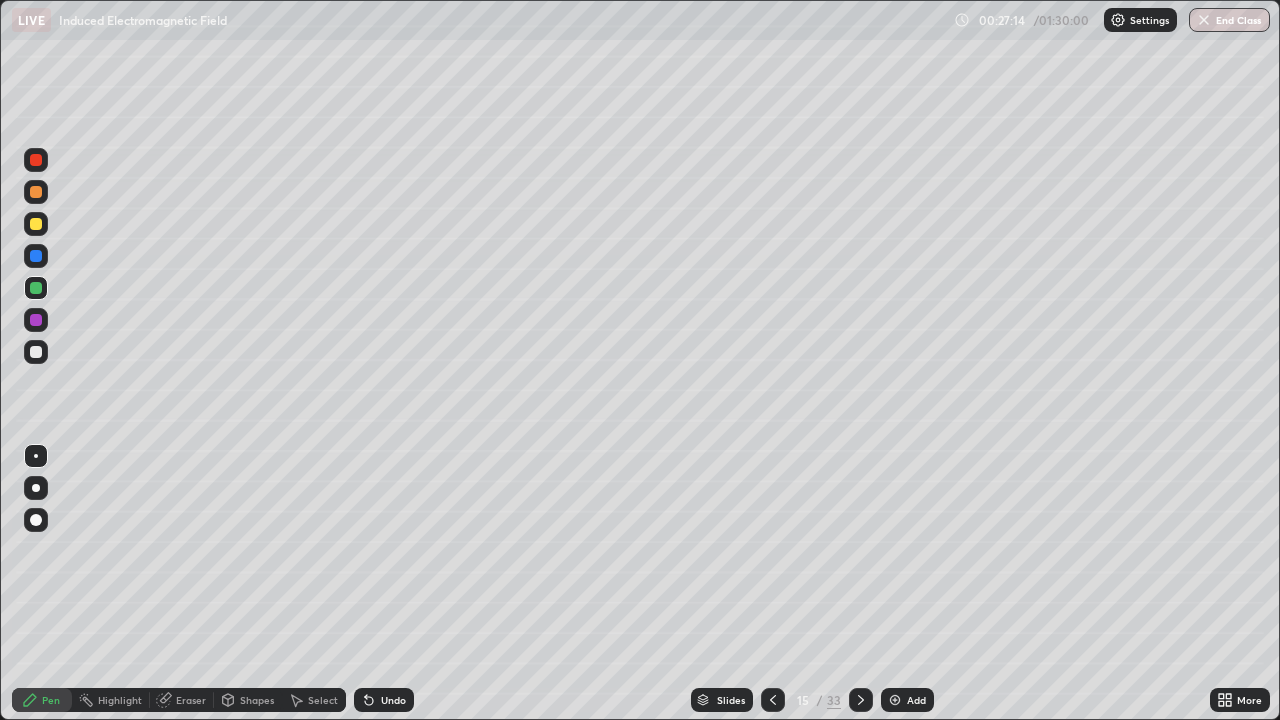 click 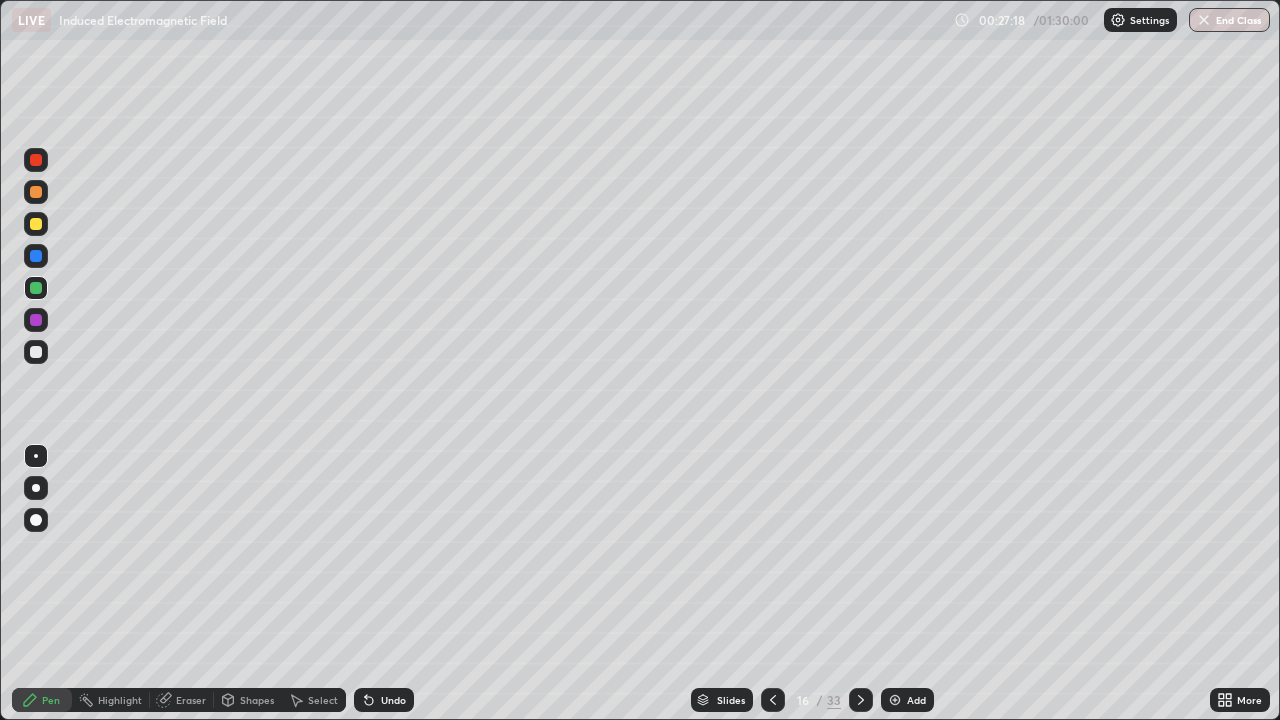 click 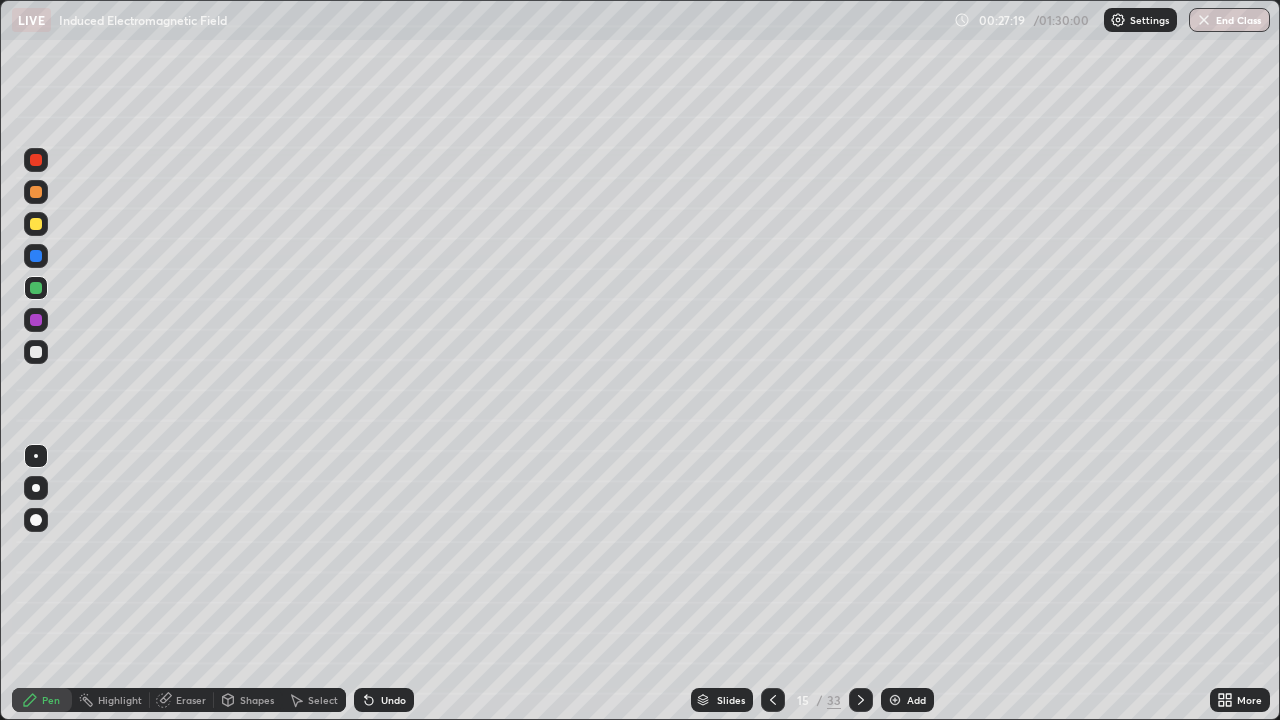 click 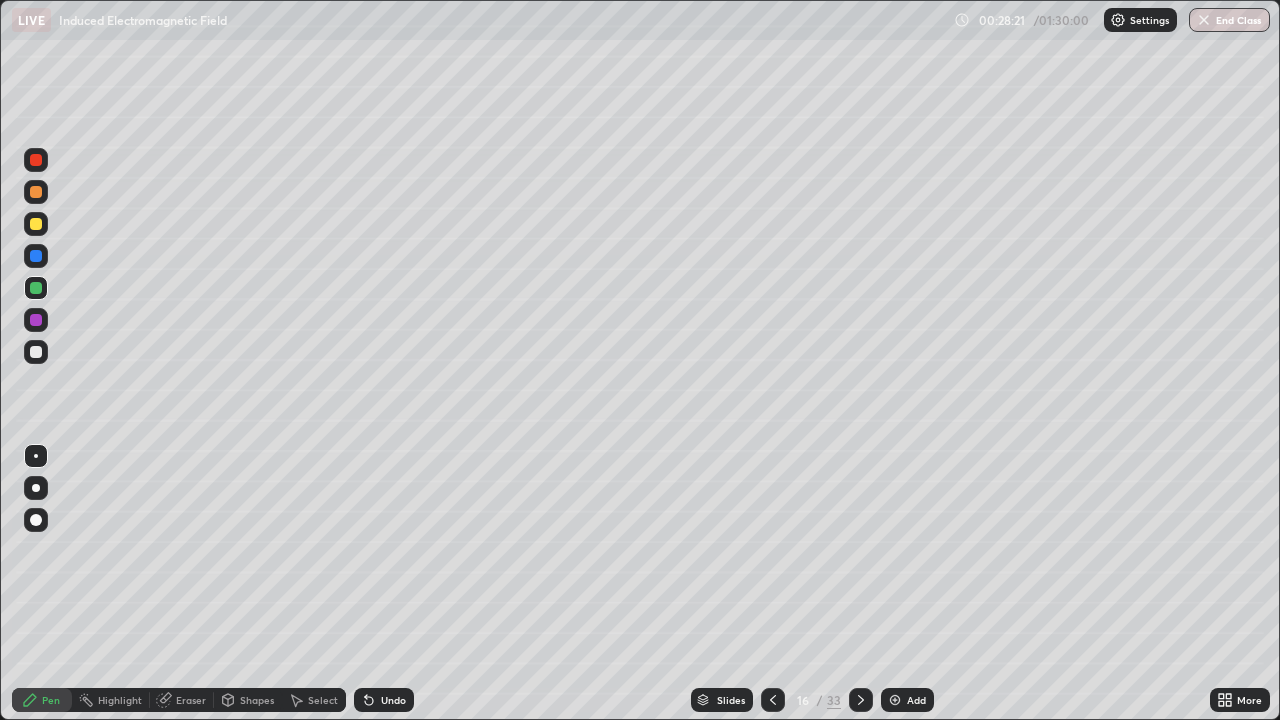 click on "Add" at bounding box center [907, 700] 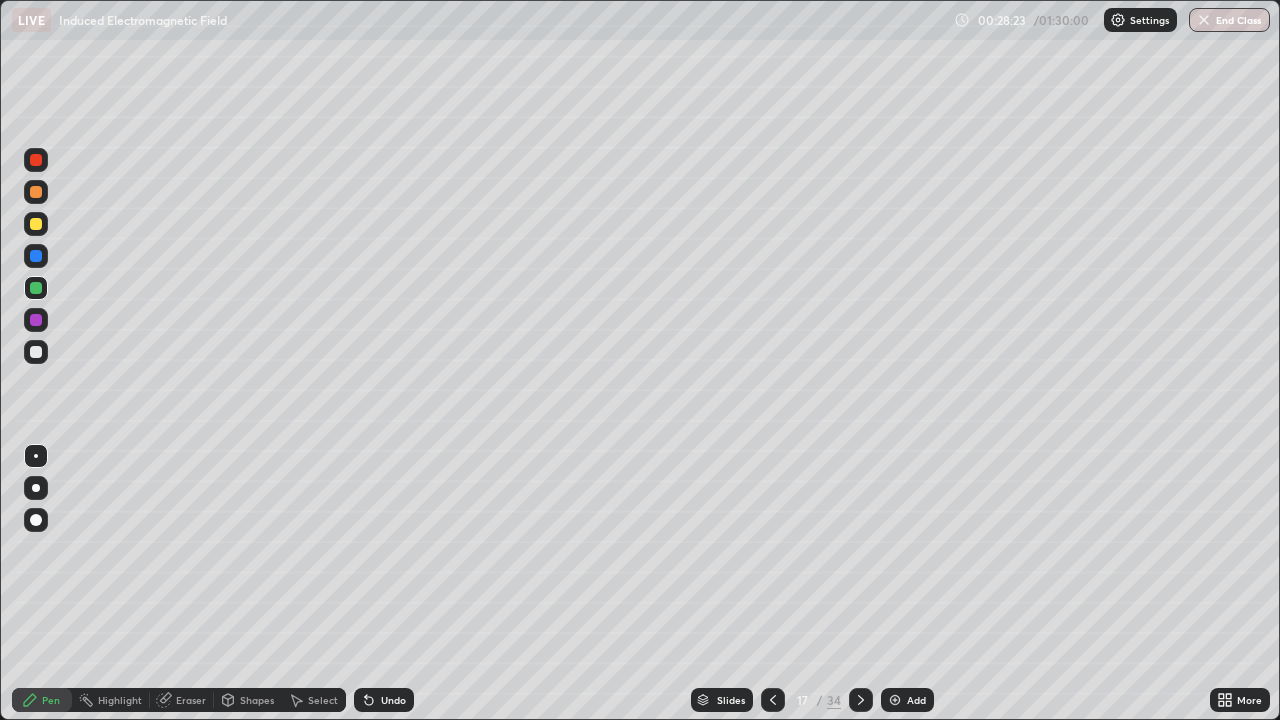 click on "Shapes" at bounding box center (257, 700) 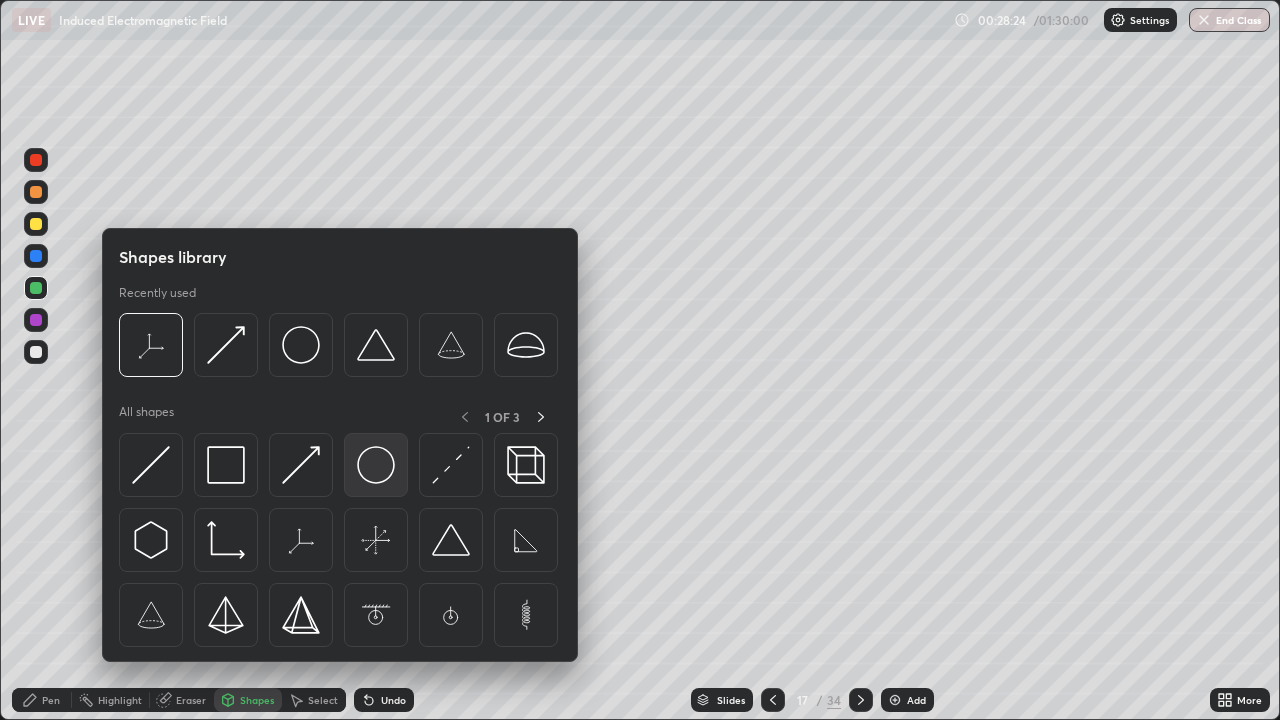 click at bounding box center (376, 465) 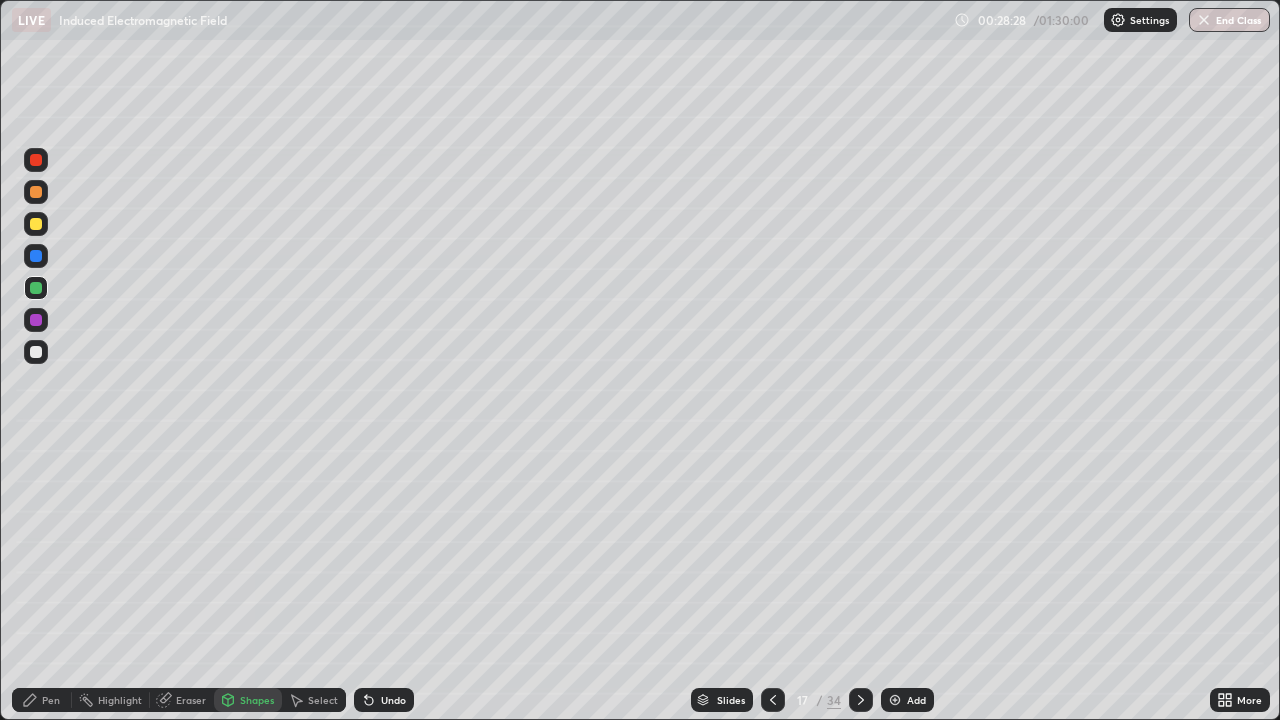 click on "Pen" at bounding box center (42, 700) 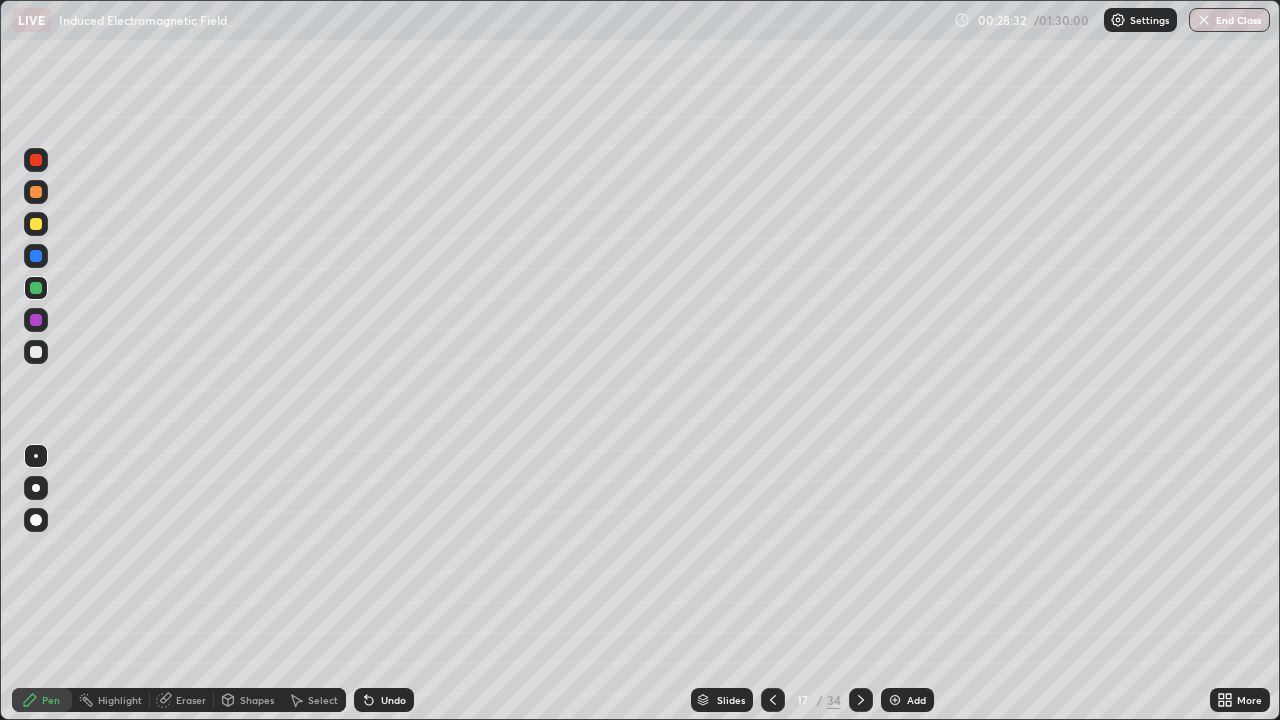 click at bounding box center (36, 352) 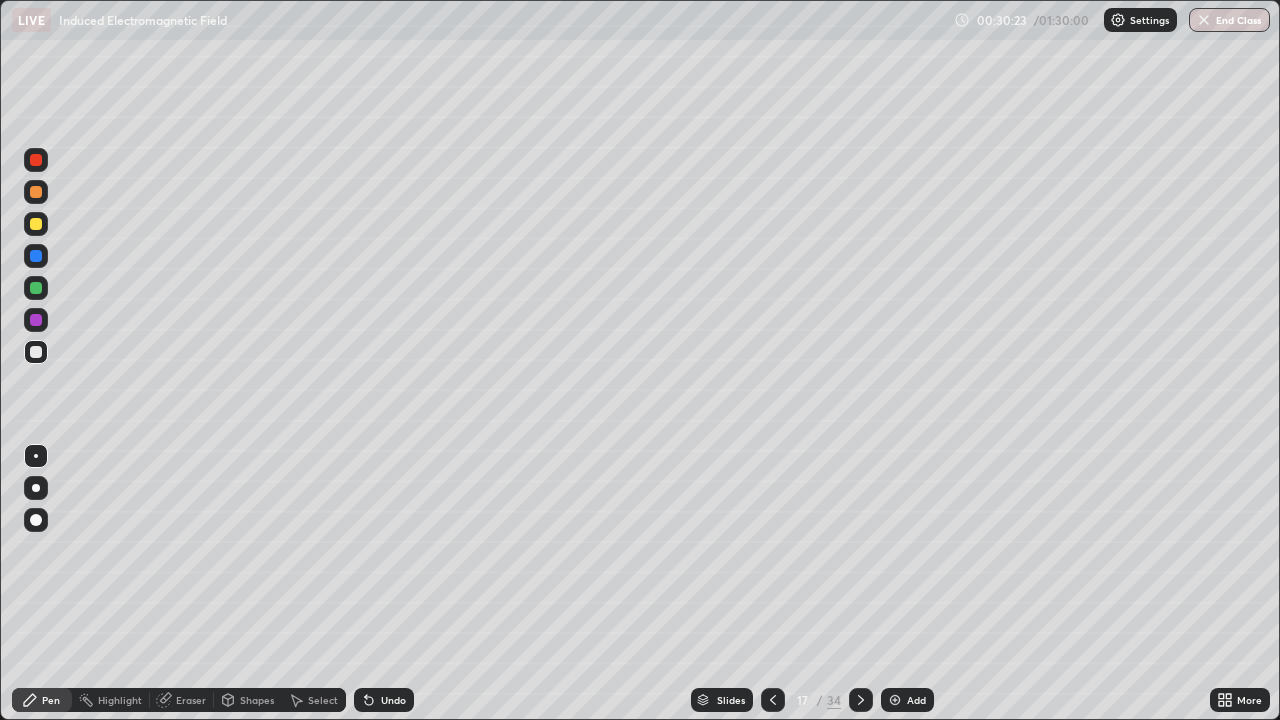 click 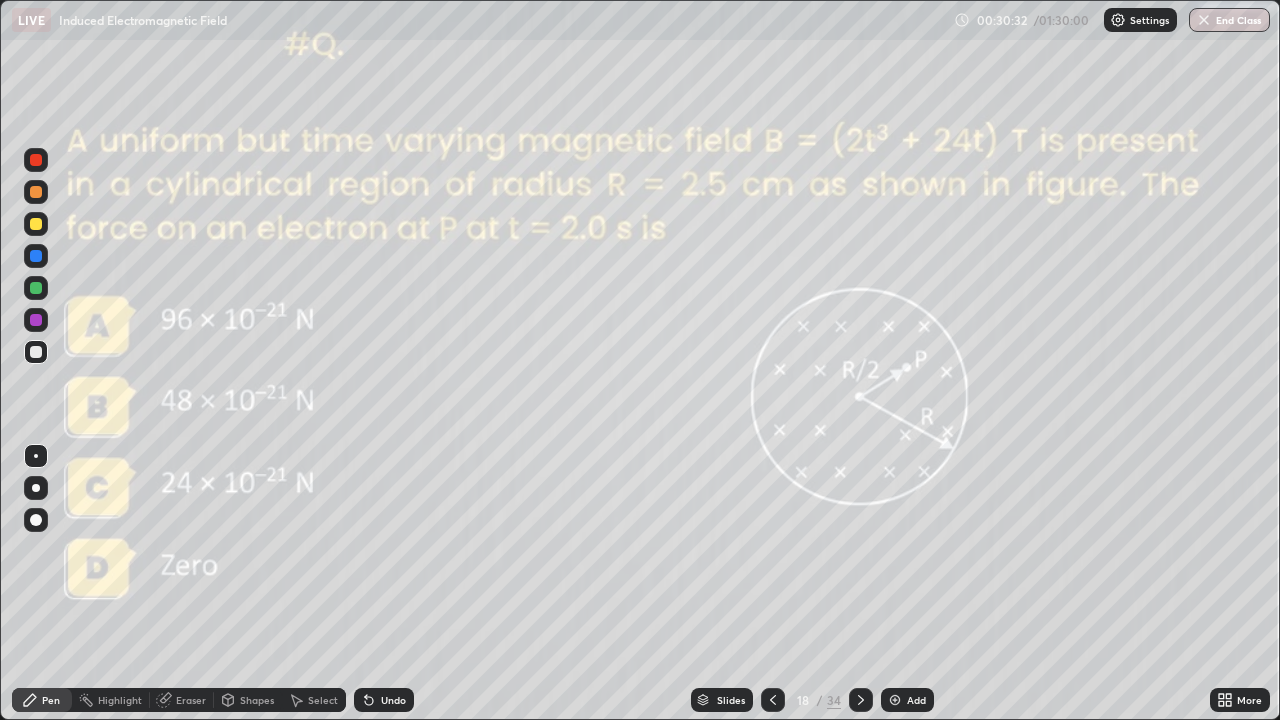 click at bounding box center (861, 700) 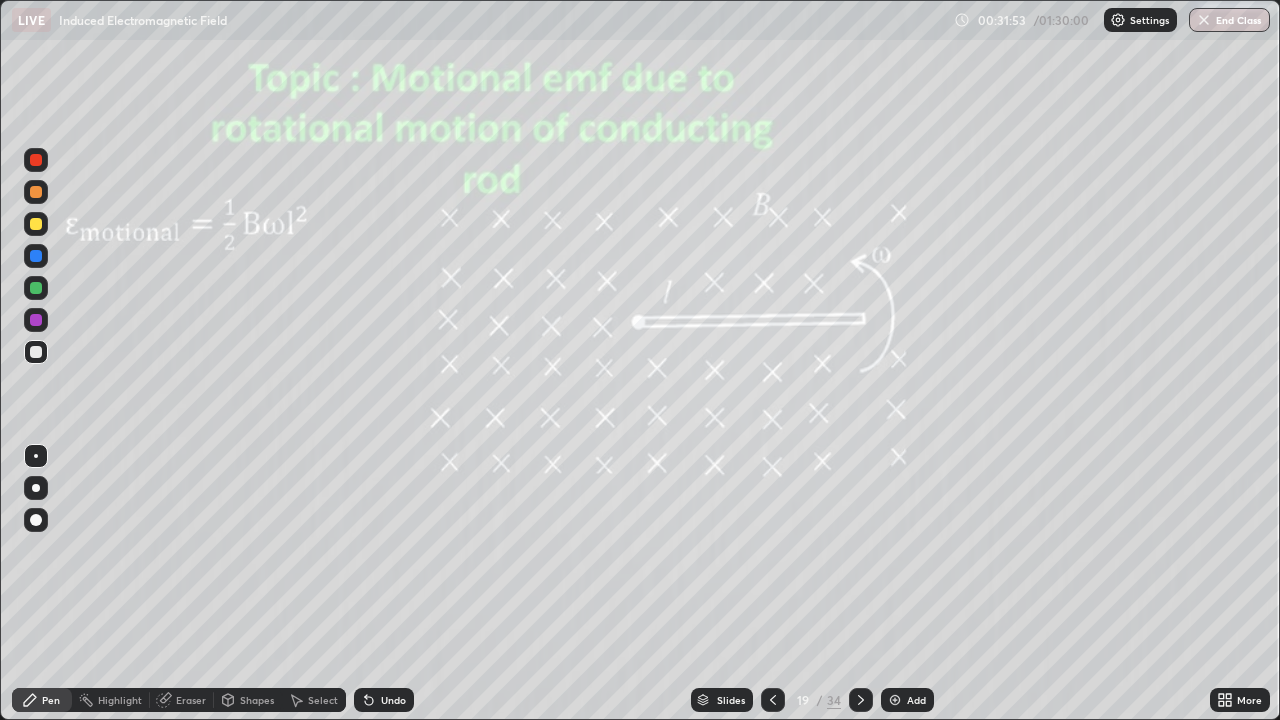 click at bounding box center [895, 700] 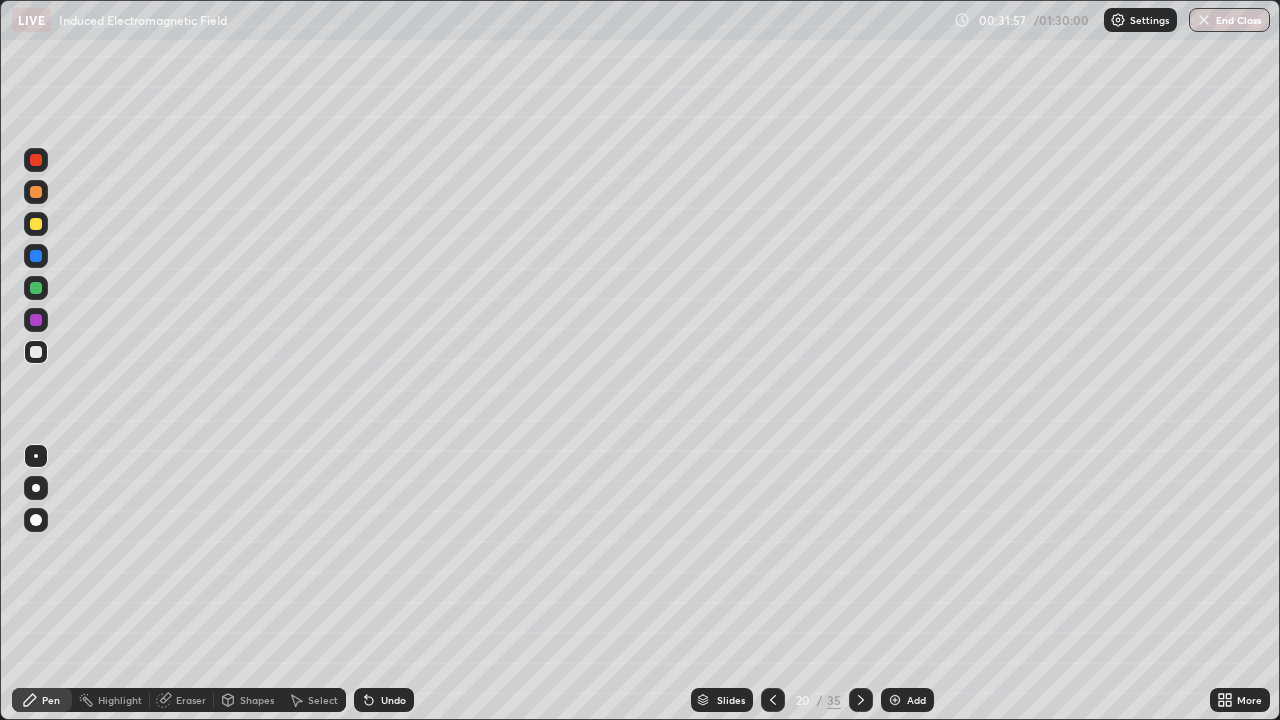 click on "Shapes" at bounding box center [257, 700] 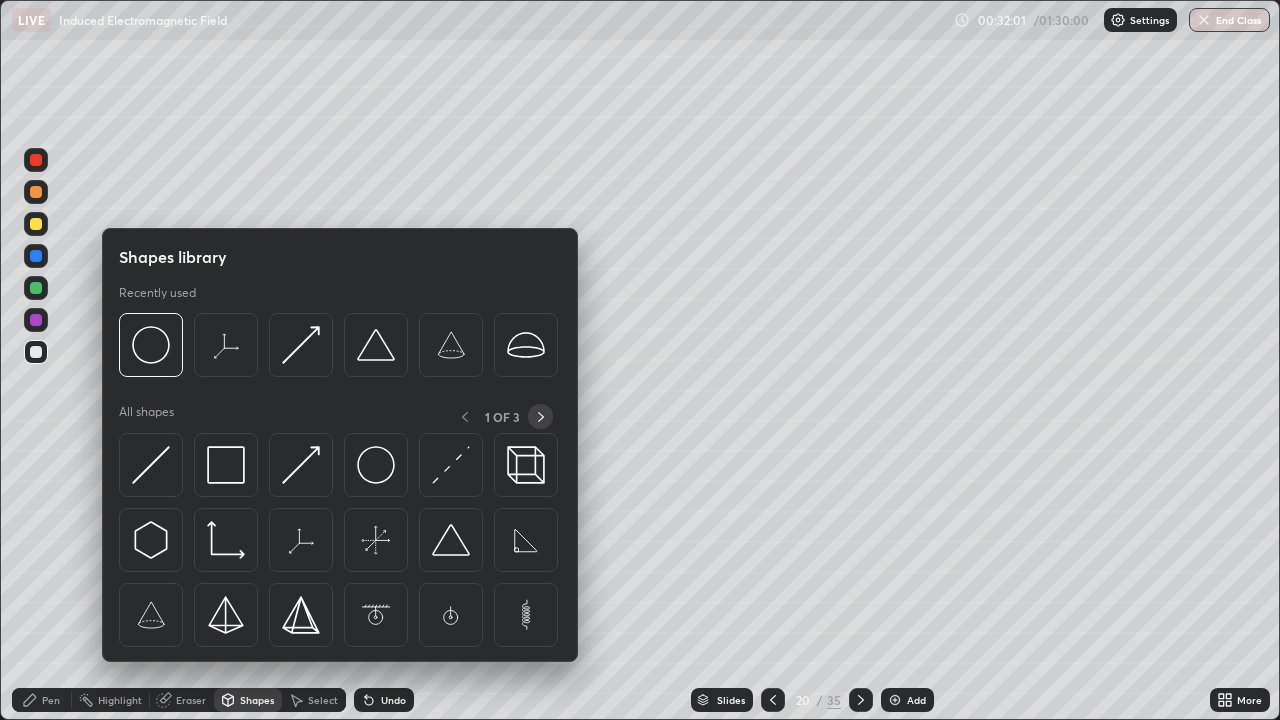 click 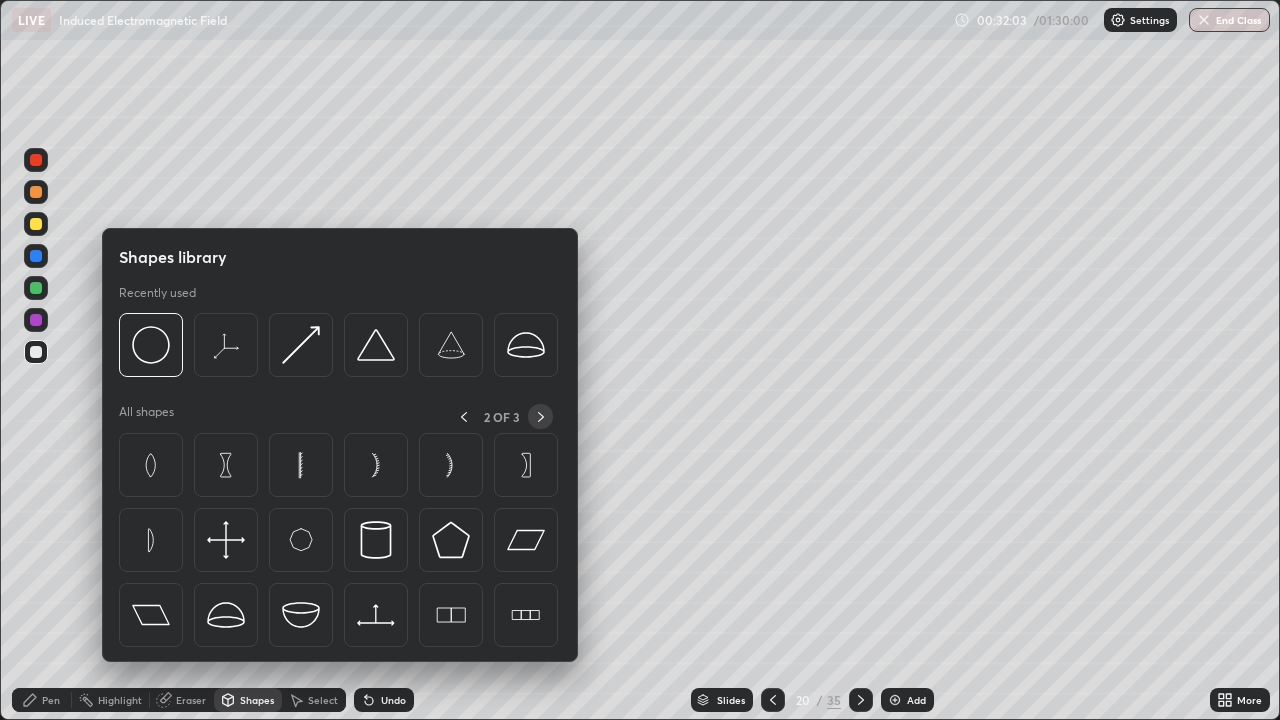 click 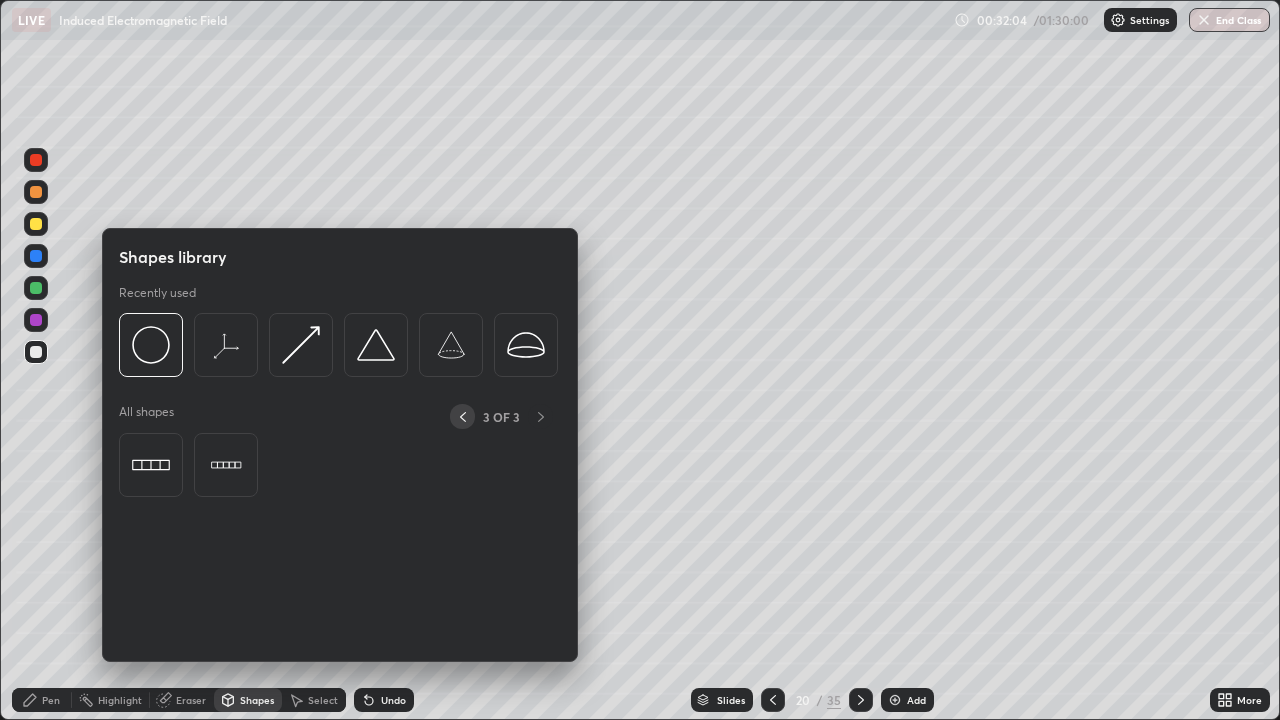 click 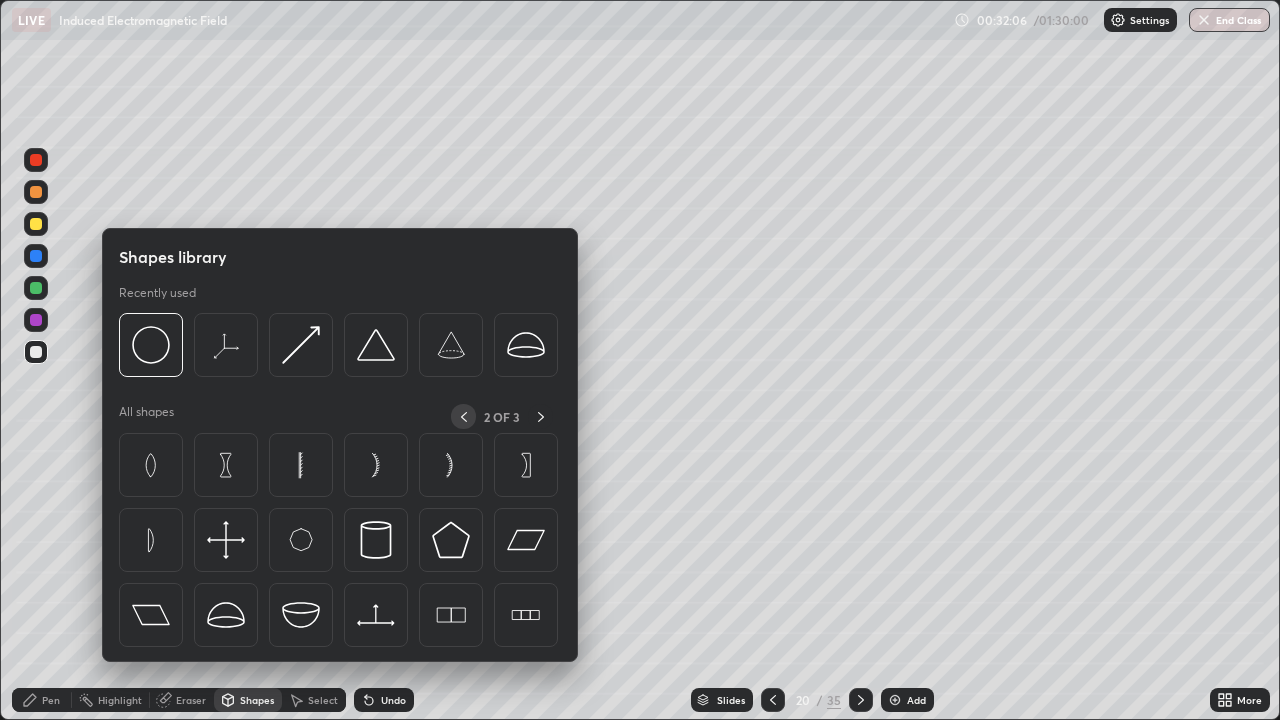 click at bounding box center [376, 540] 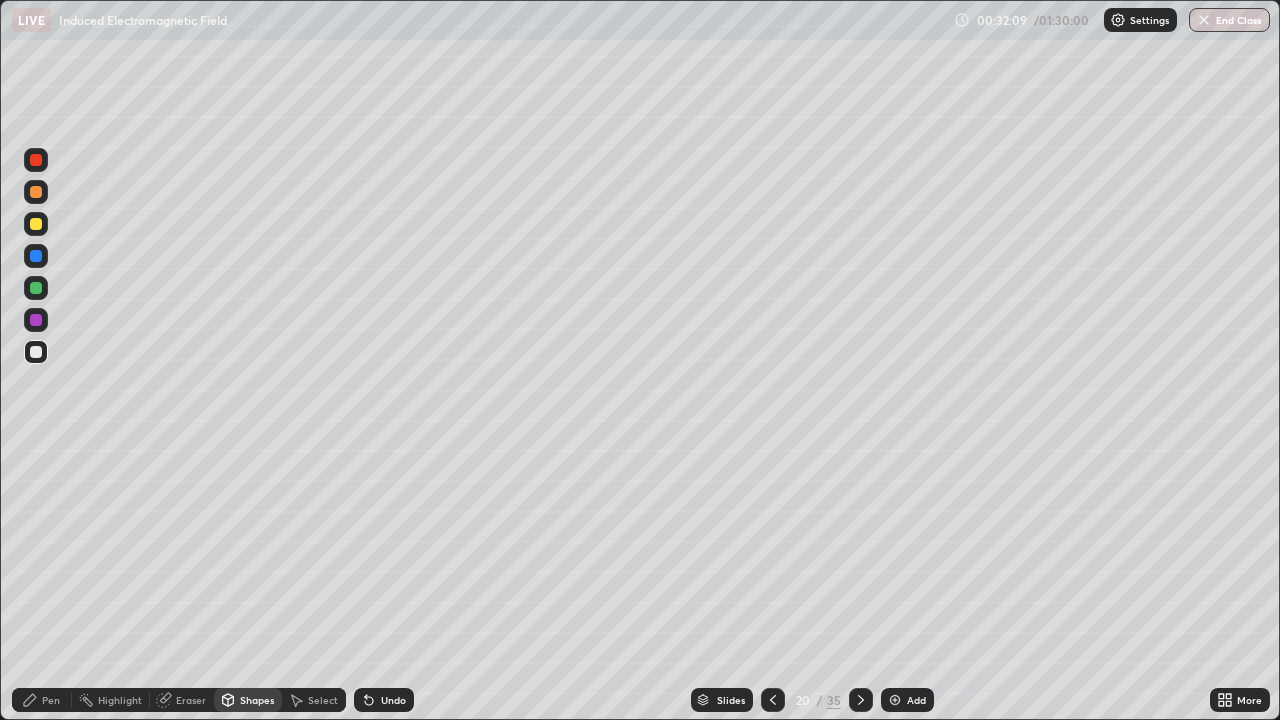 click on "Select" at bounding box center (323, 700) 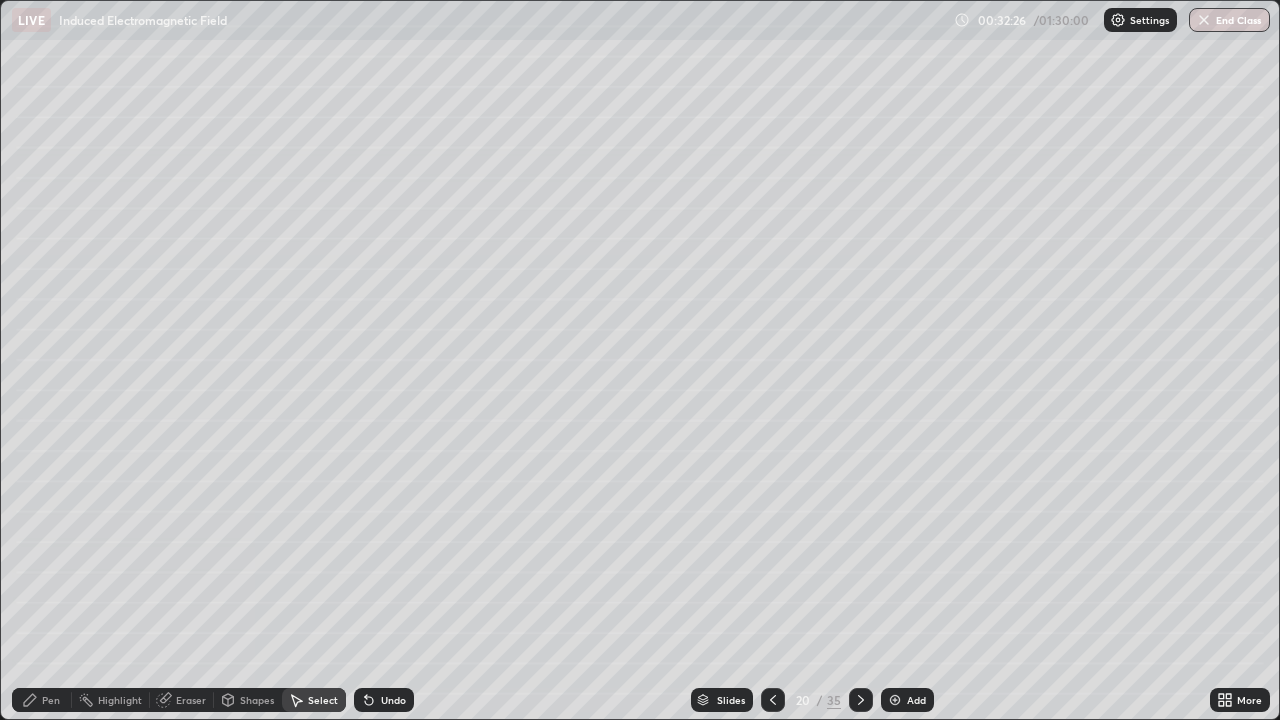 click on "Select" at bounding box center [323, 700] 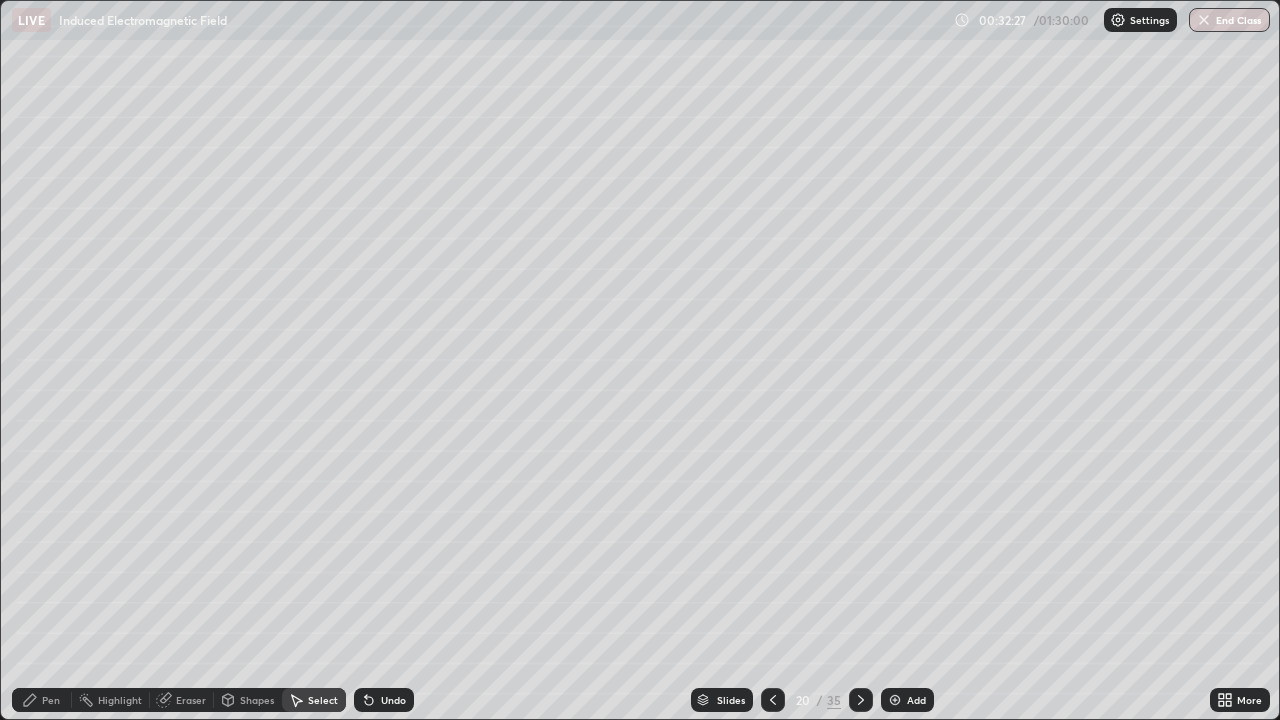 click on "Undo" at bounding box center [393, 700] 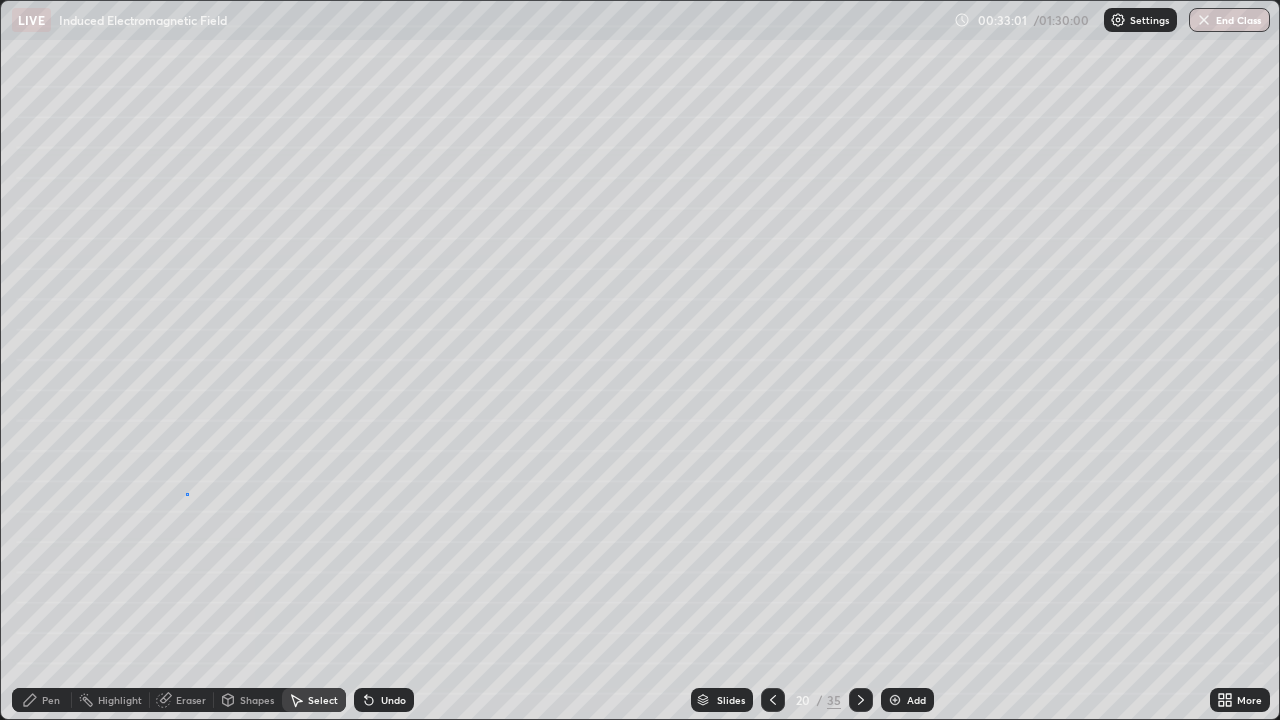 click on "0 ° Undo Copy Duplicate Duplicate to new slide Delete" at bounding box center [640, 360] 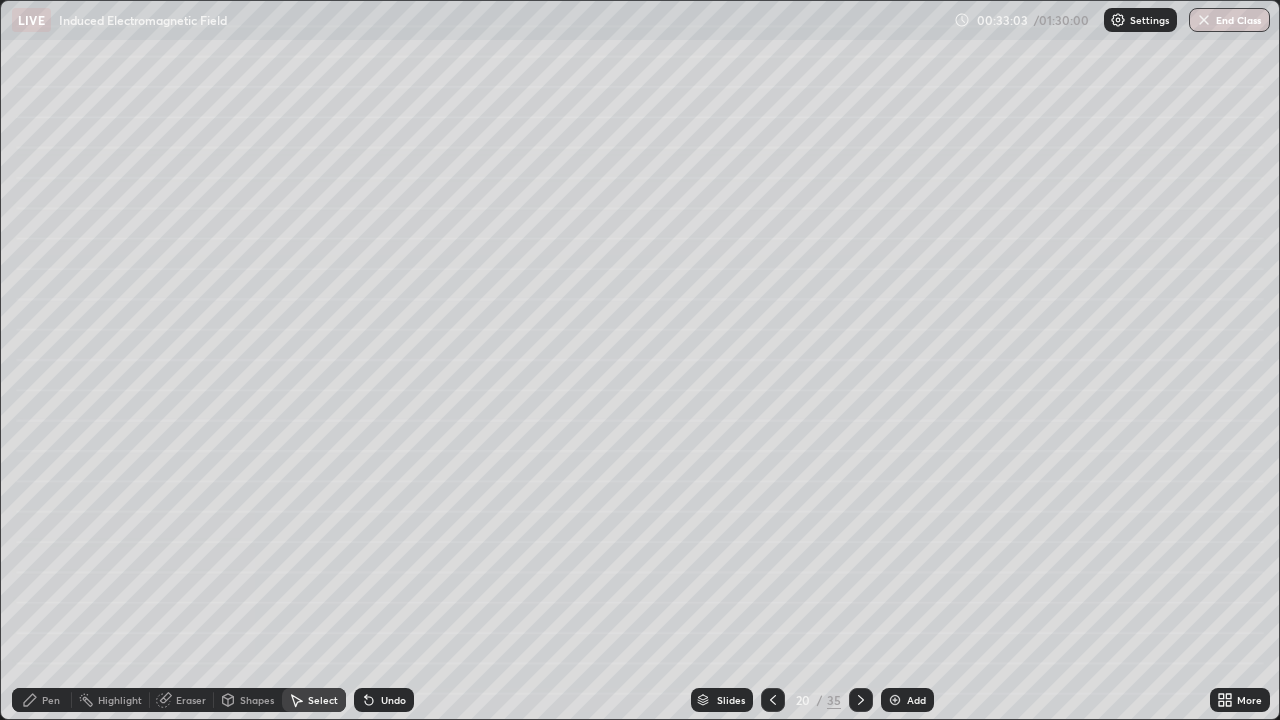 click on "Pen" at bounding box center [51, 700] 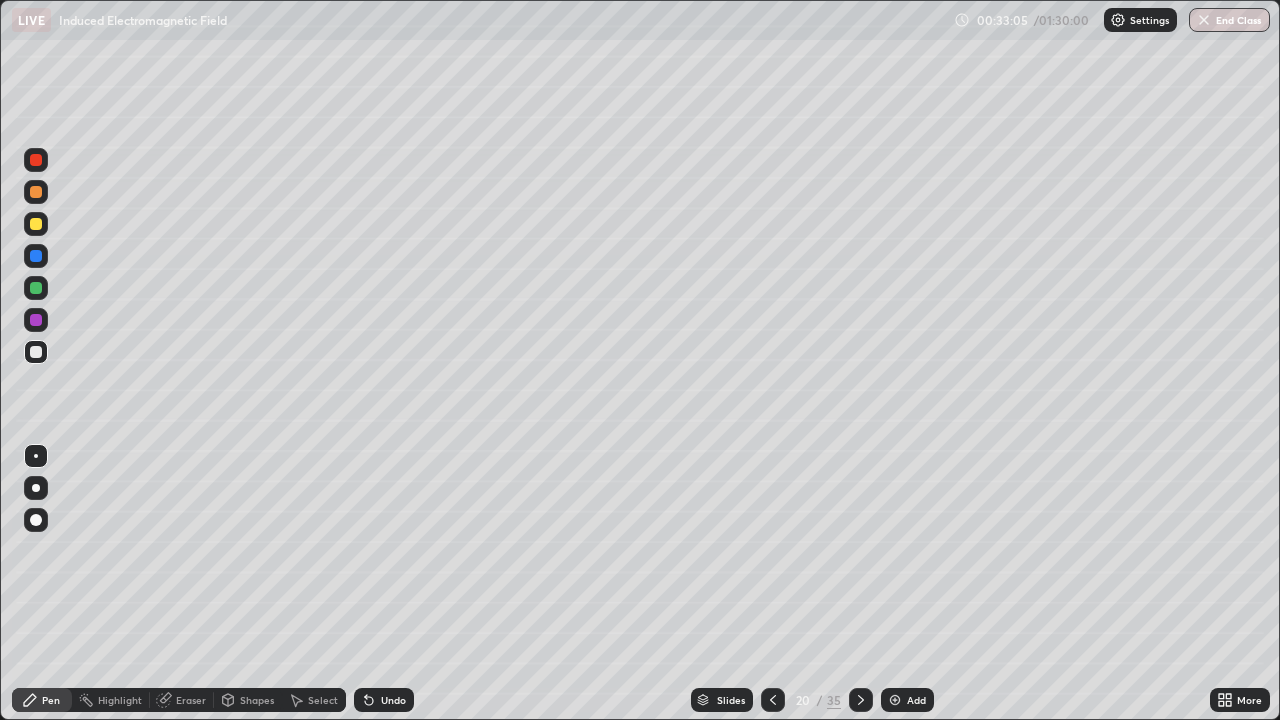click at bounding box center [36, 488] 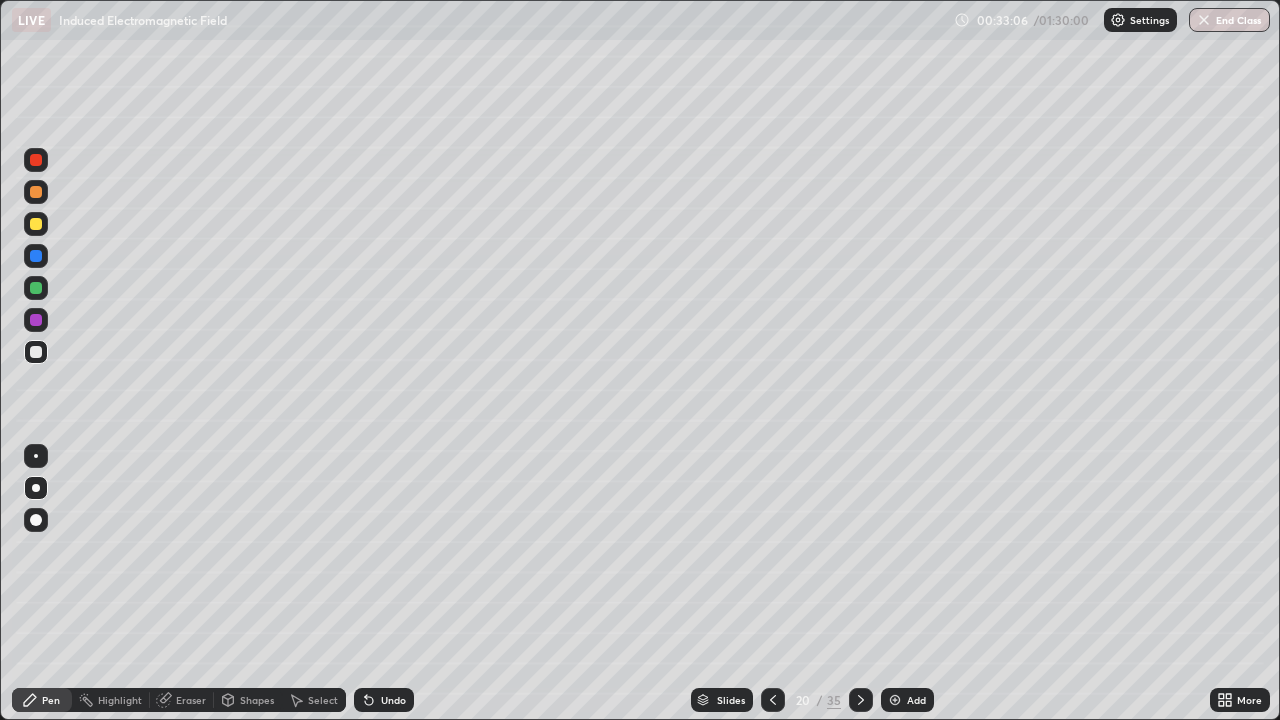 click at bounding box center (36, 288) 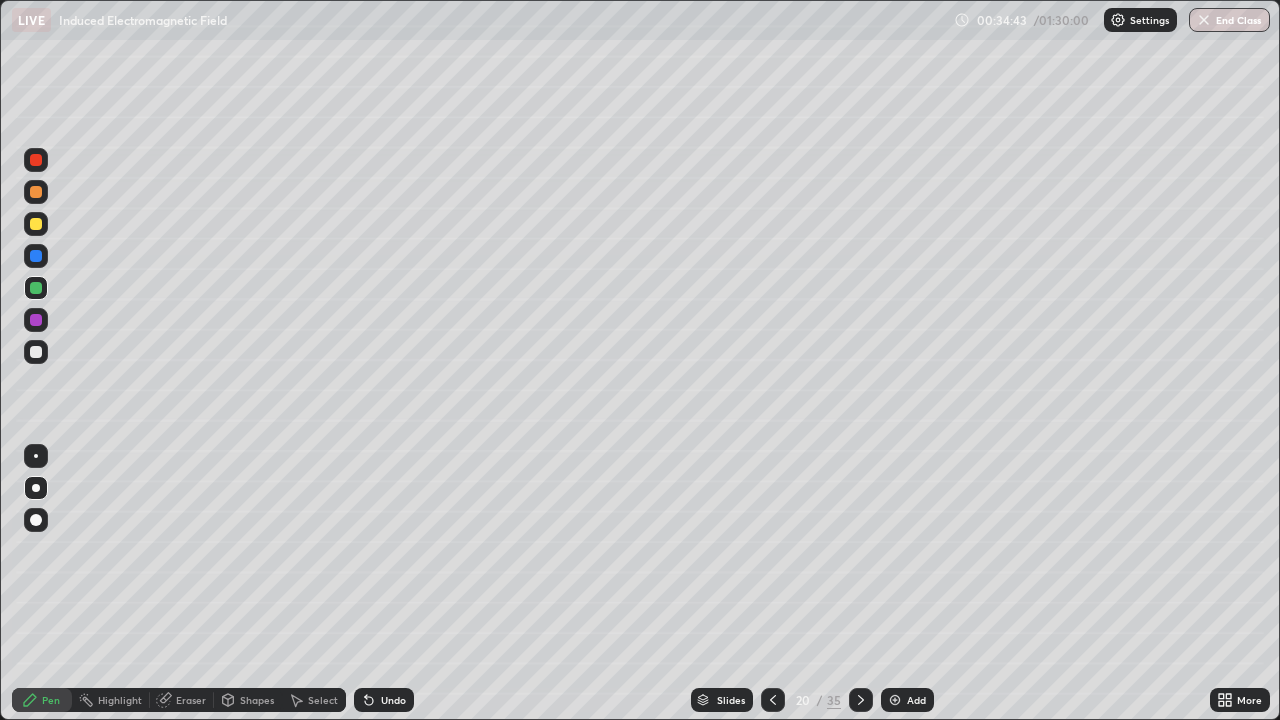 click 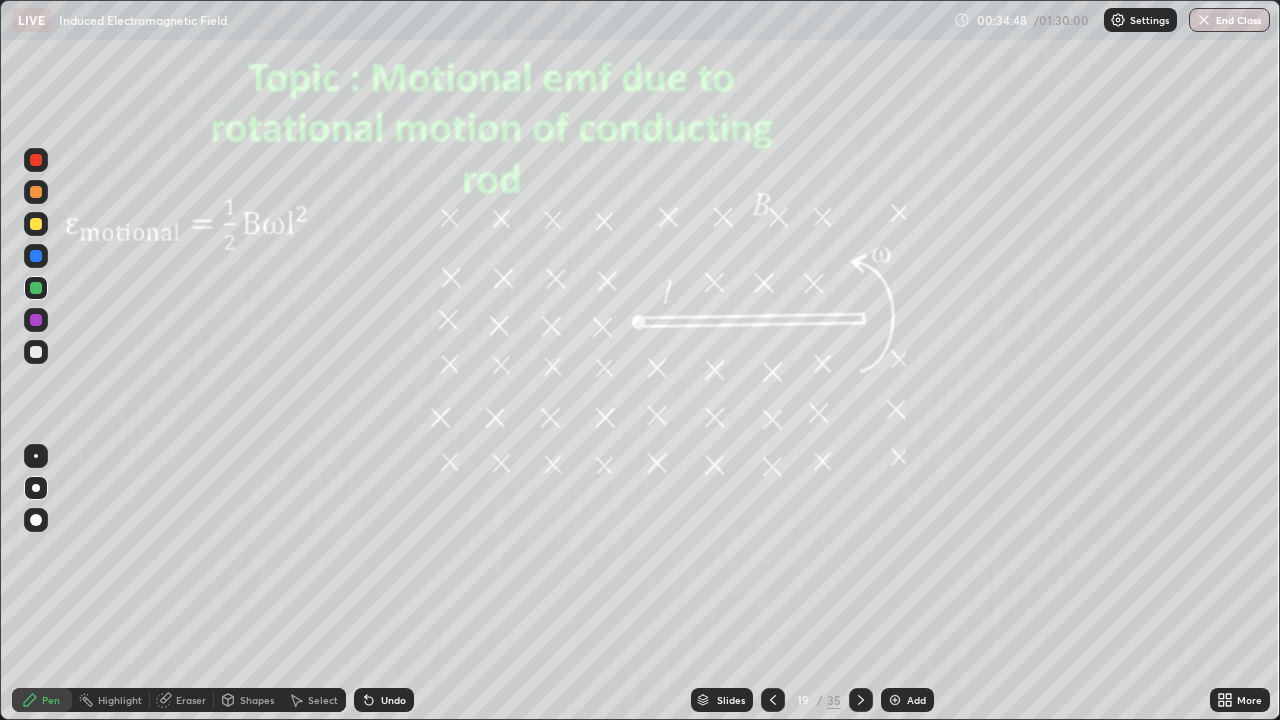 click 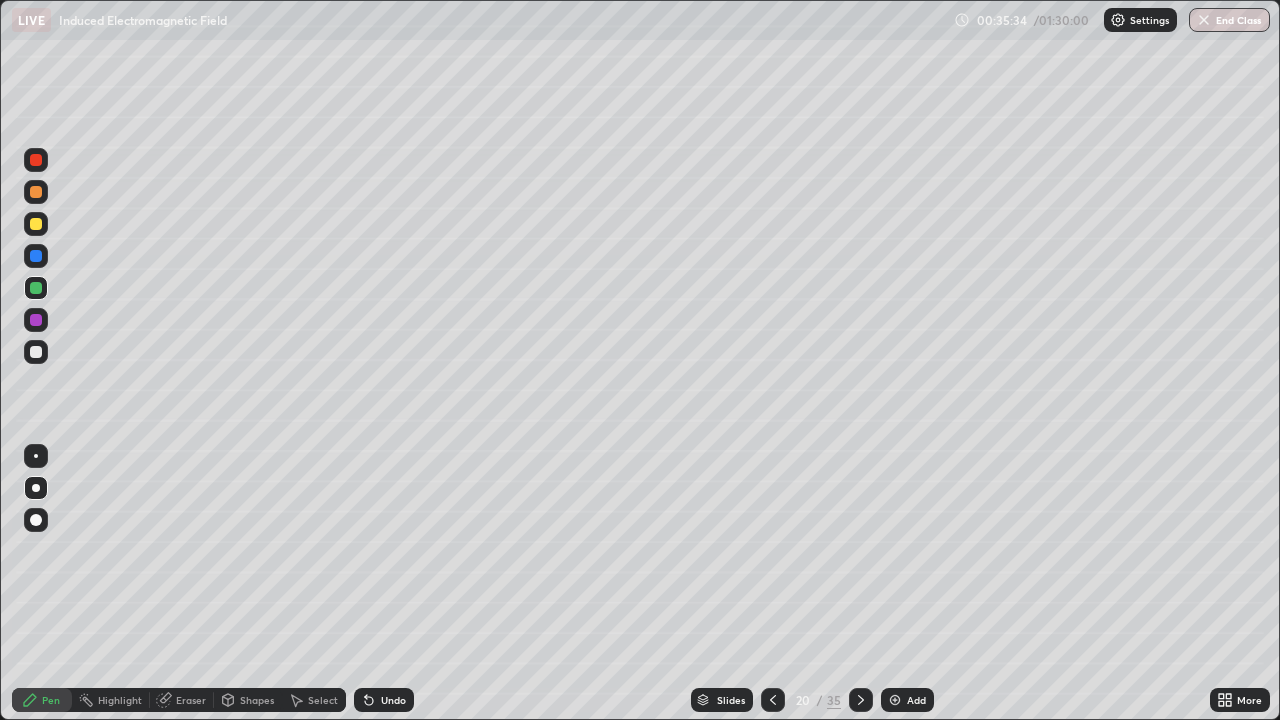 click at bounding box center [36, 352] 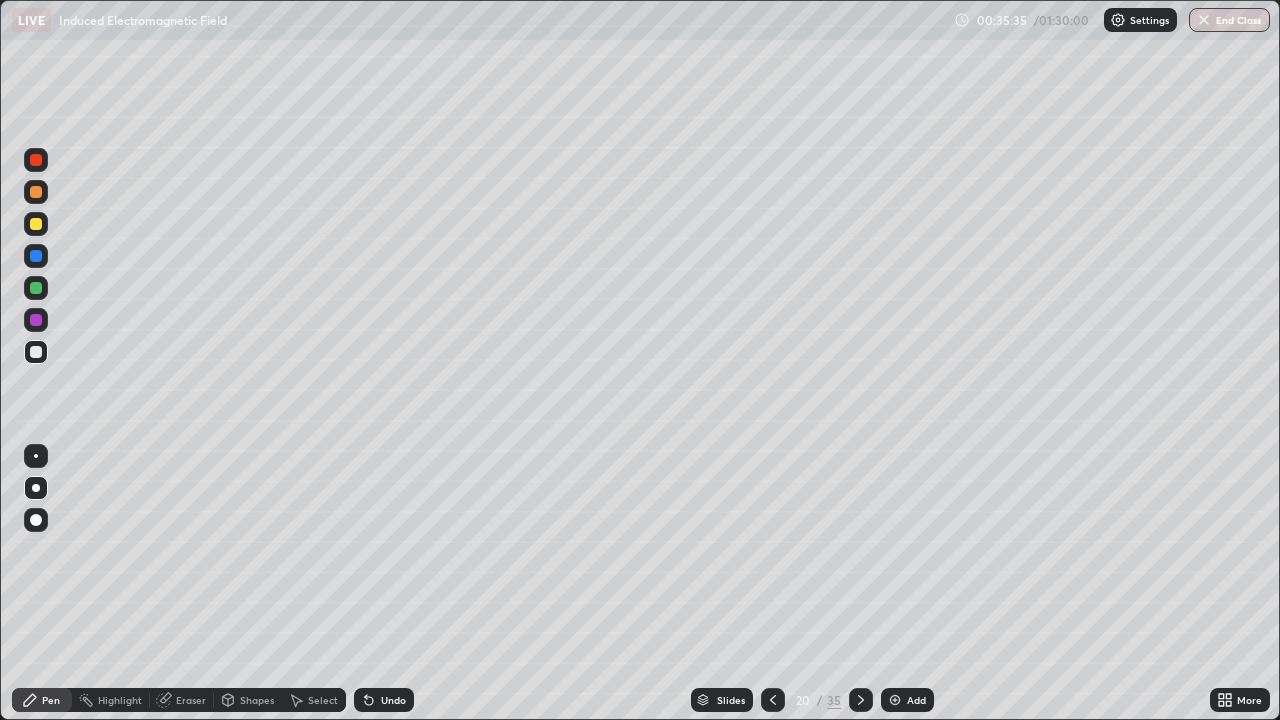 click at bounding box center [36, 224] 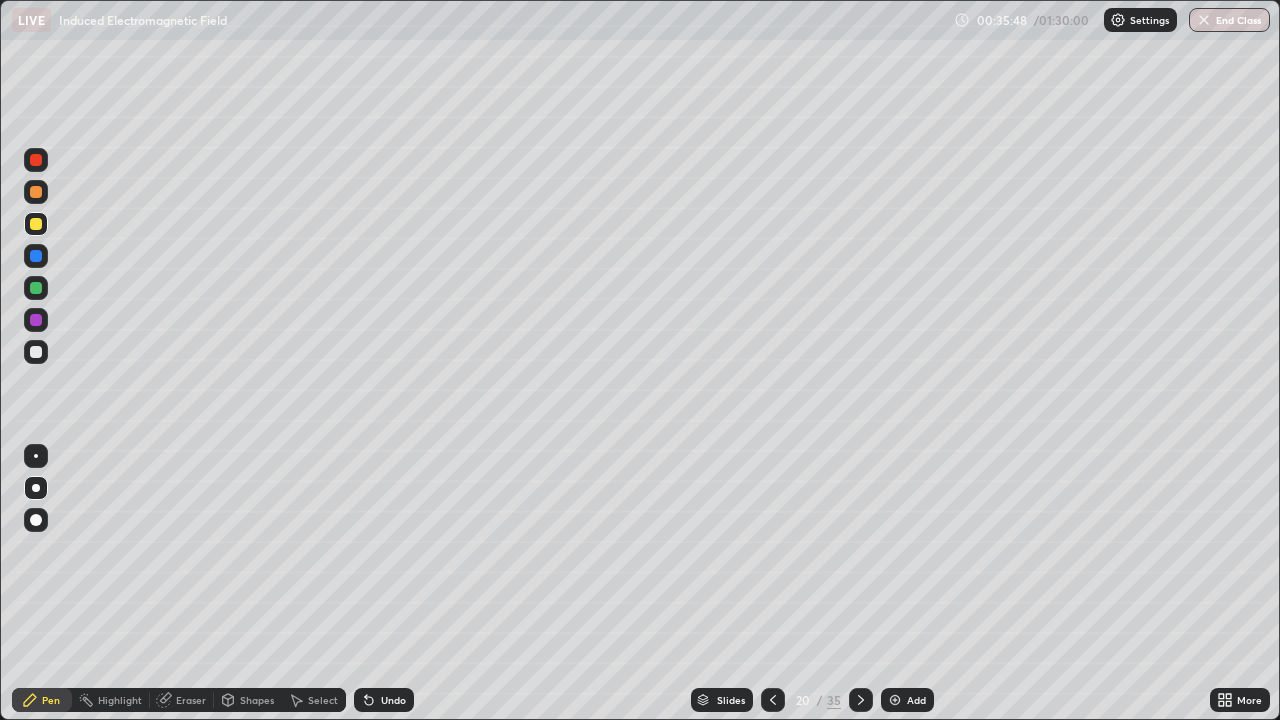 click at bounding box center (895, 700) 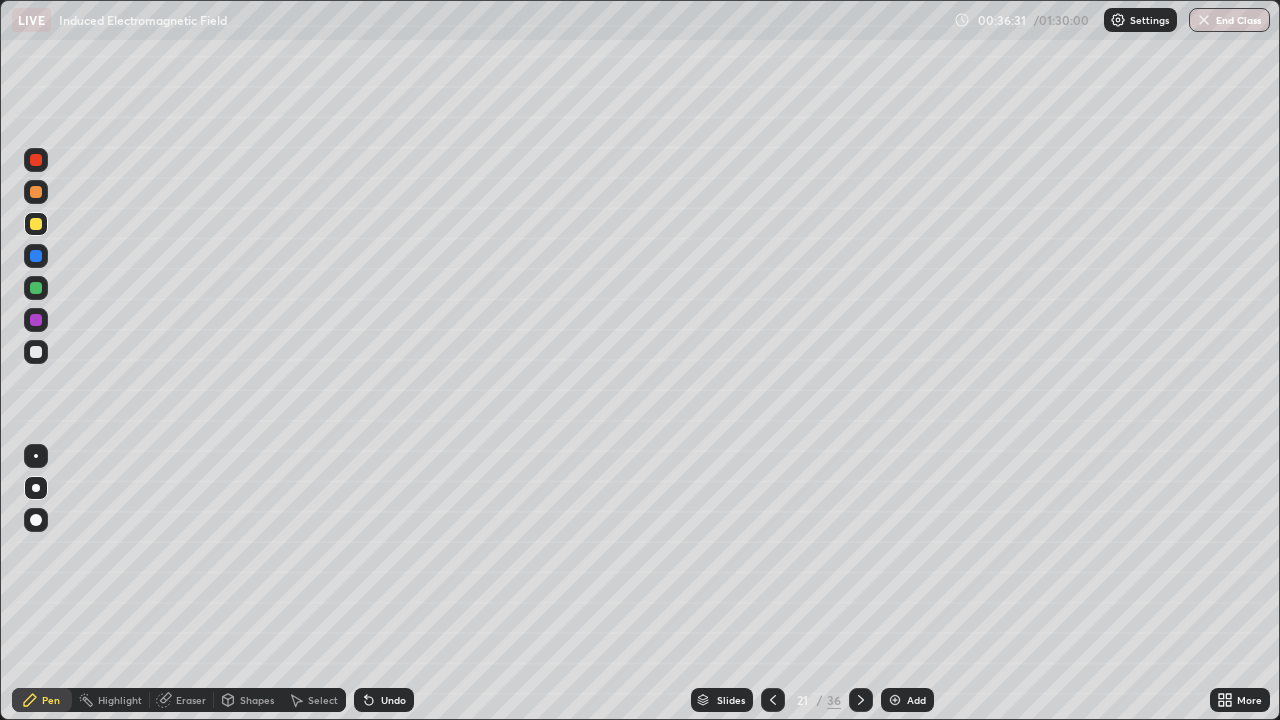 click on "Eraser" at bounding box center [191, 700] 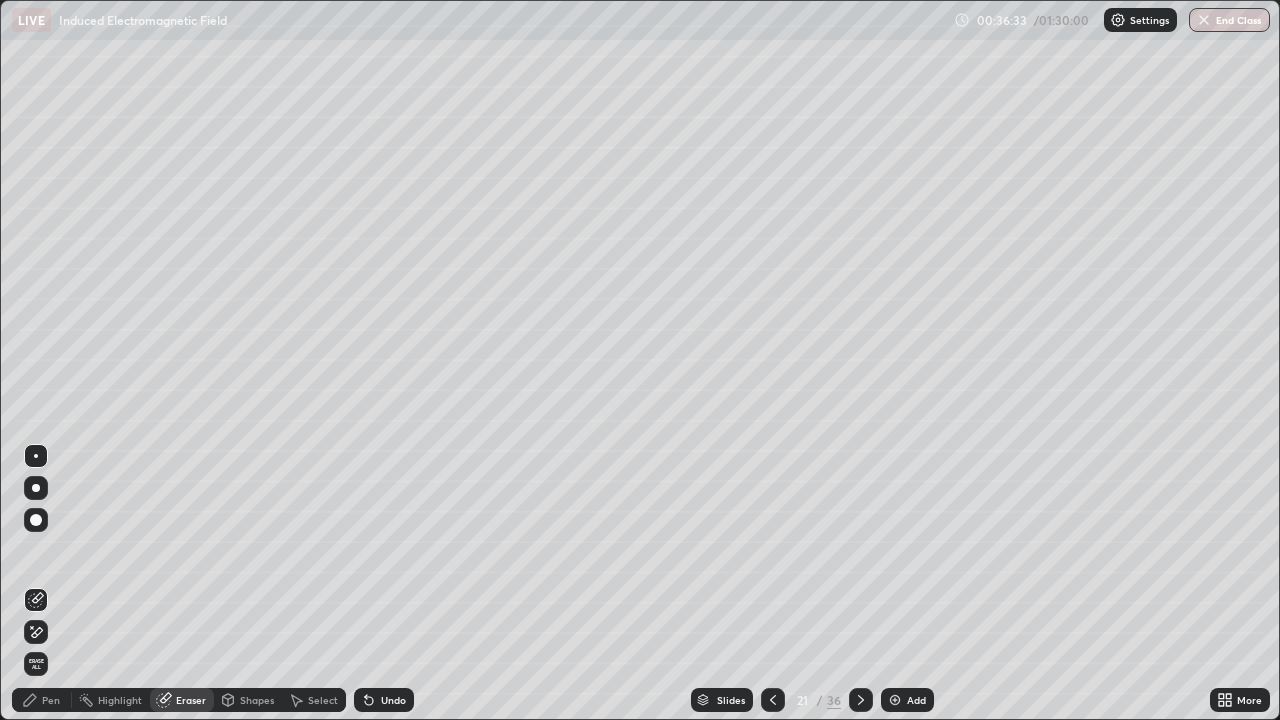 click 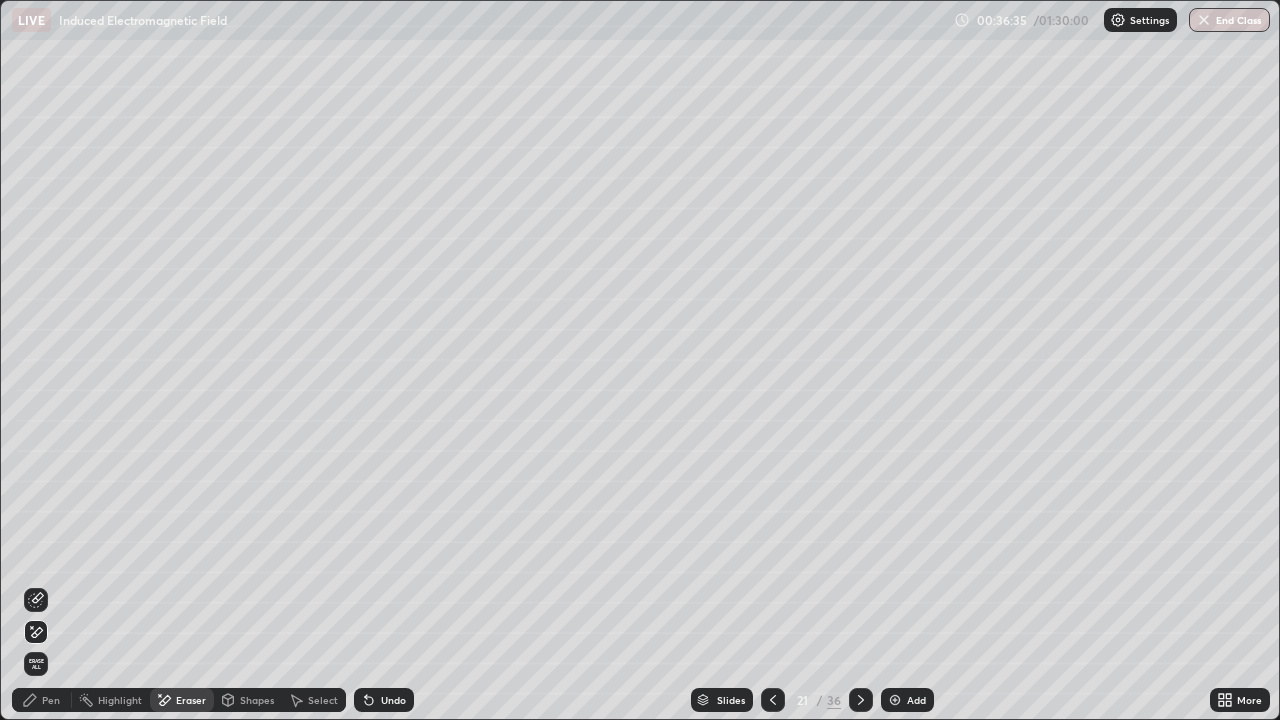 click on "Pen" at bounding box center [51, 700] 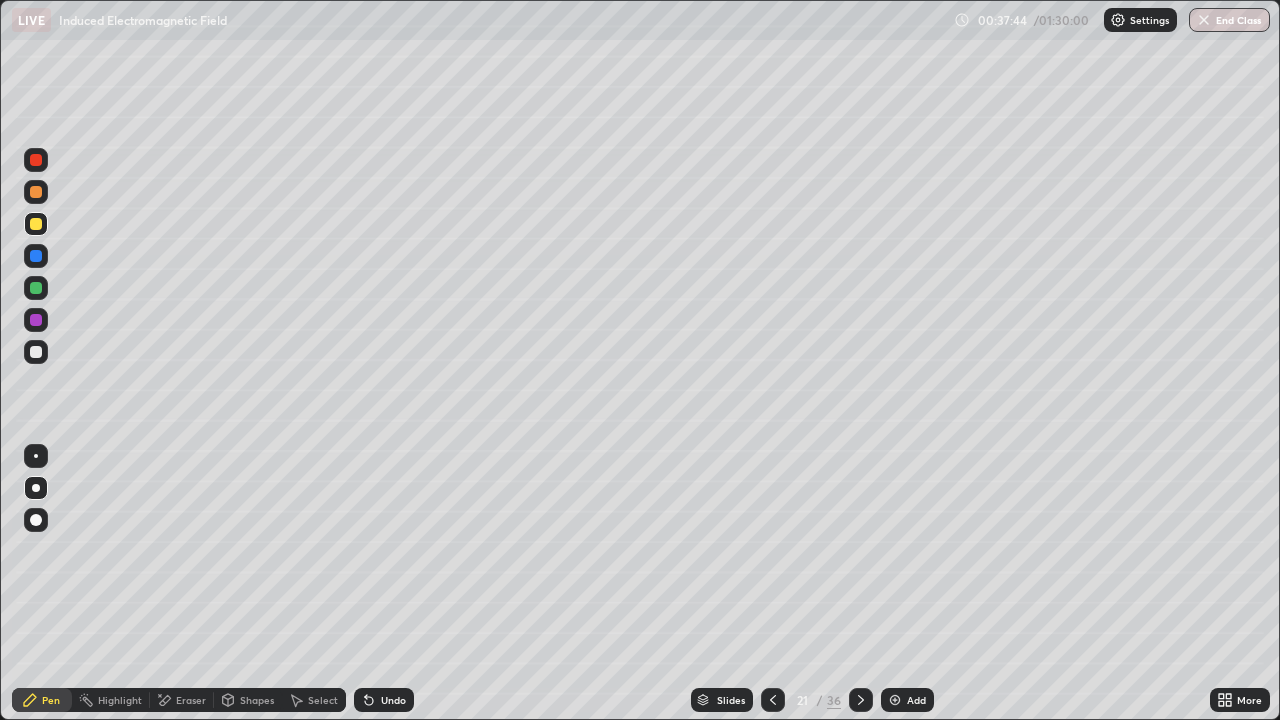 click 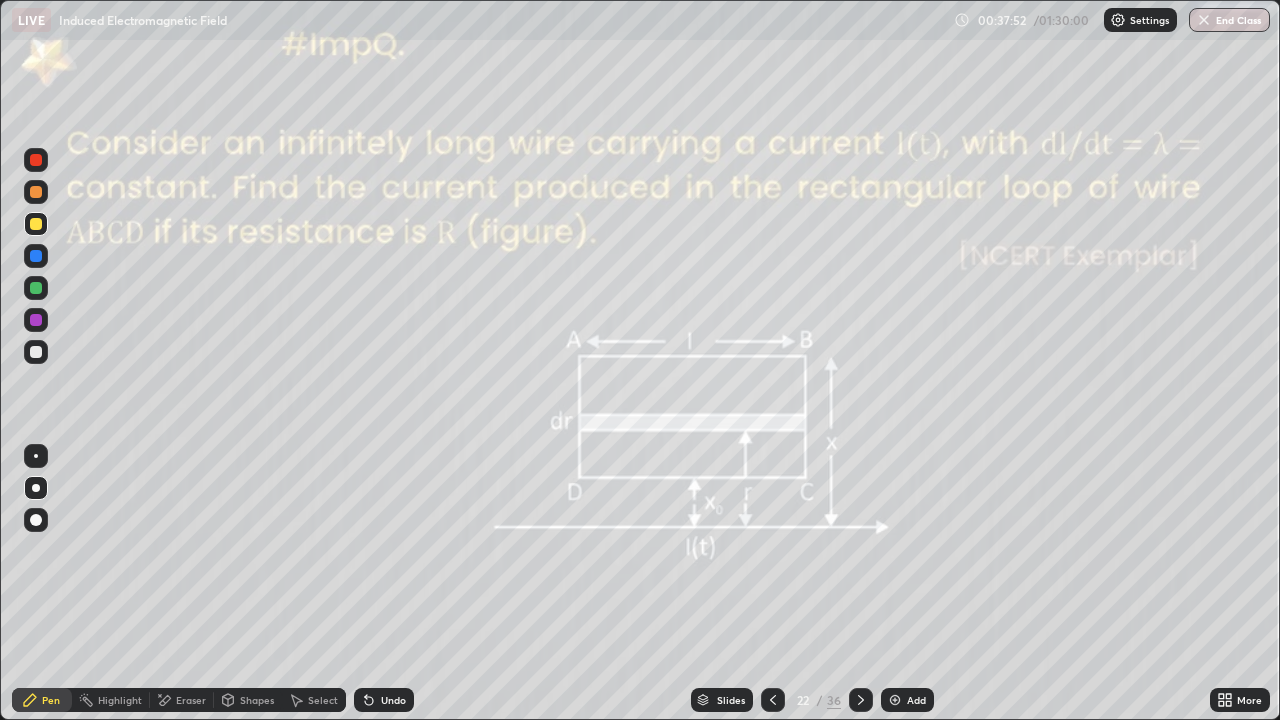 click 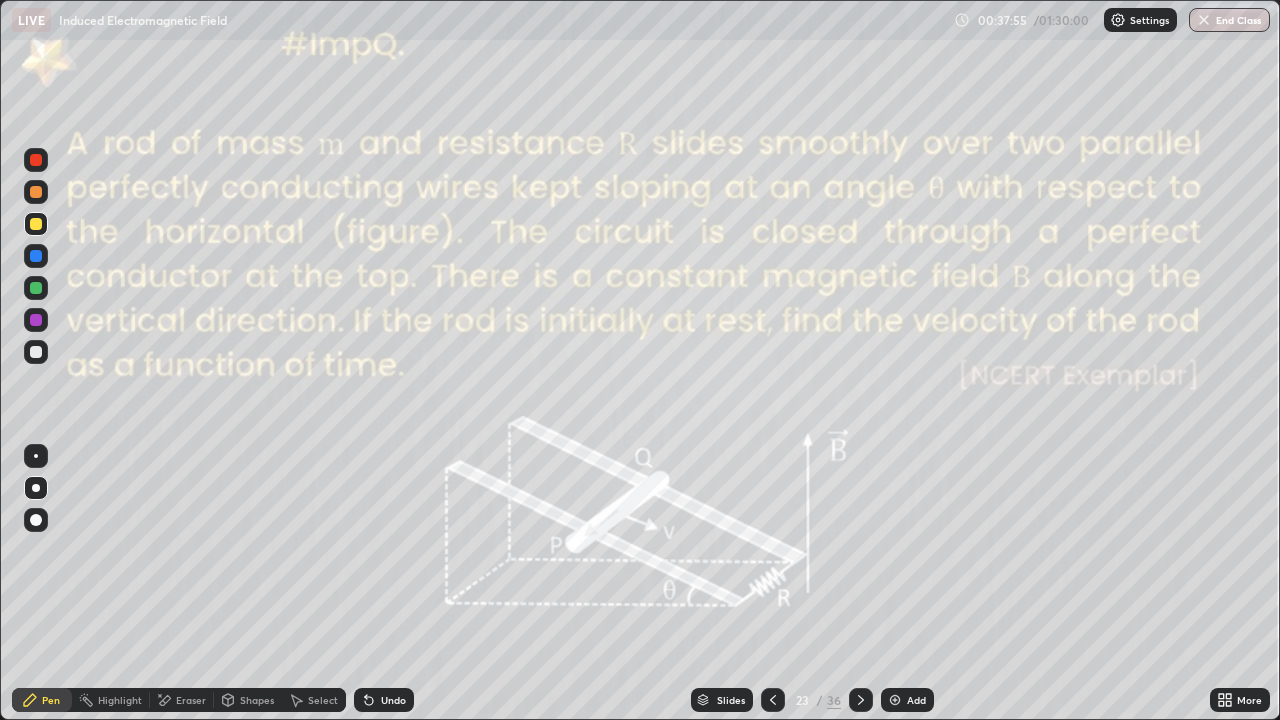 click 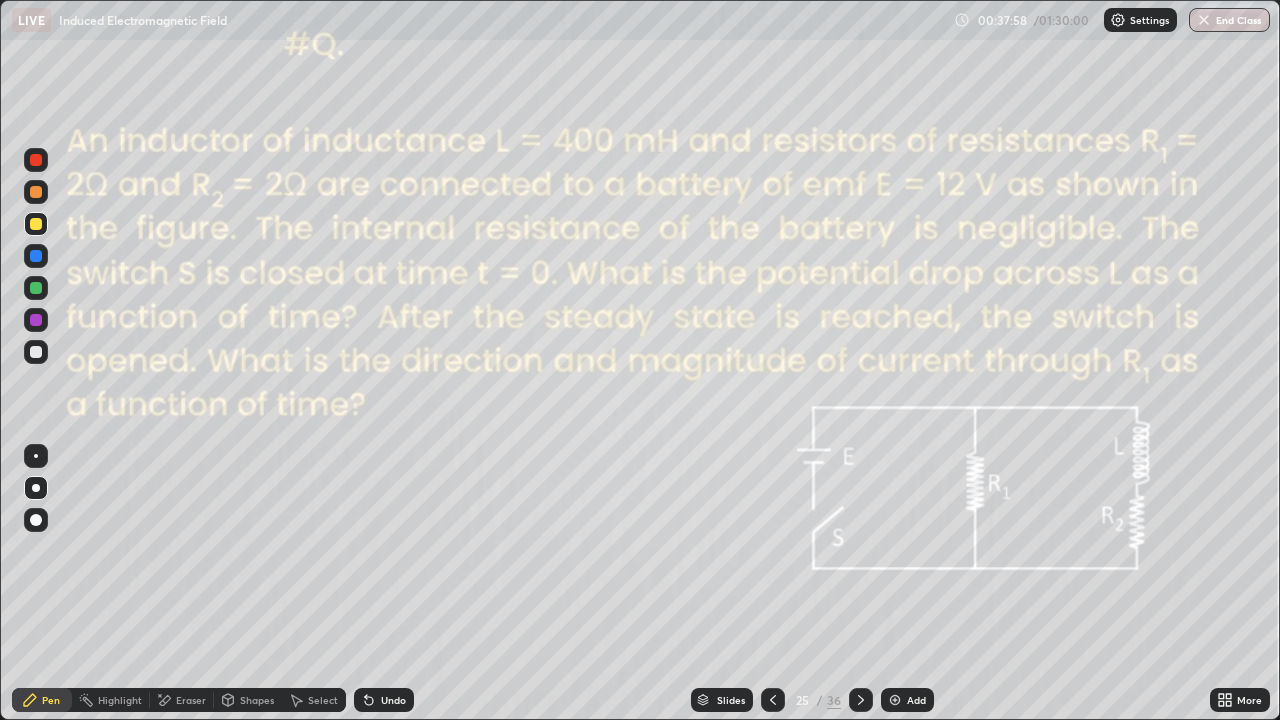 click 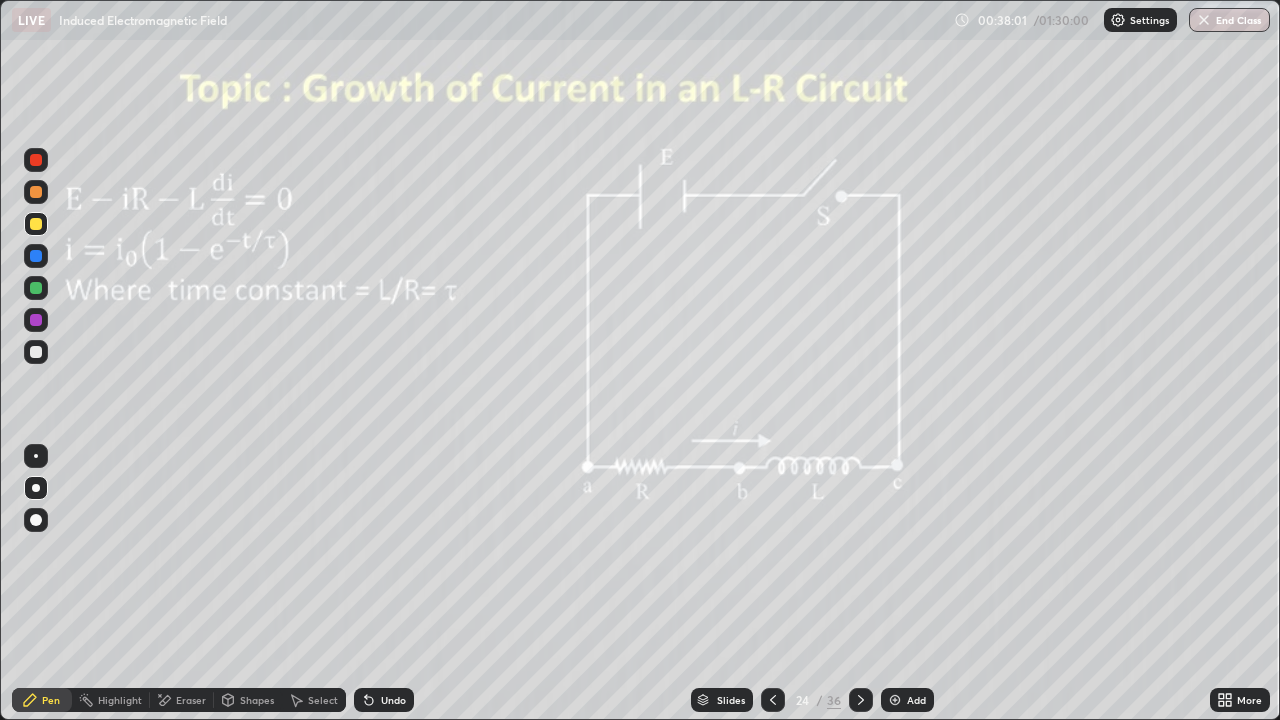 click on "Slides" at bounding box center (731, 700) 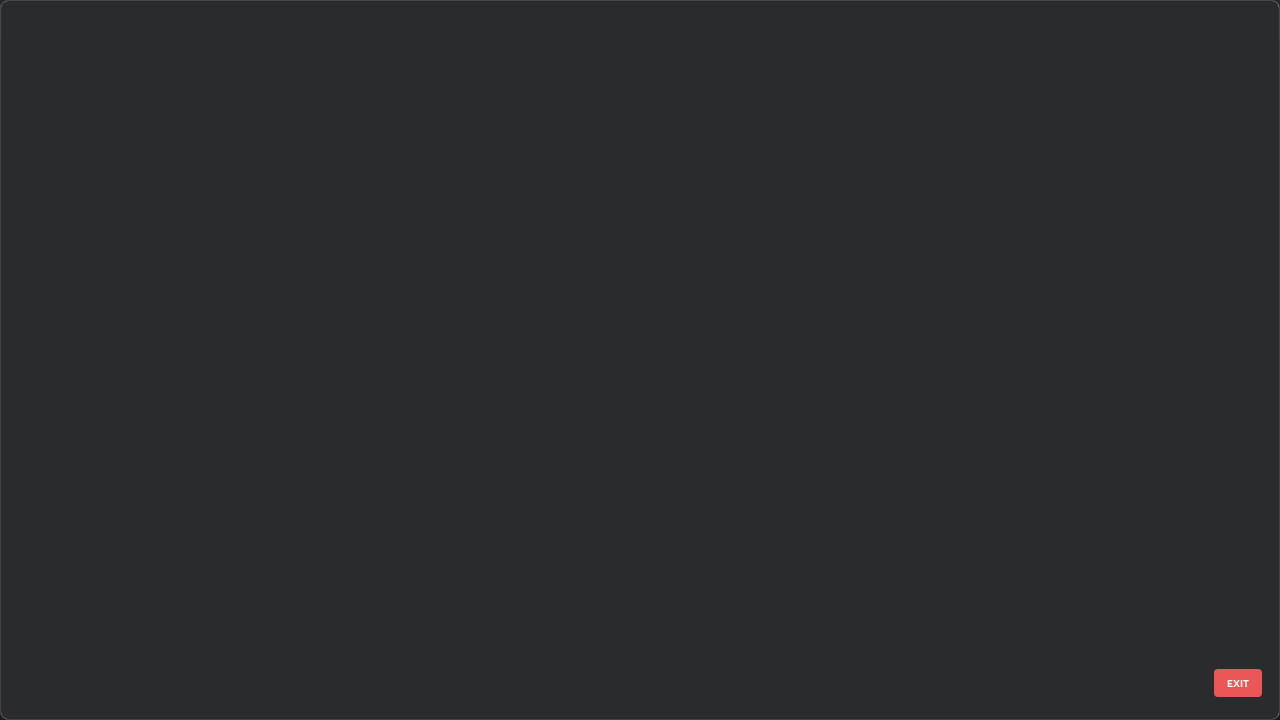 scroll, scrollTop: 1079, scrollLeft: 0, axis: vertical 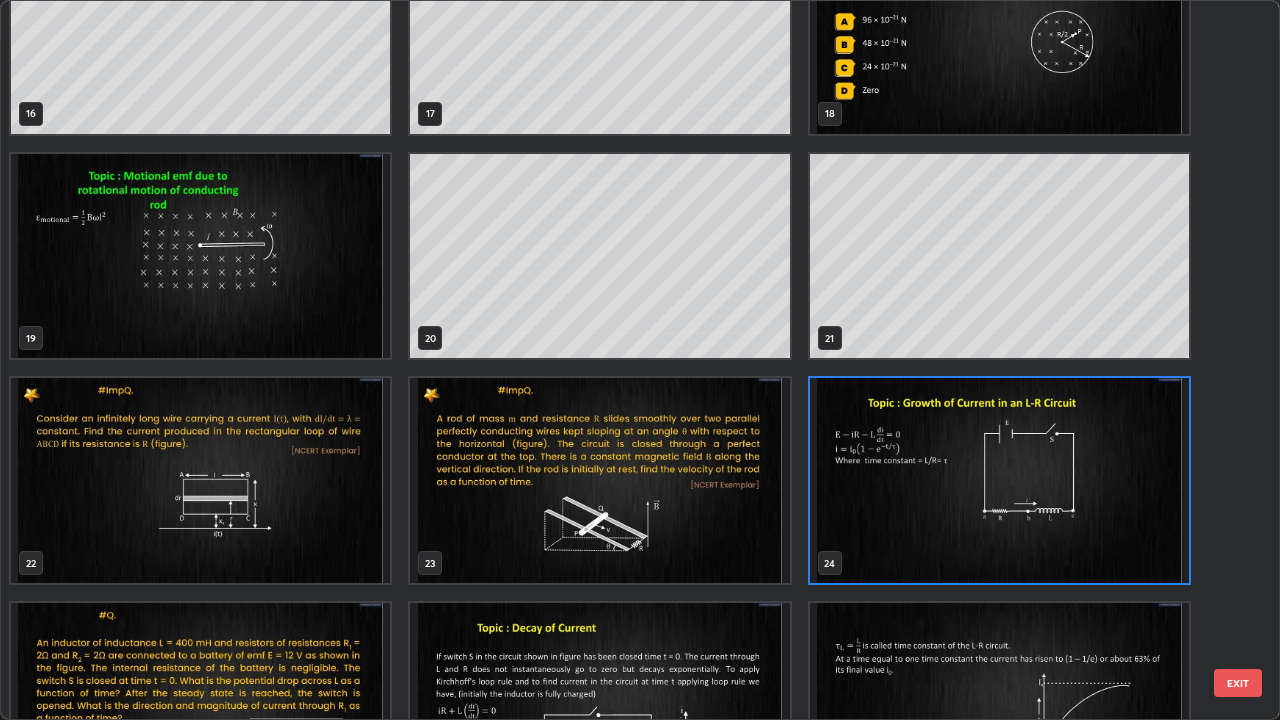 click at bounding box center [200, 480] 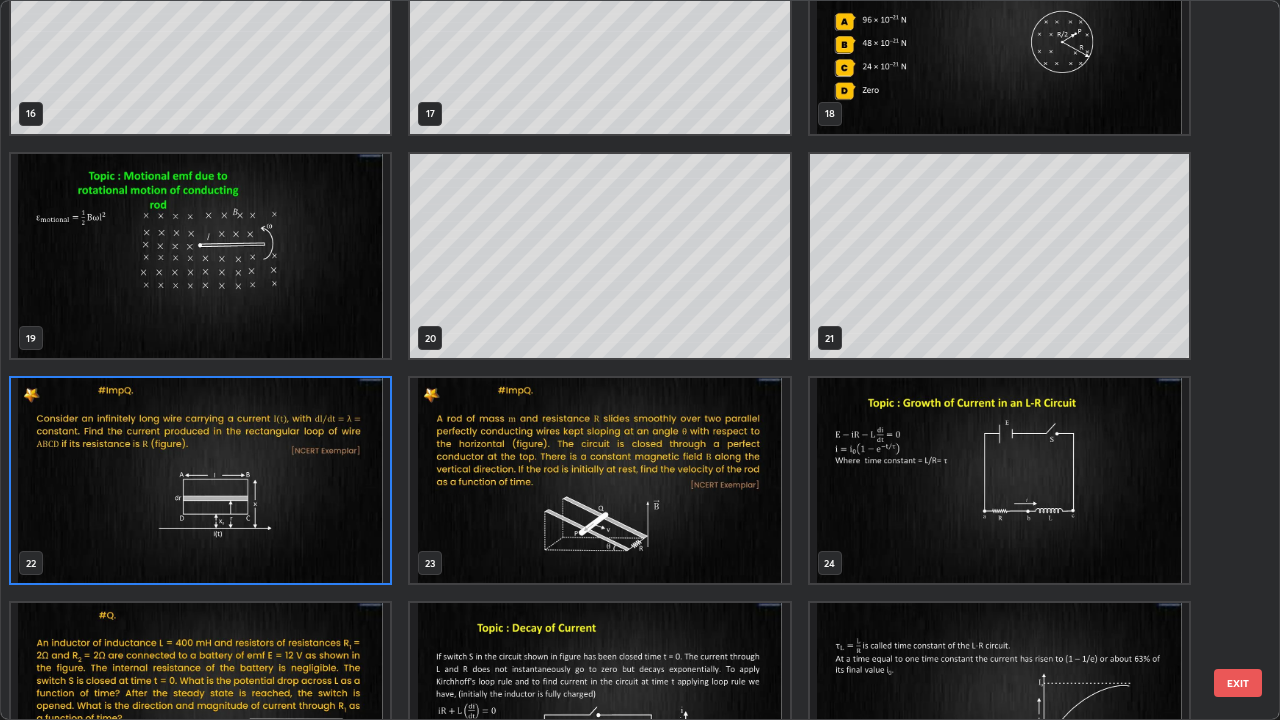 click at bounding box center (200, 480) 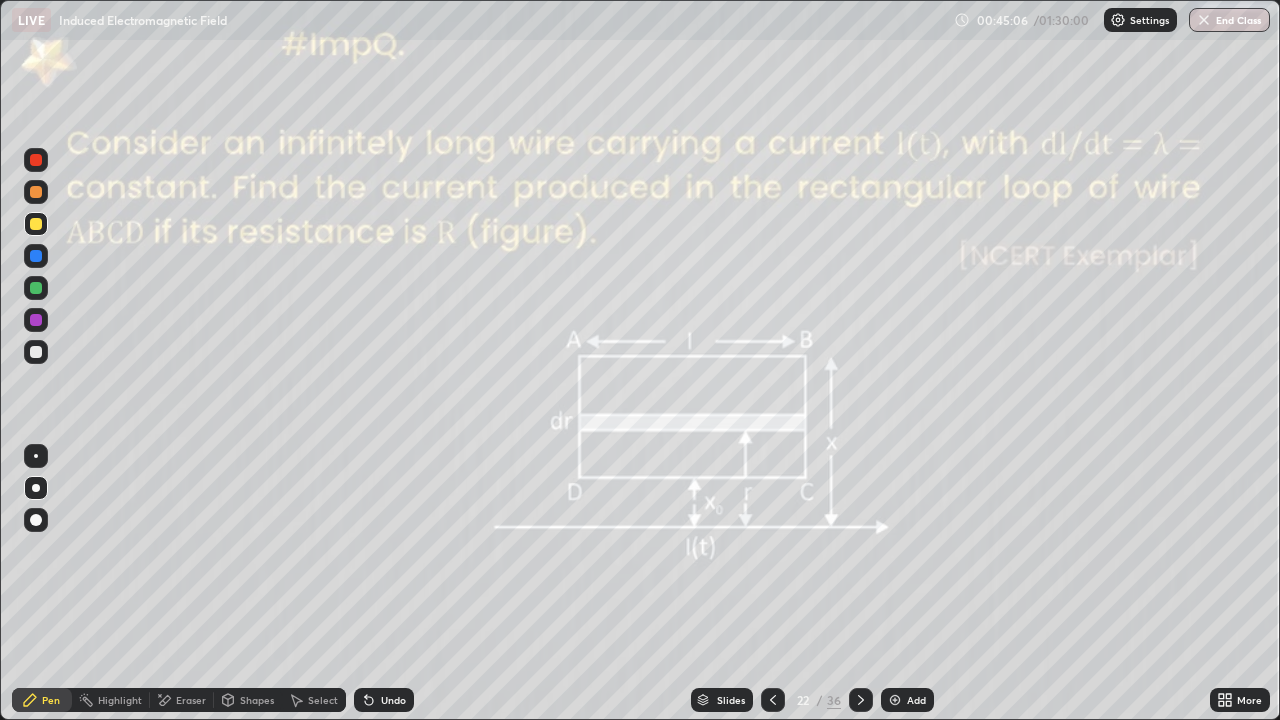 click 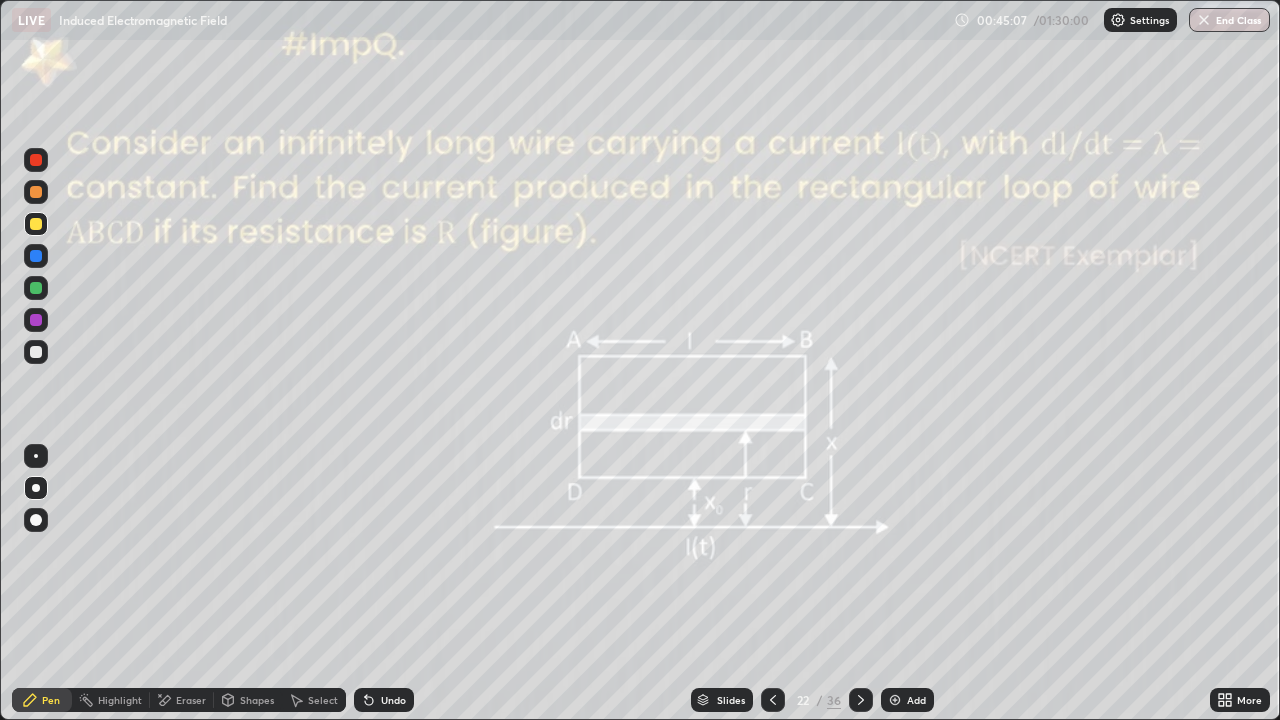 click 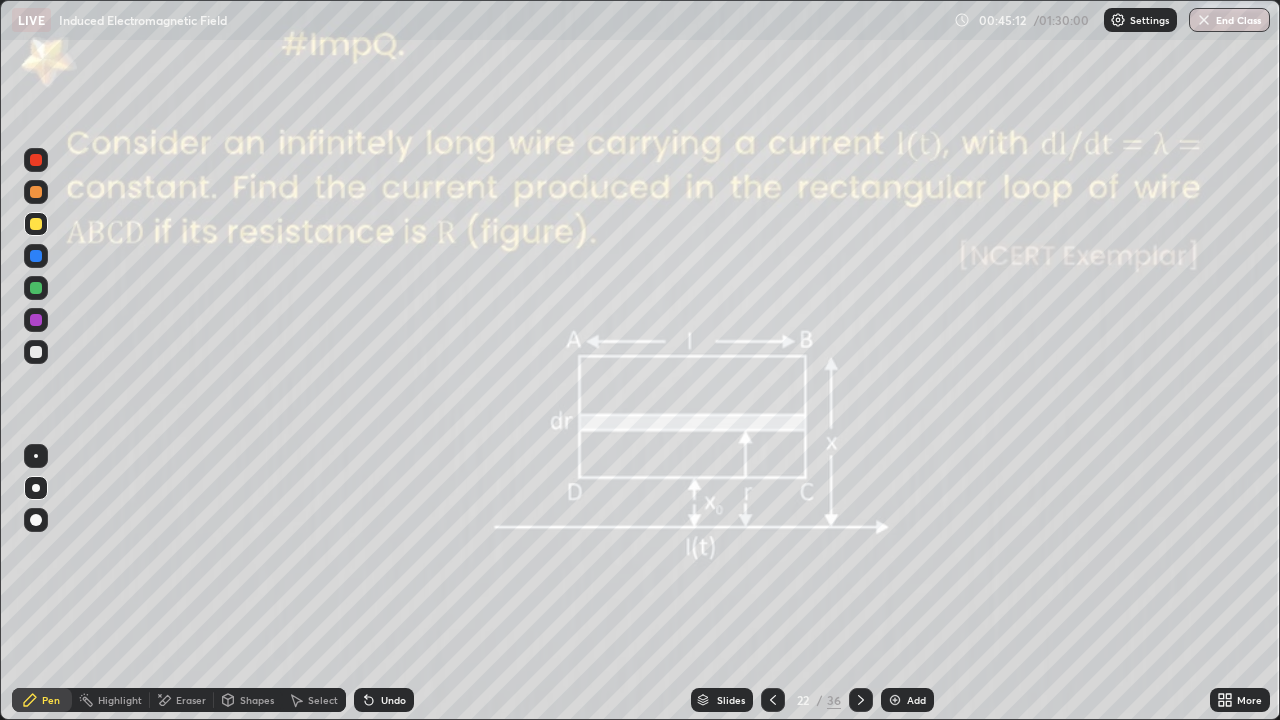 click on "Add" at bounding box center (907, 700) 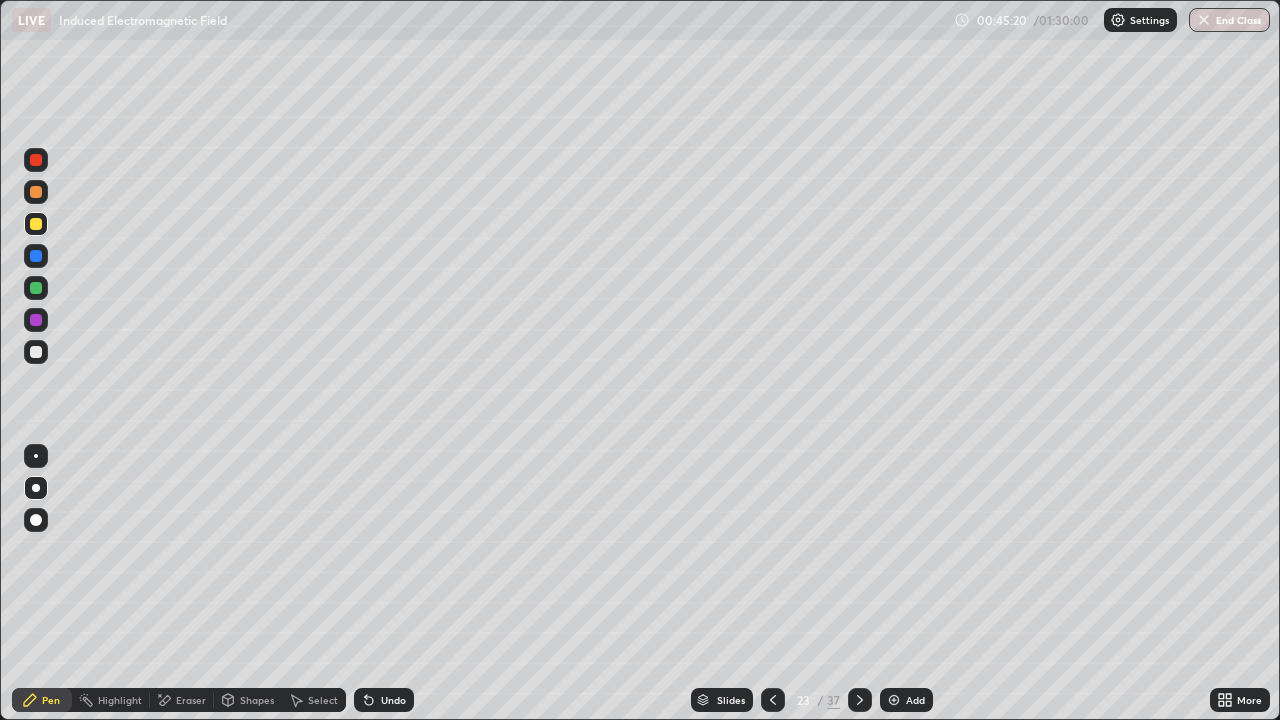 click 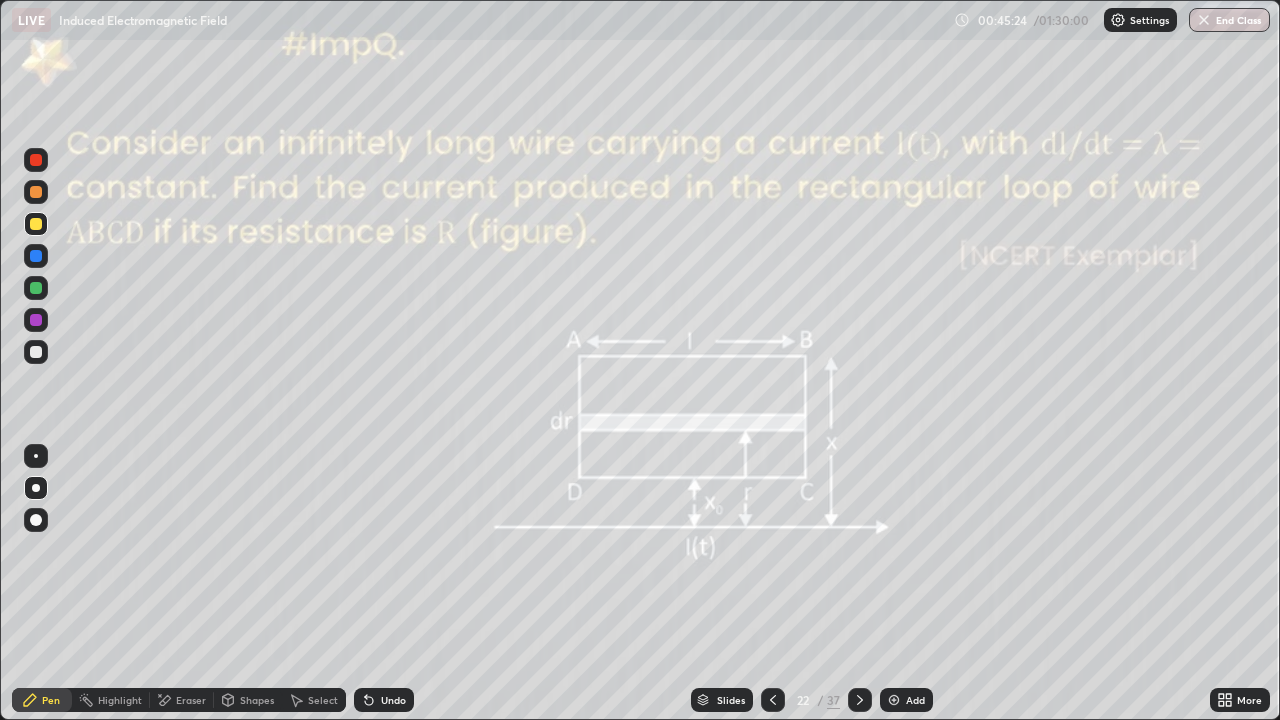 click 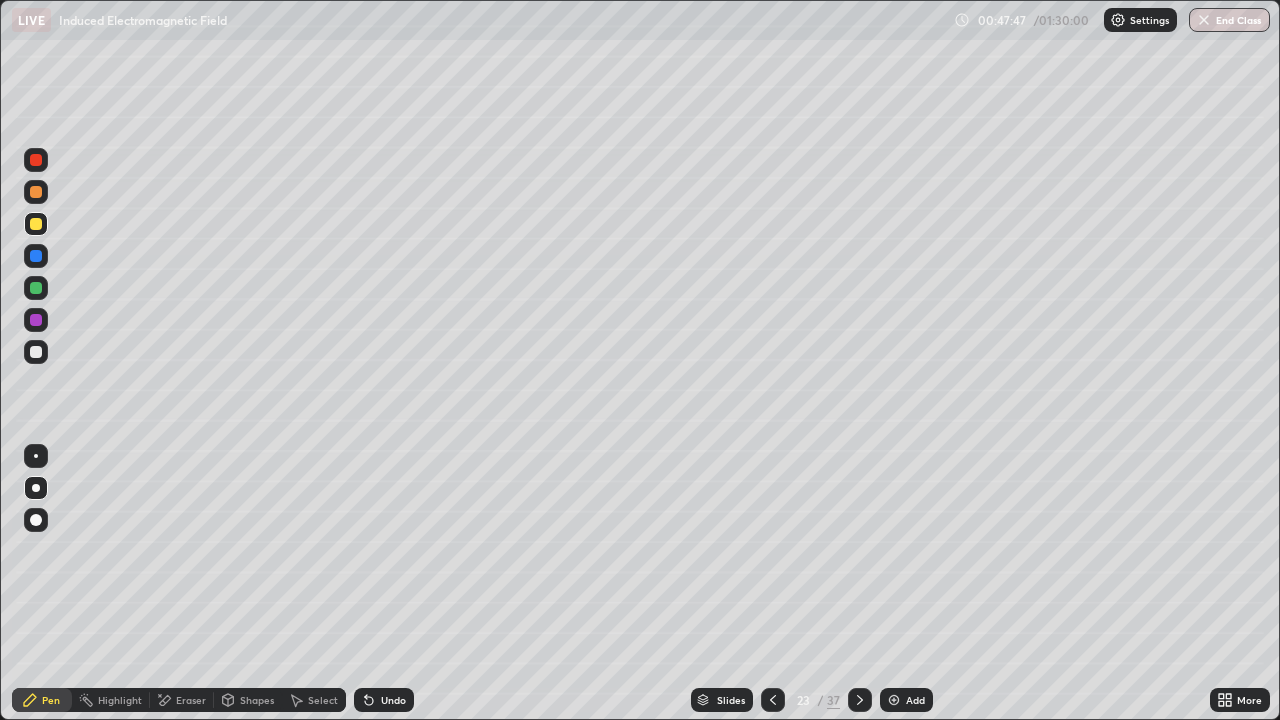 click 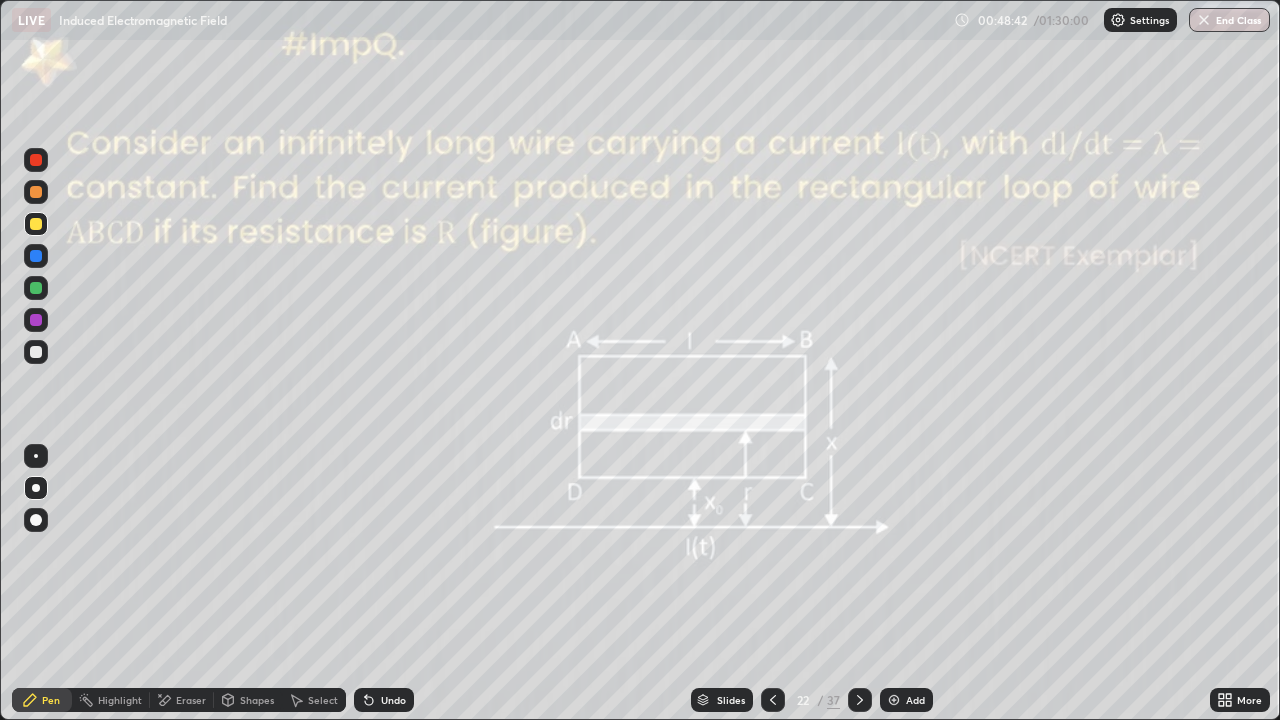 click 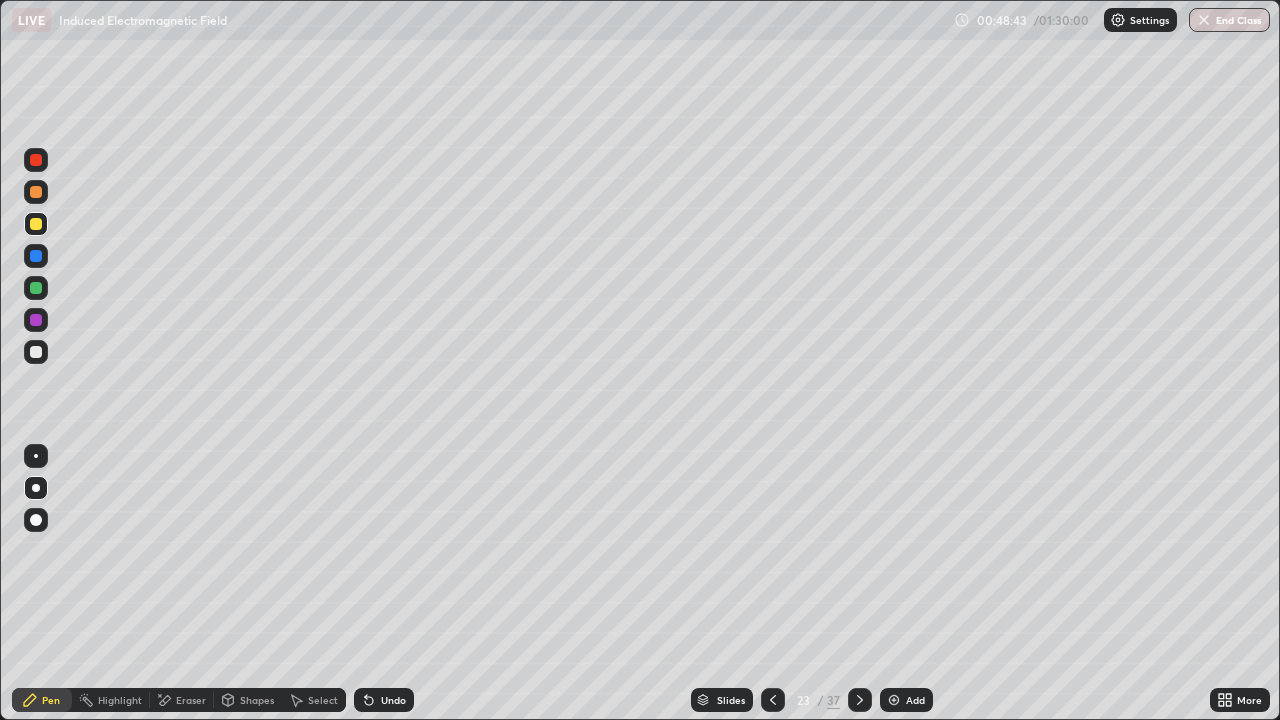 click 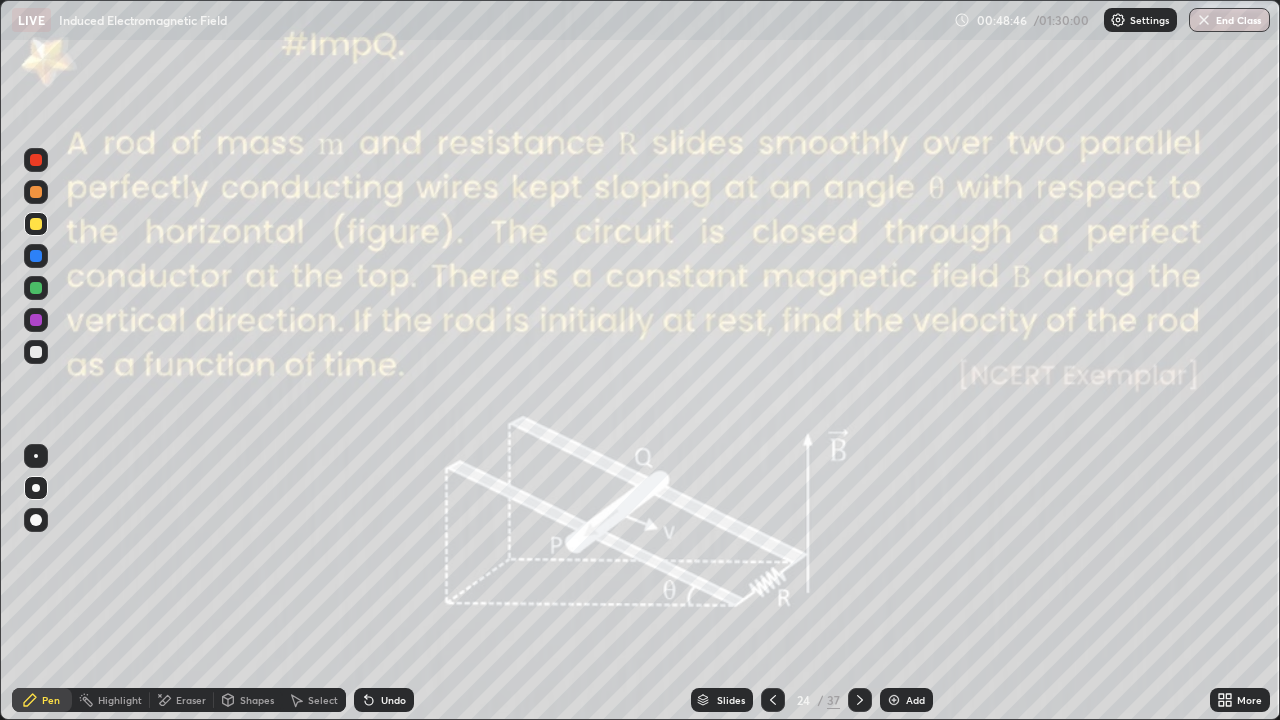 click 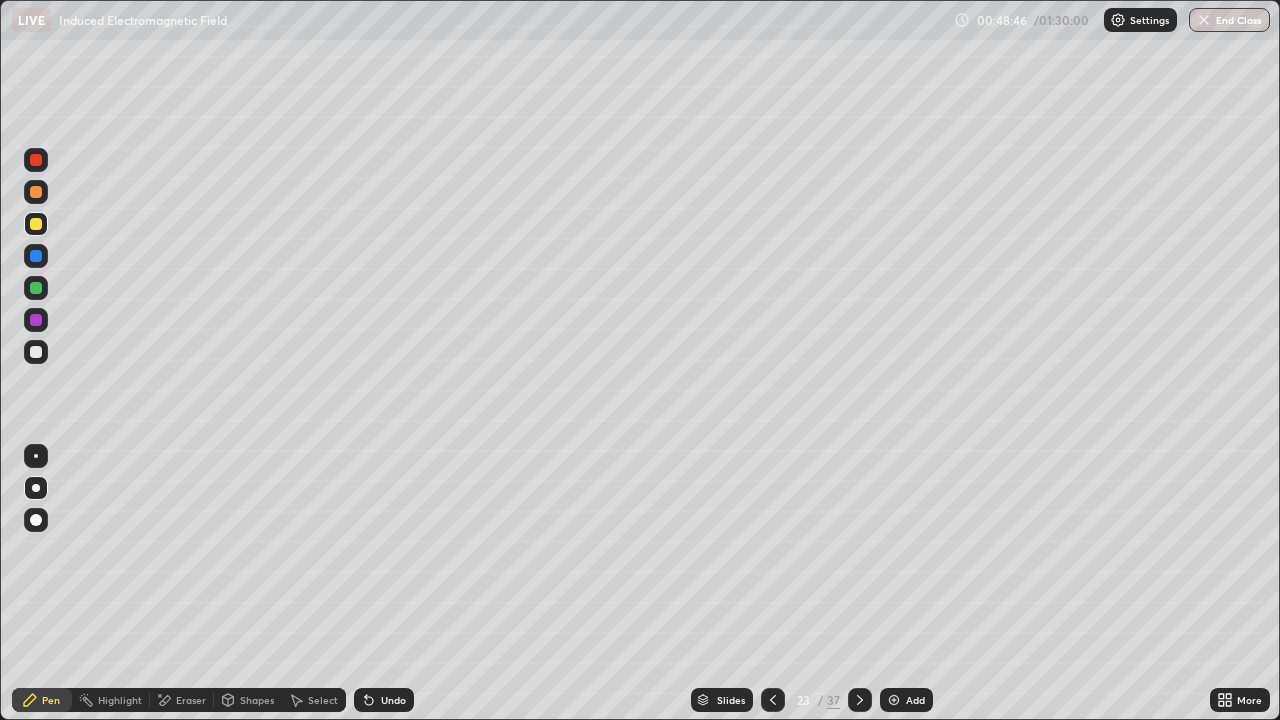 click at bounding box center [773, 700] 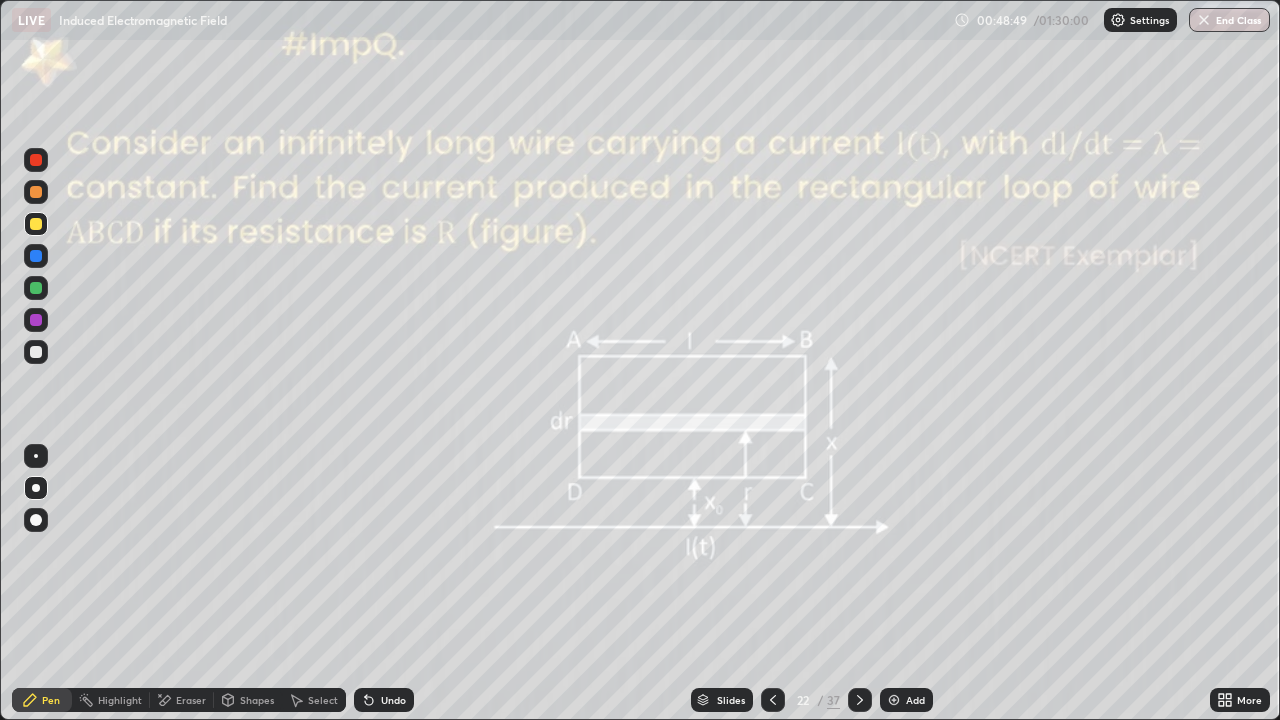 click 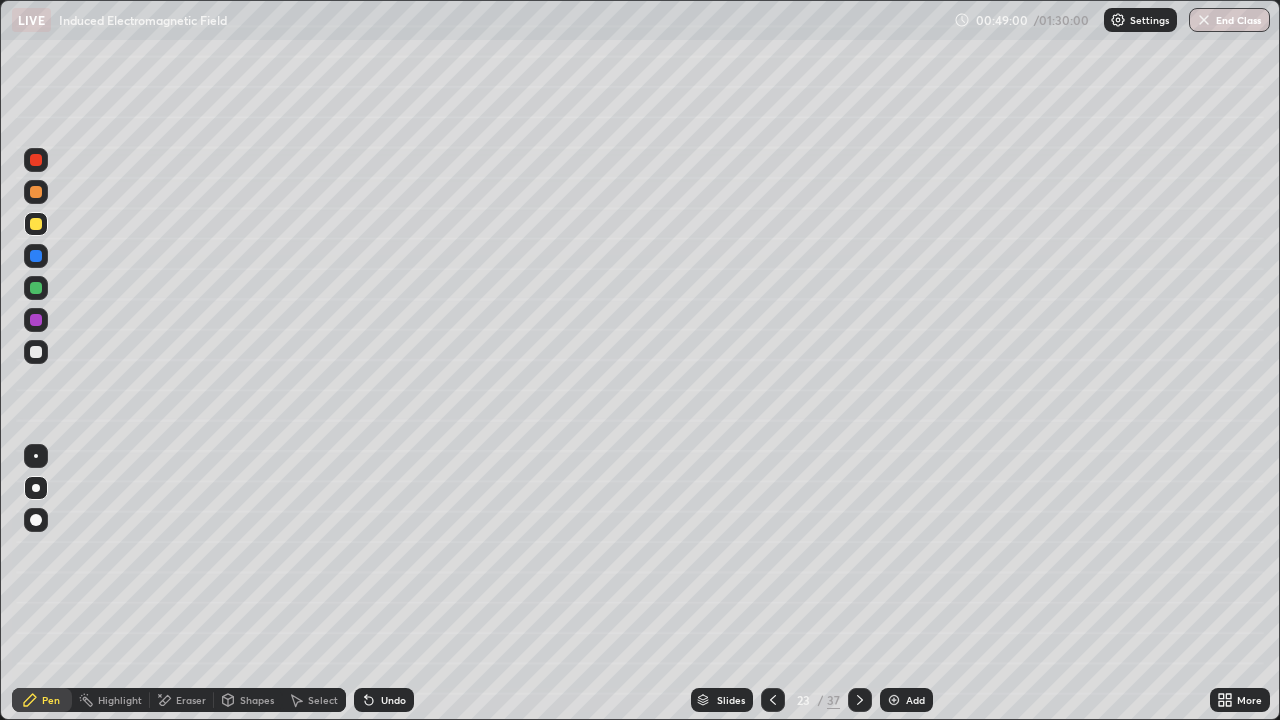 click 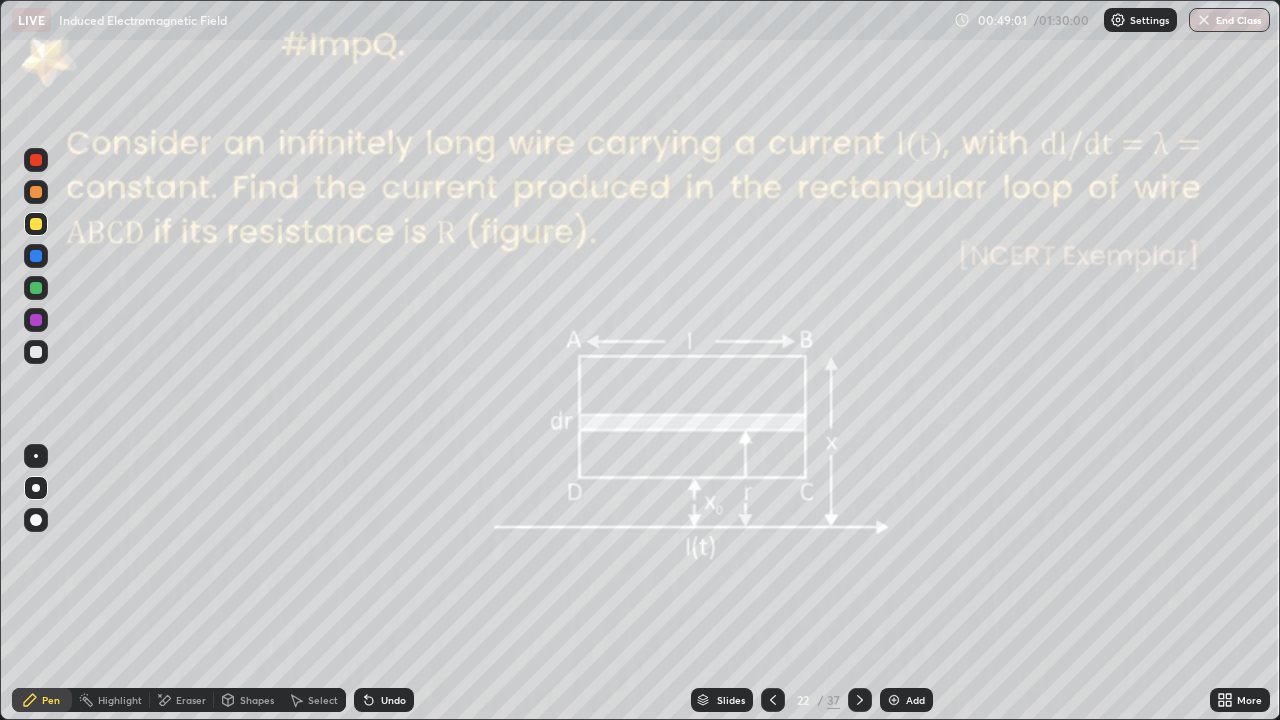 click 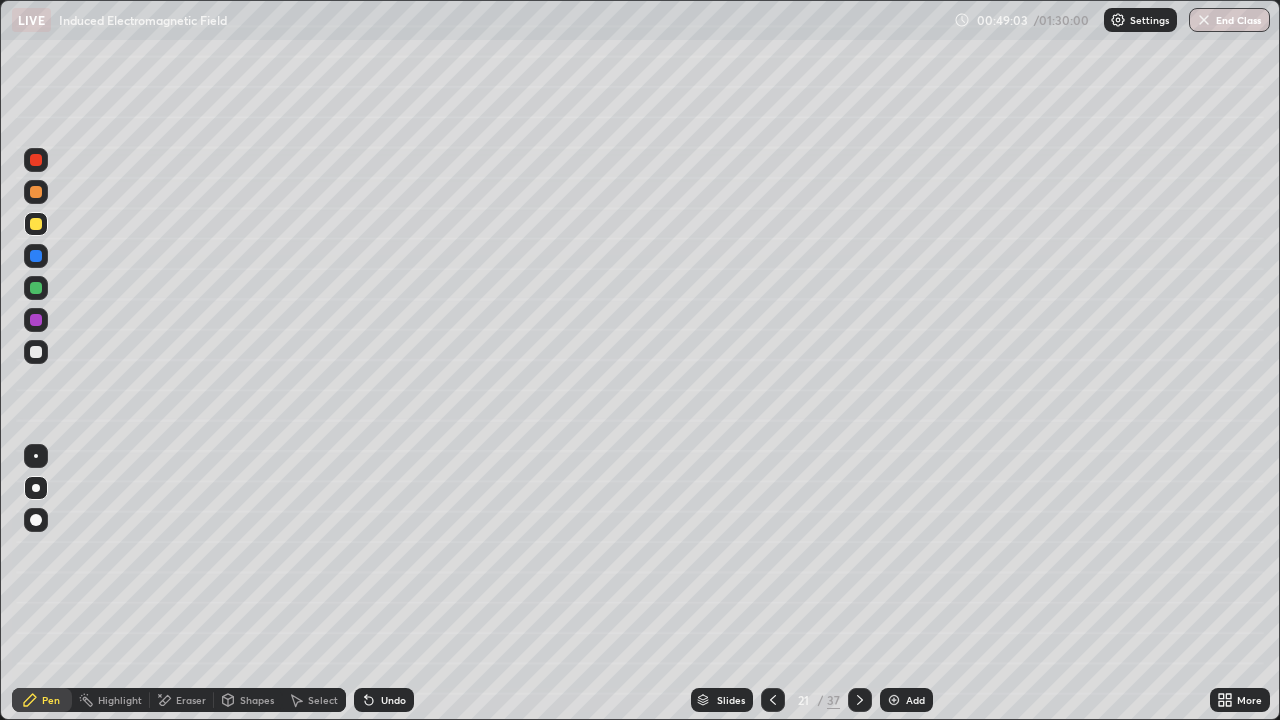 click at bounding box center (860, 700) 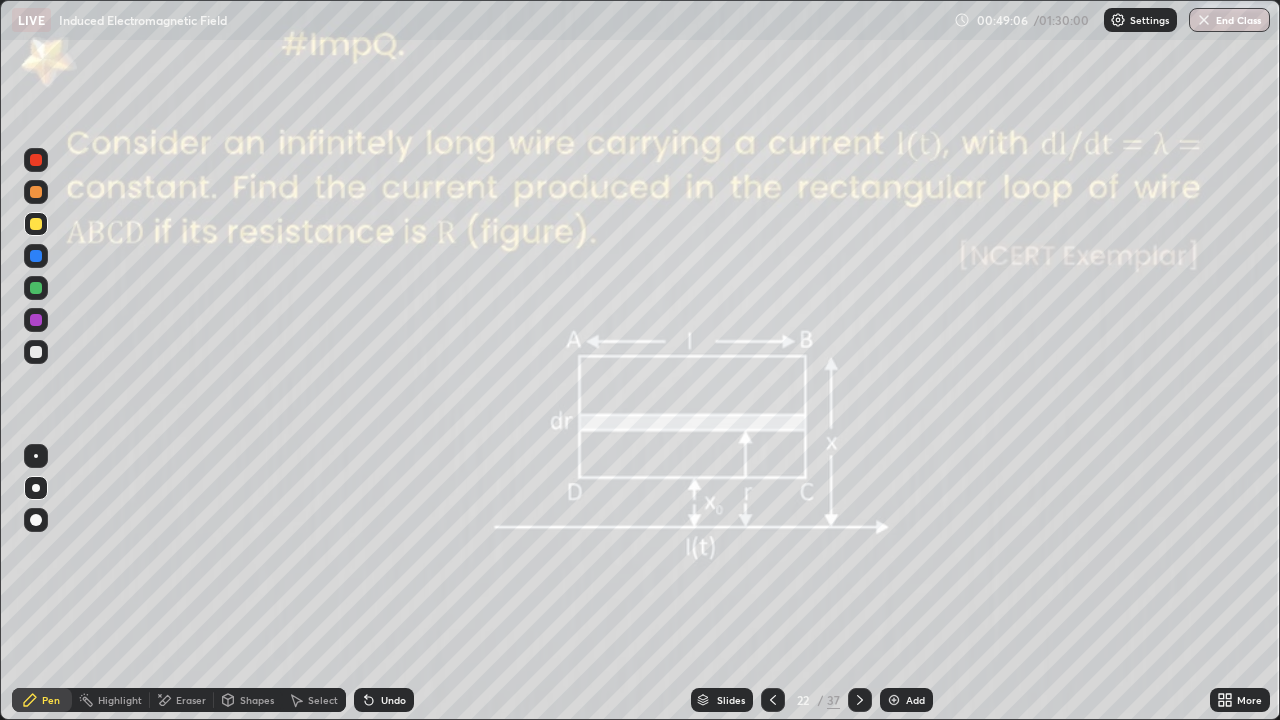 click at bounding box center [860, 700] 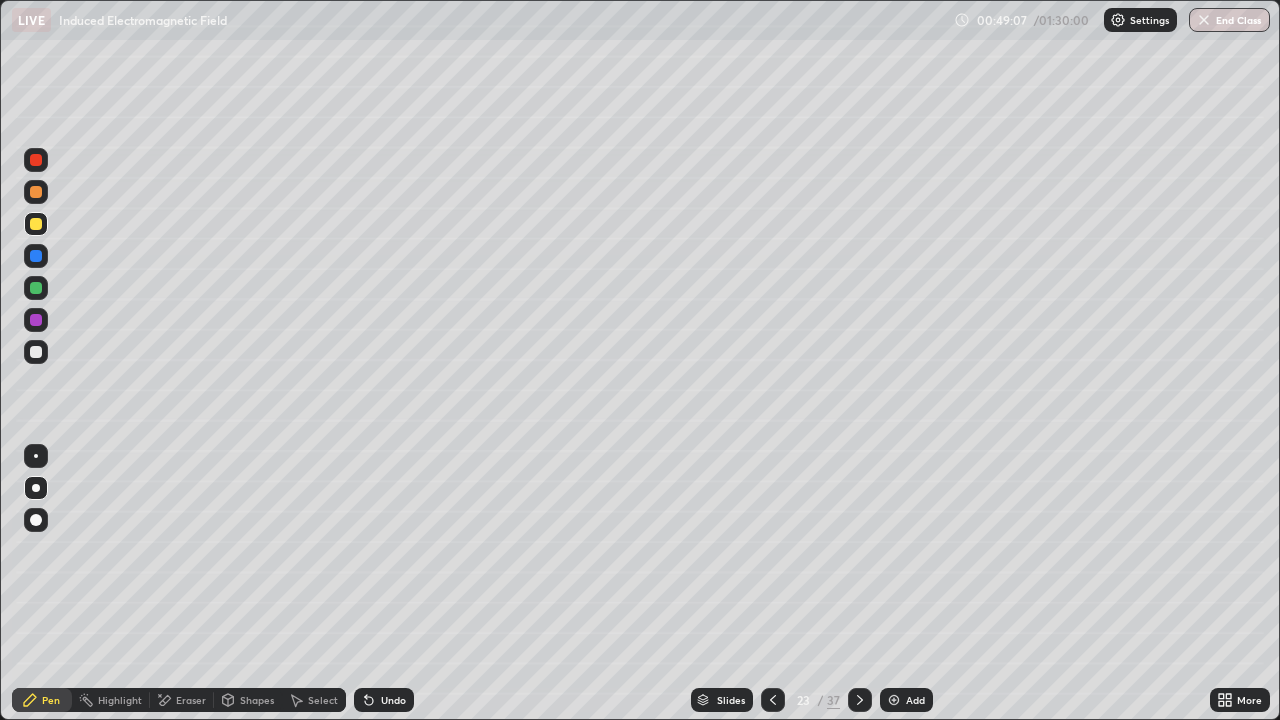 click 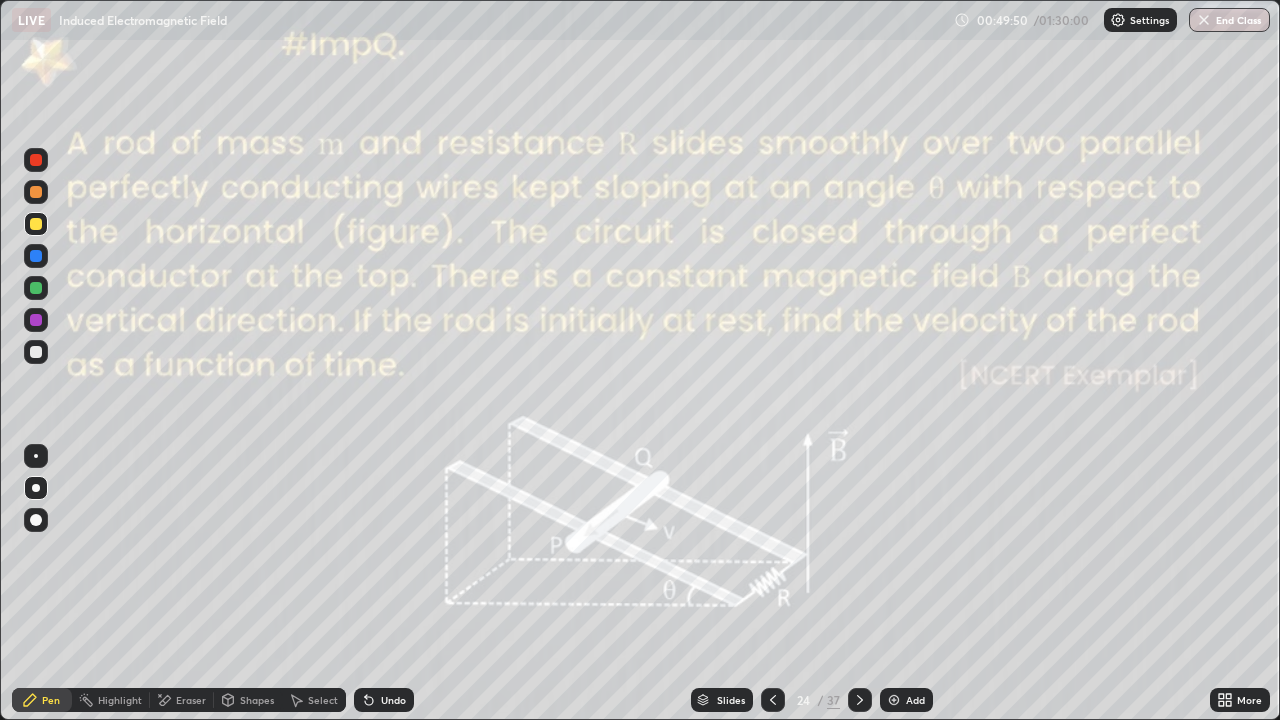 click on "Shapes" at bounding box center (257, 700) 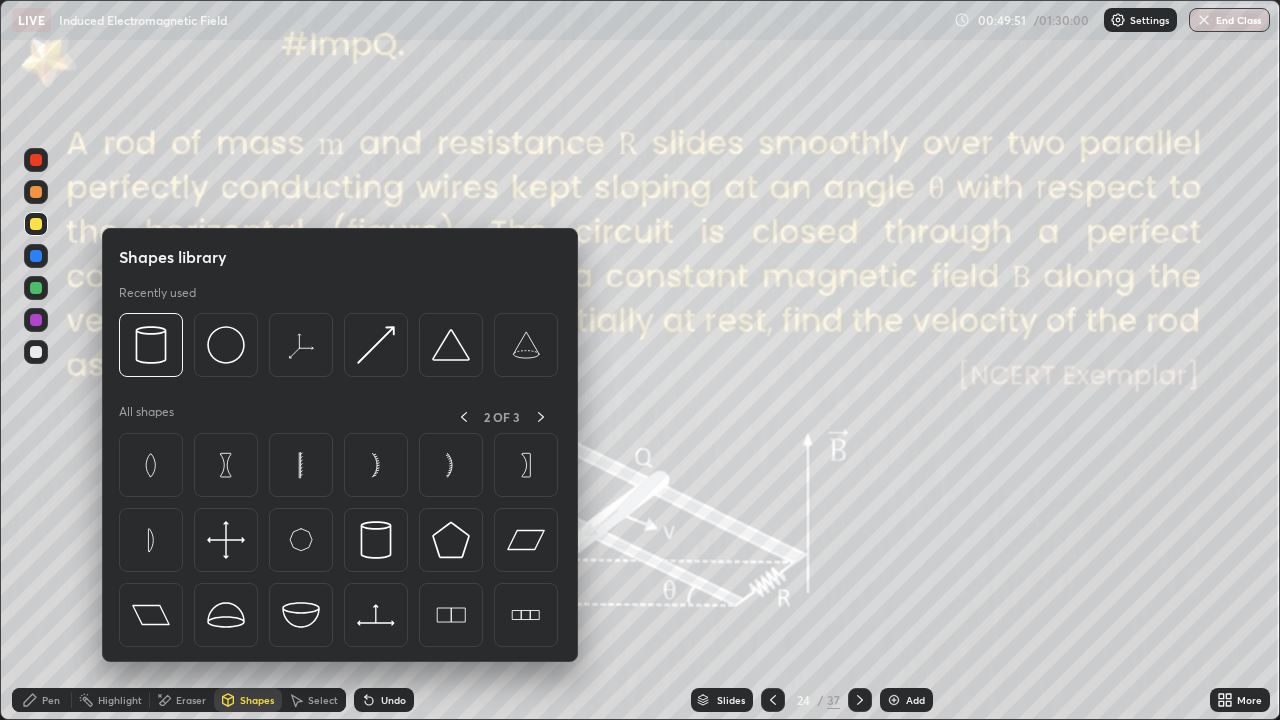 click on "Eraser" at bounding box center [191, 700] 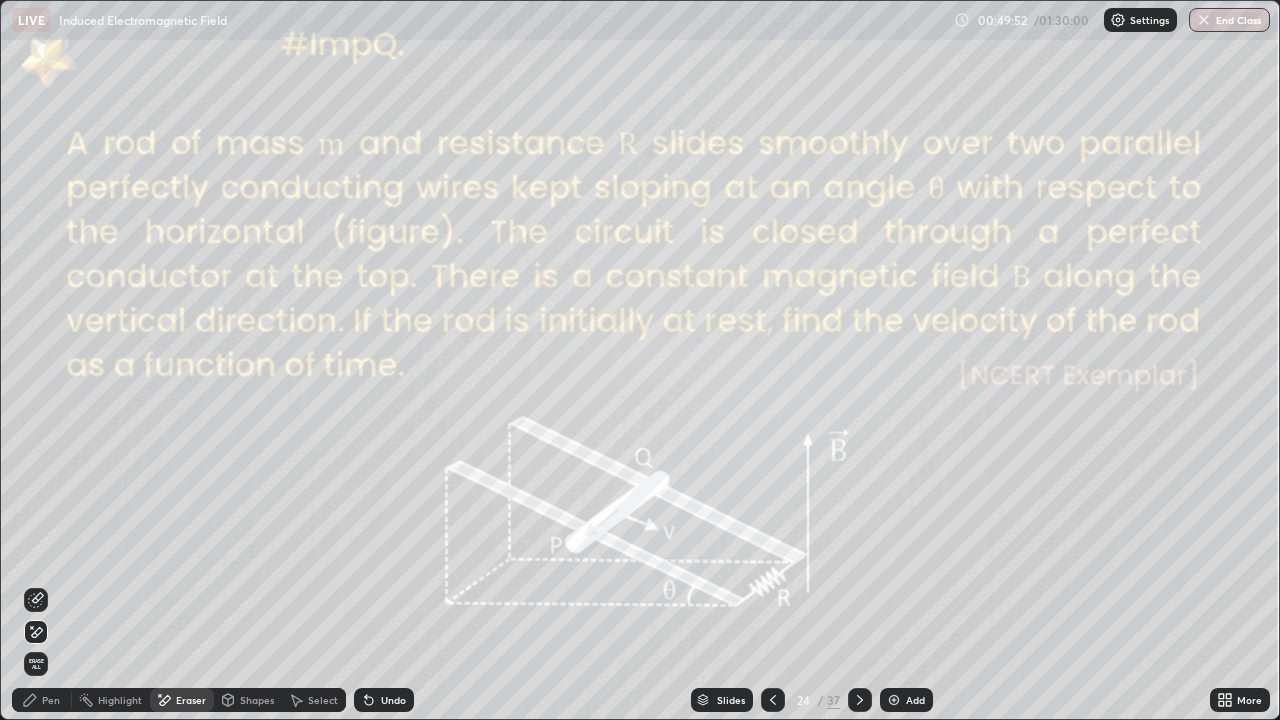click on "Pen" at bounding box center (51, 700) 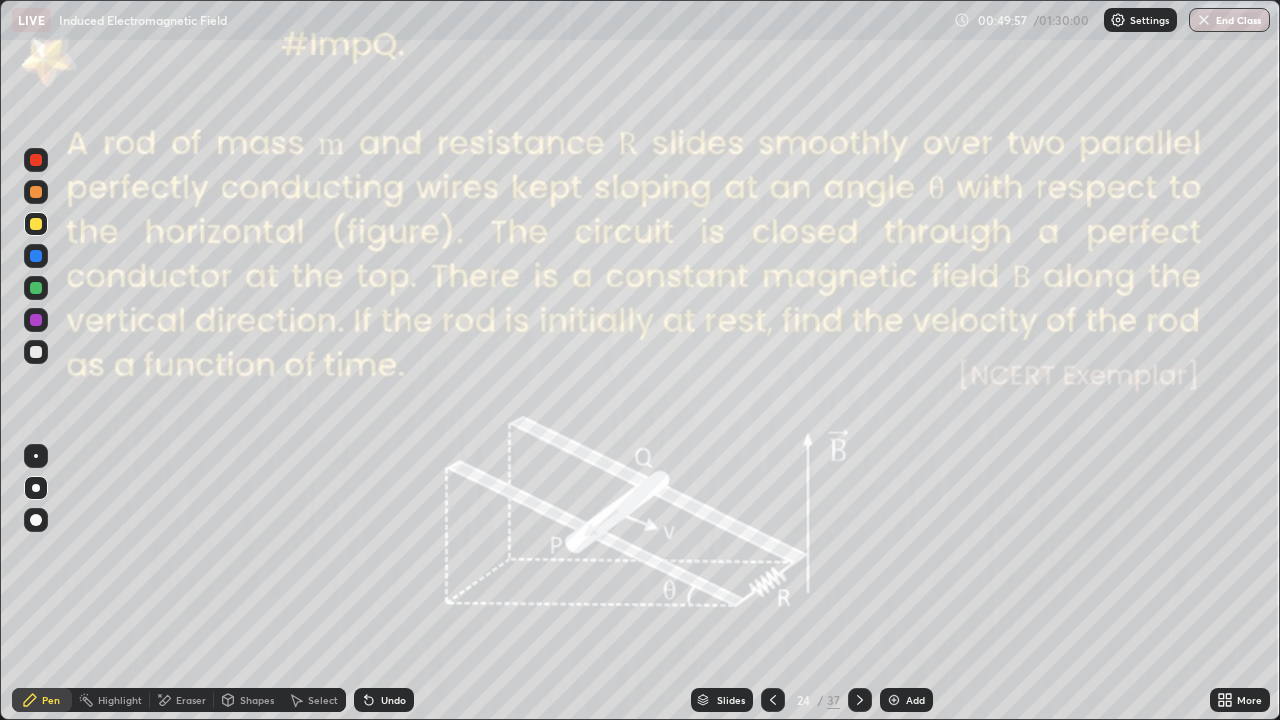 click at bounding box center (36, 288) 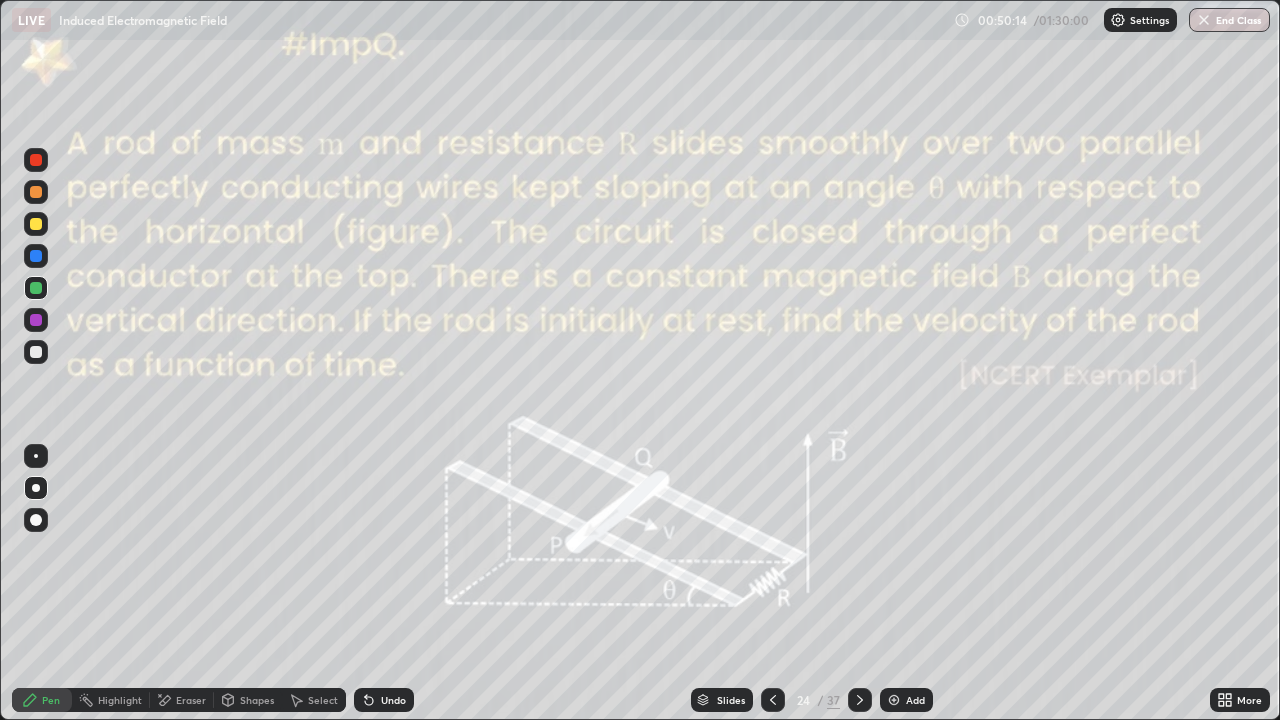 click on "Eraser" at bounding box center [182, 700] 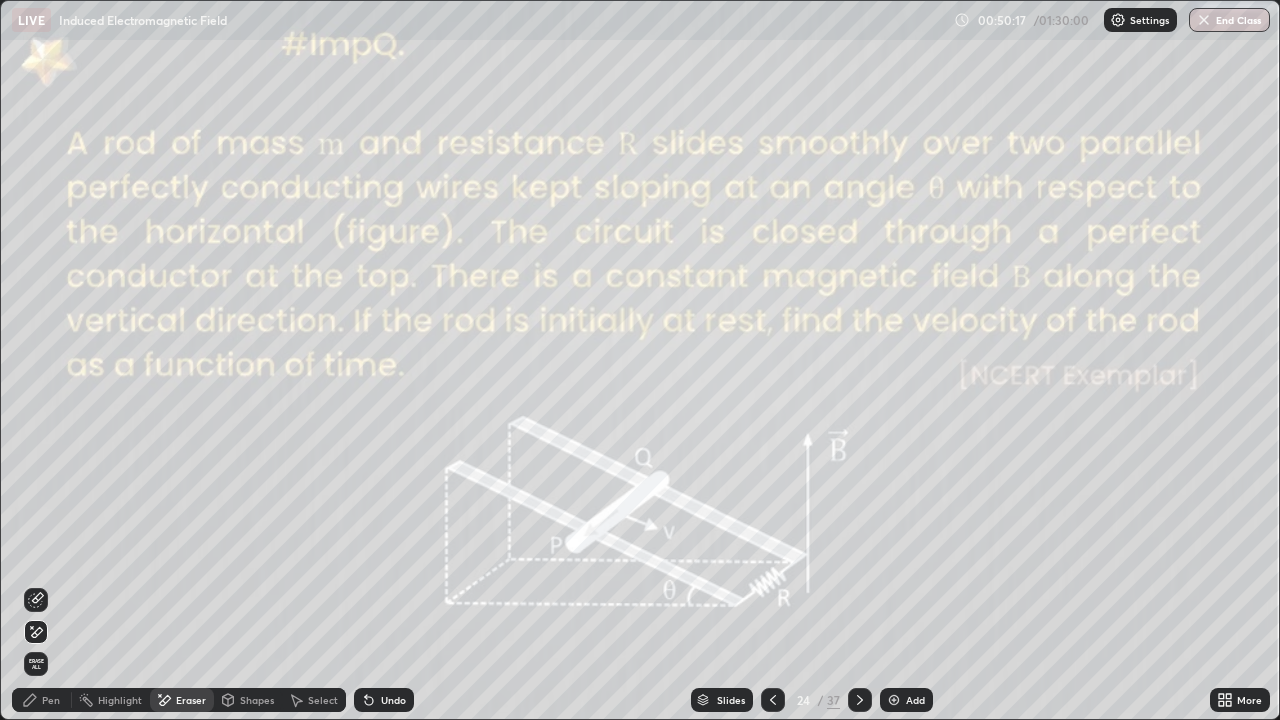 click on "Pen" at bounding box center (42, 700) 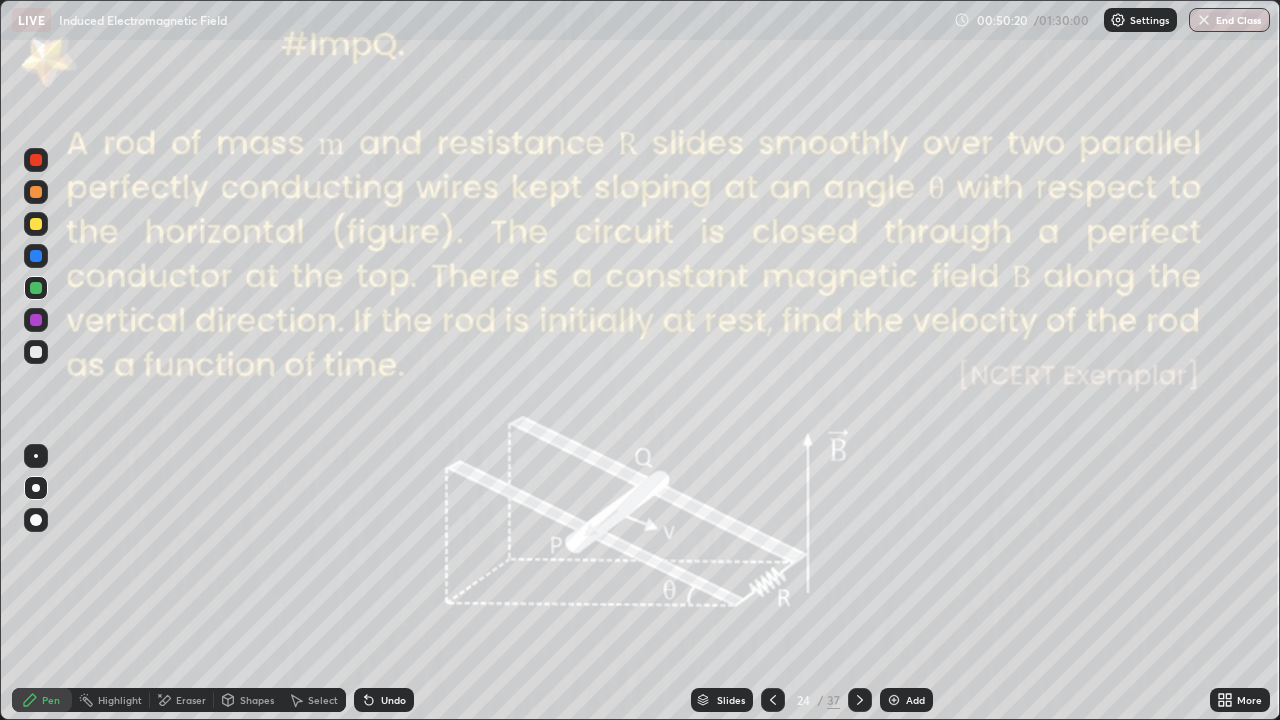 click on "Undo" at bounding box center [393, 700] 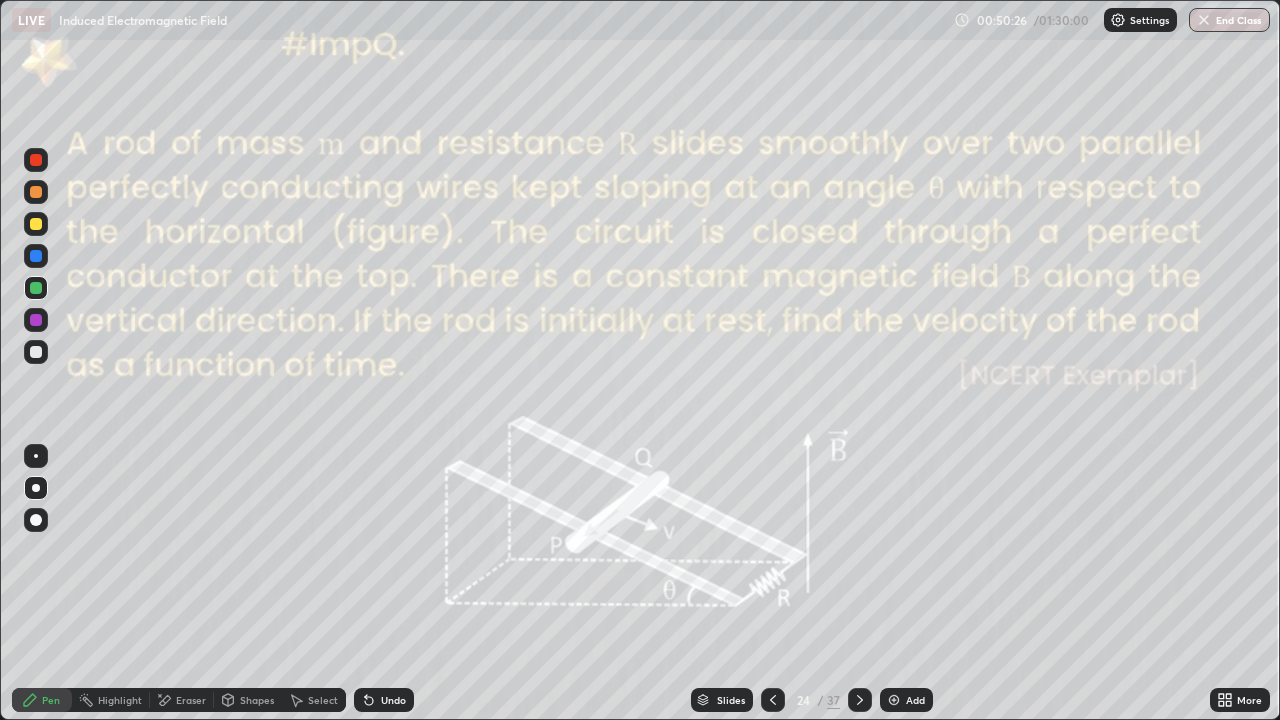 click at bounding box center (36, 224) 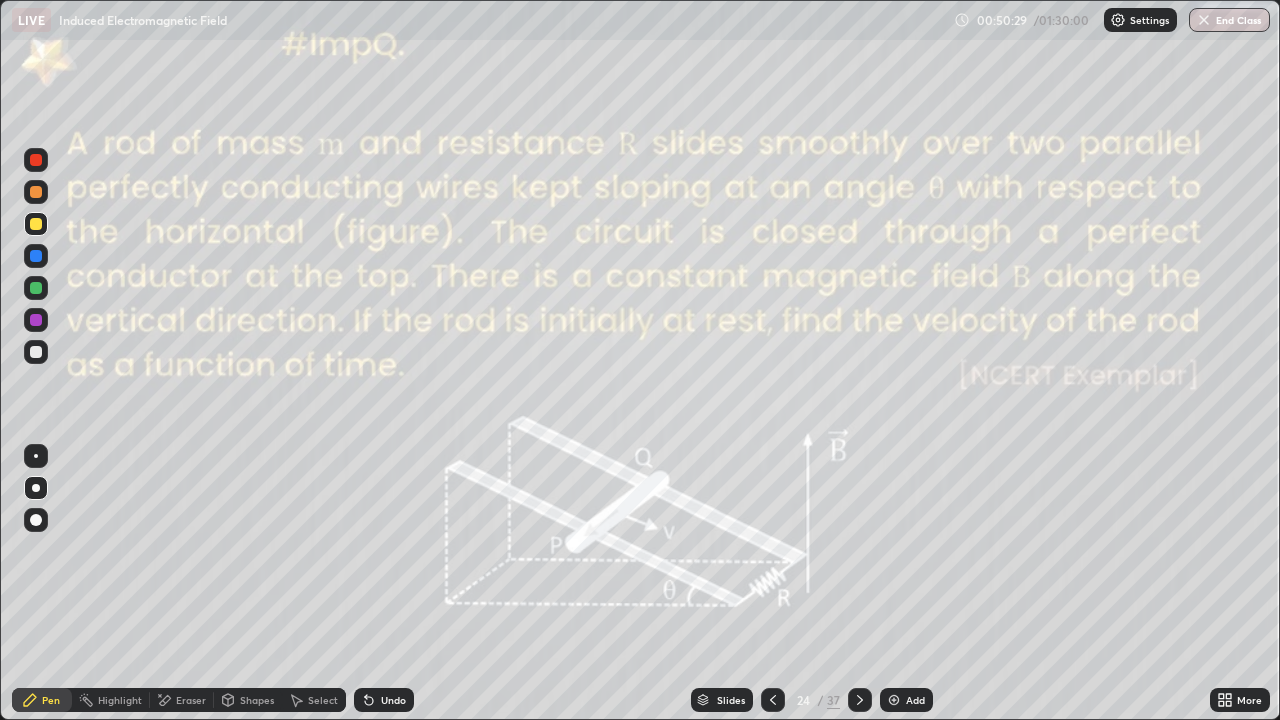click on "Undo" at bounding box center [393, 700] 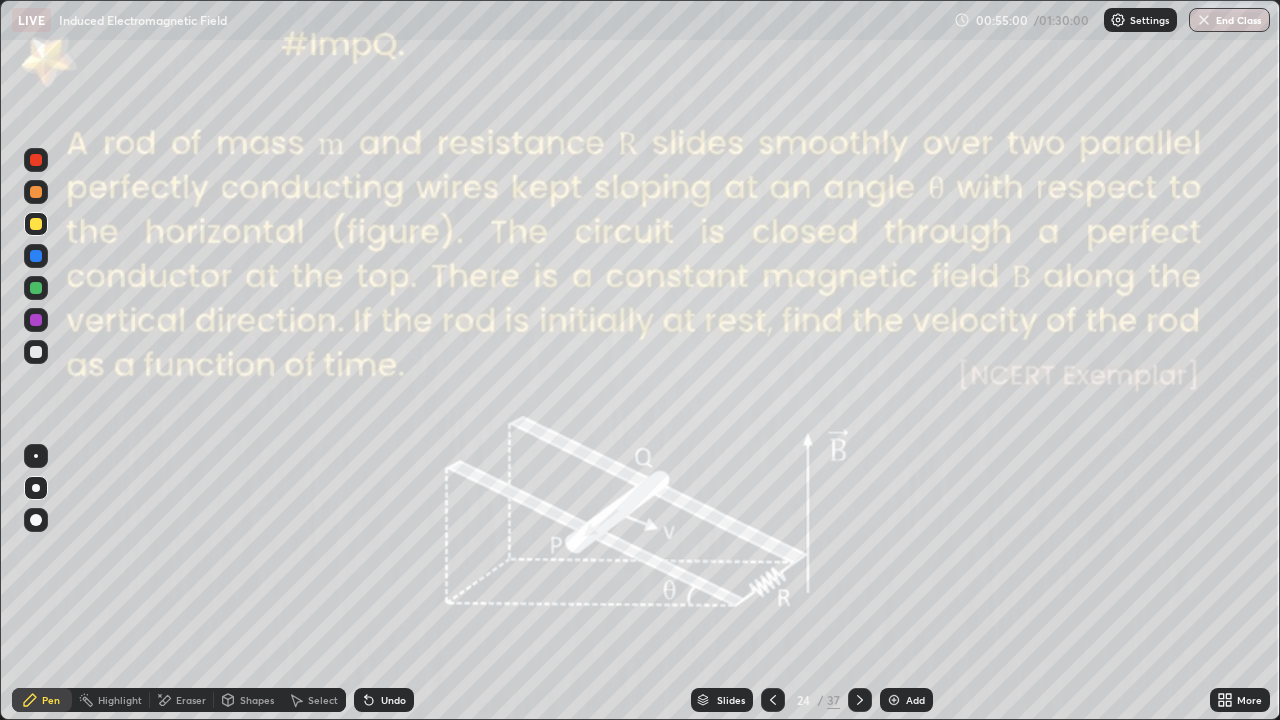 click on "Eraser" at bounding box center (182, 700) 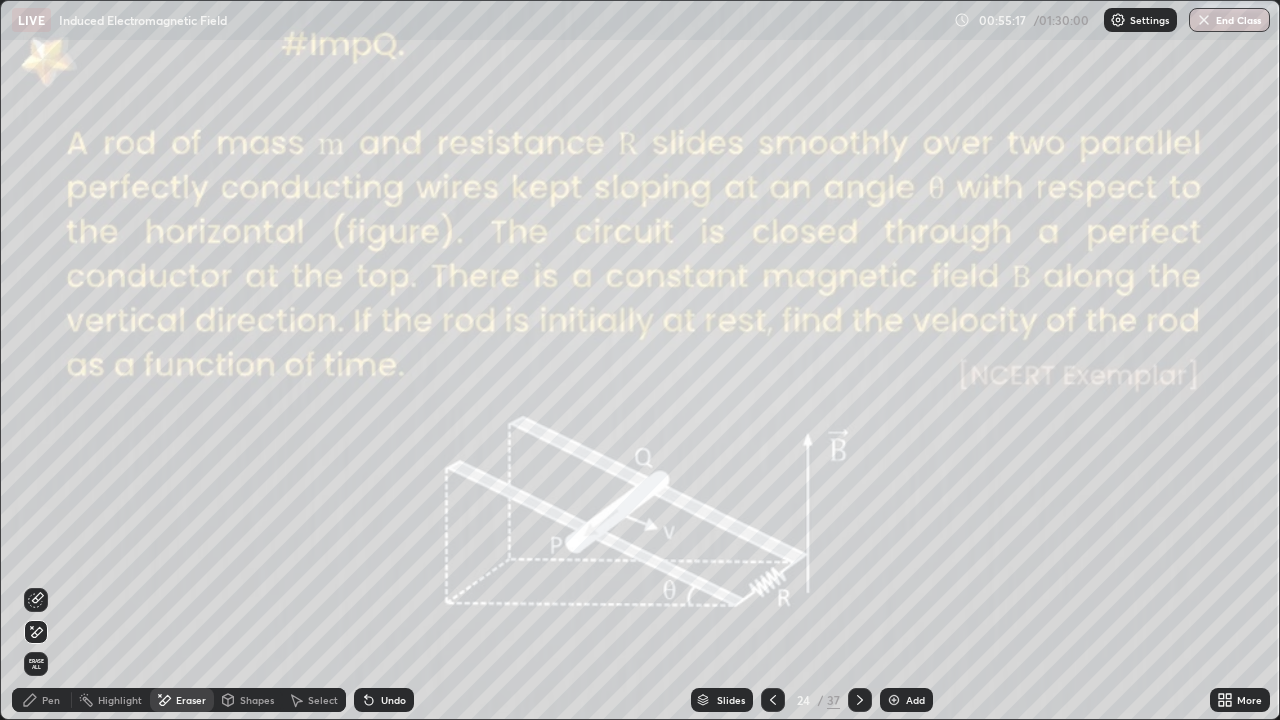 click on "Pen" at bounding box center [42, 700] 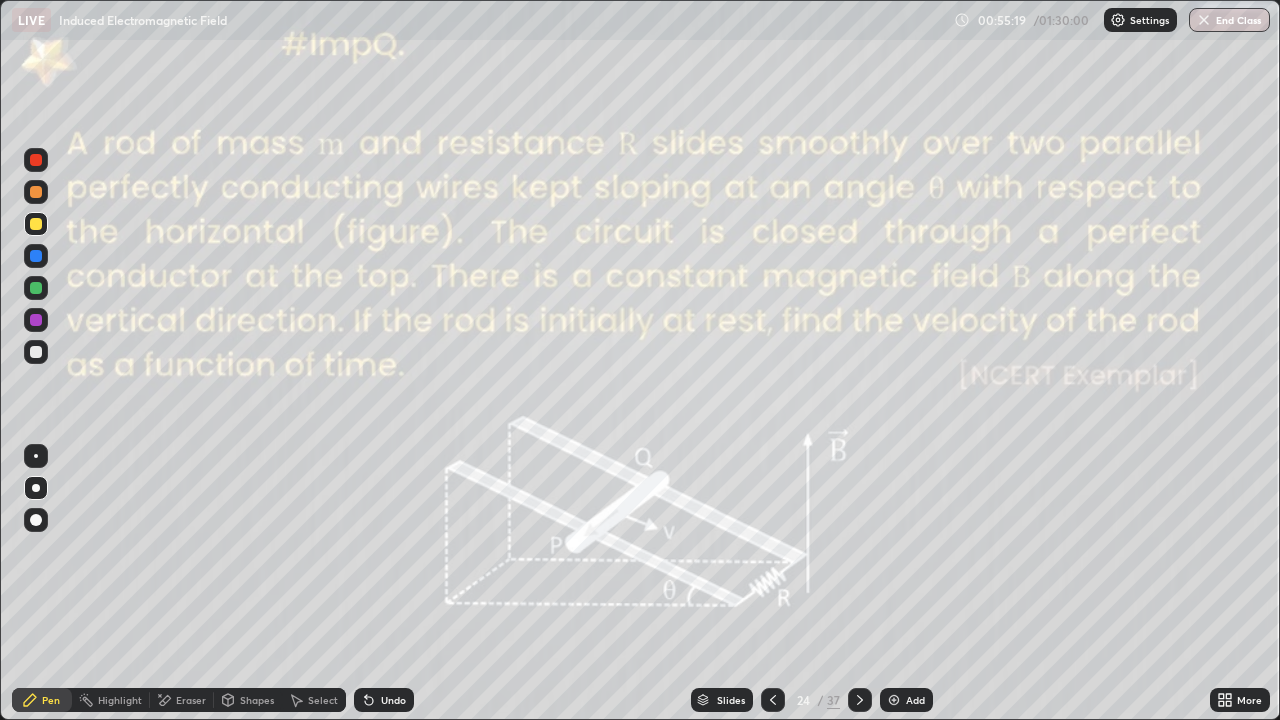click at bounding box center (36, 160) 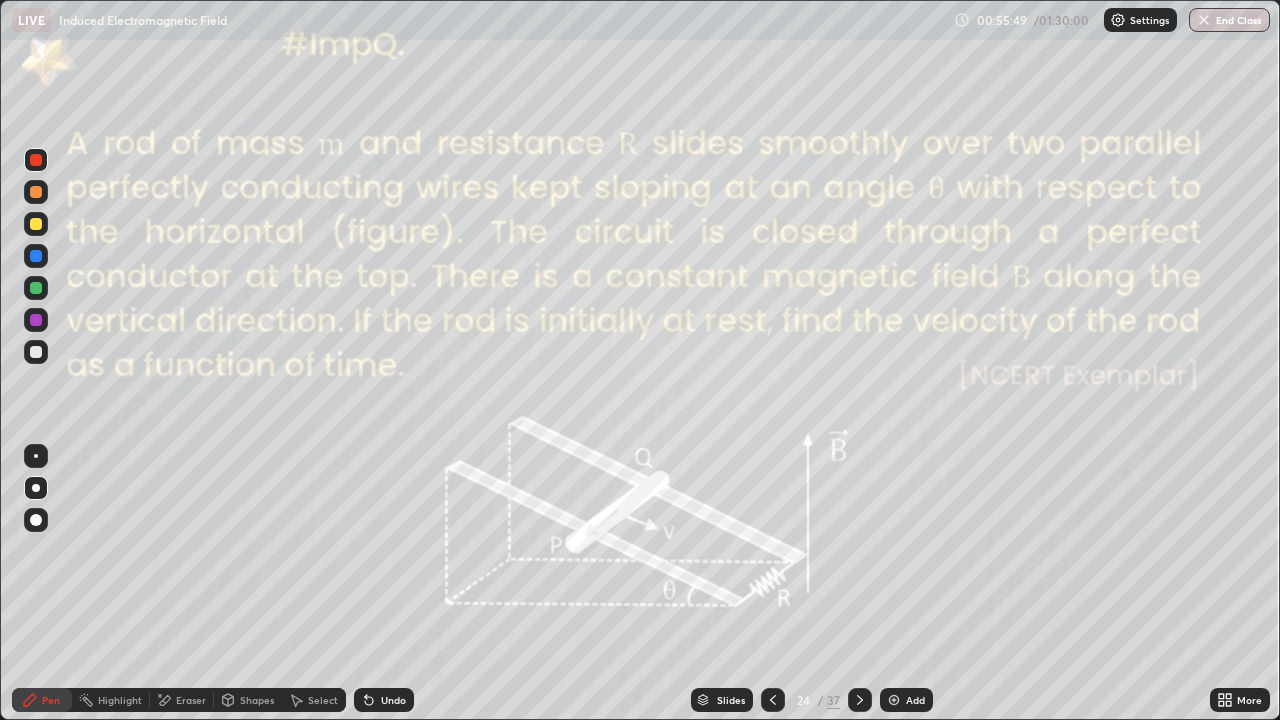 click on "Eraser" at bounding box center (191, 700) 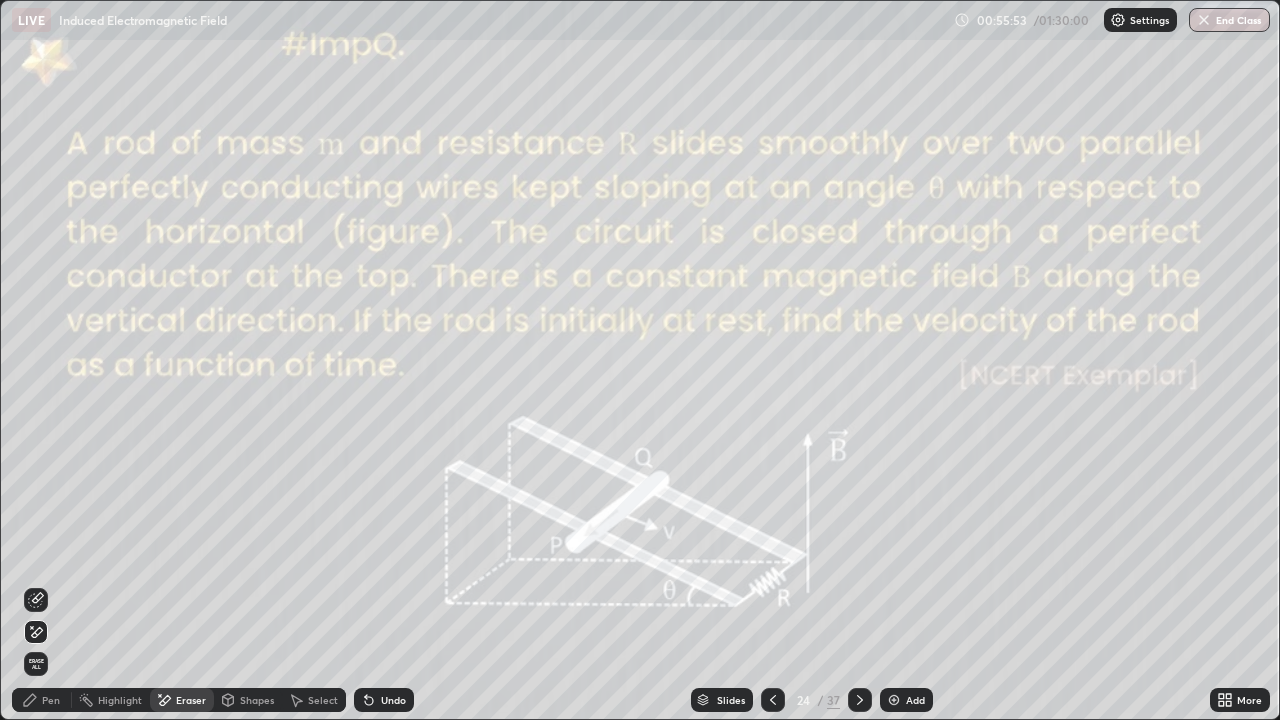 click on "Pen" at bounding box center (42, 700) 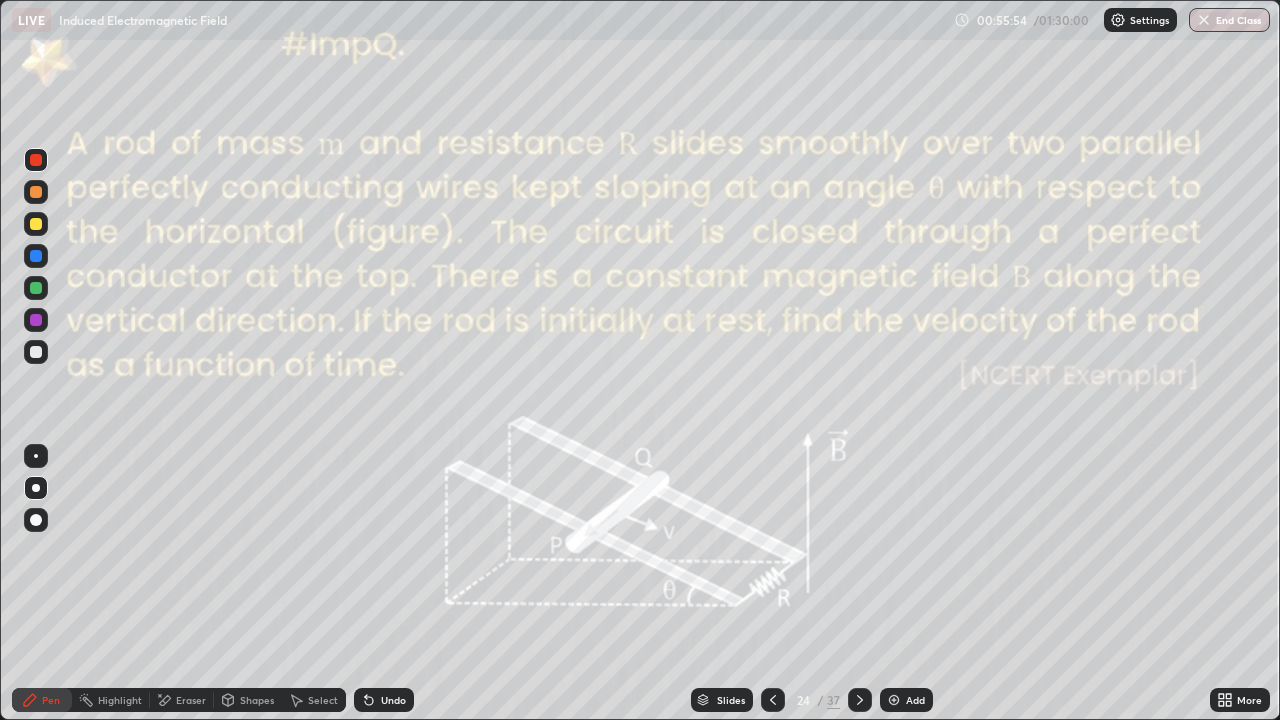 click at bounding box center [36, 288] 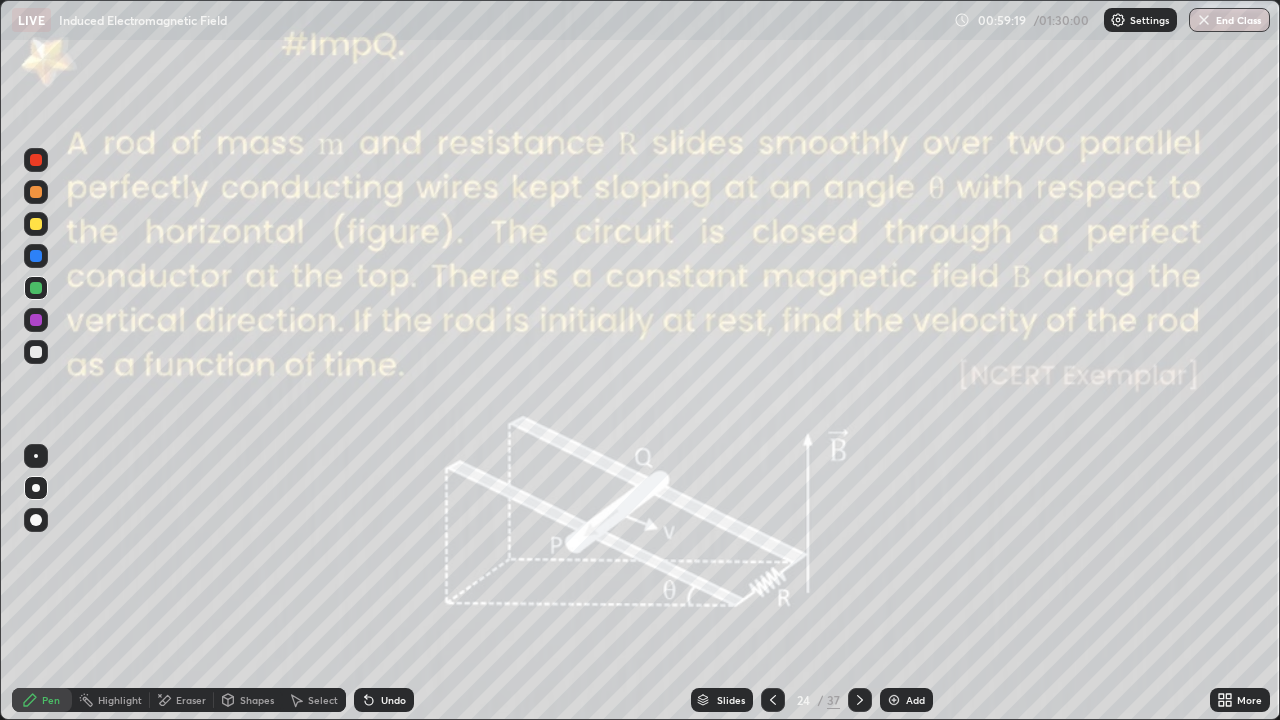 click at bounding box center (894, 700) 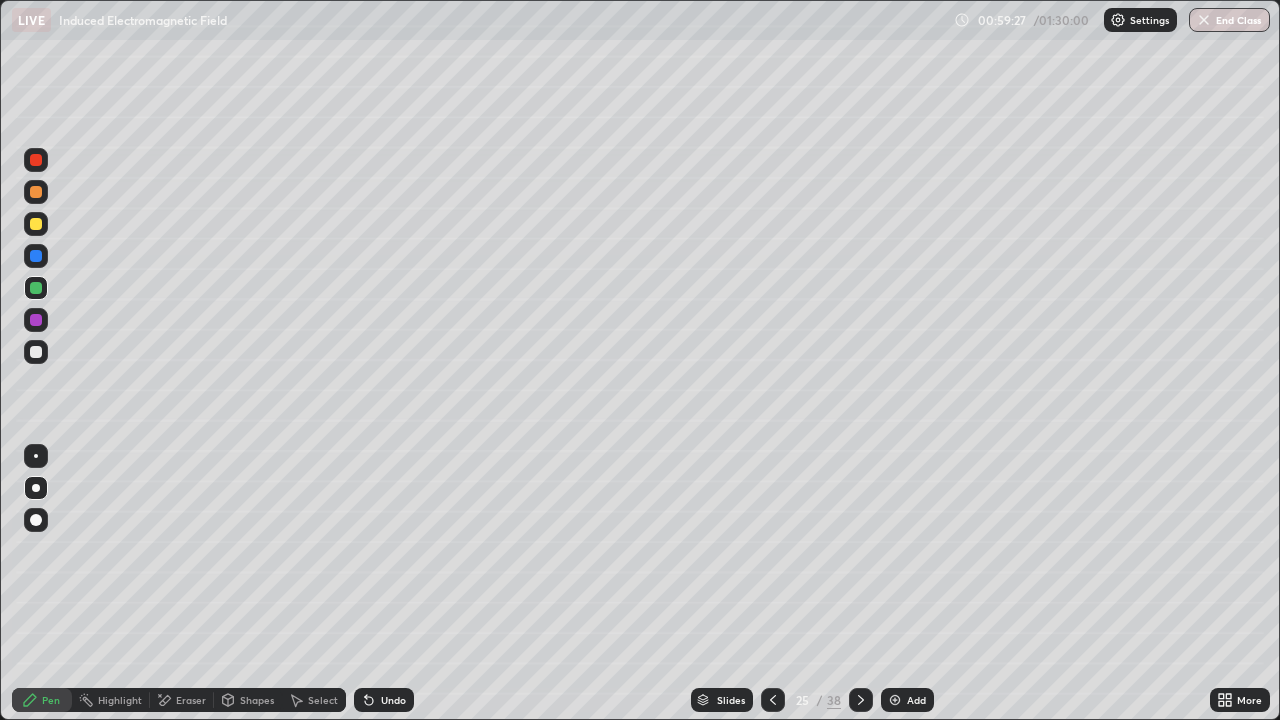 click 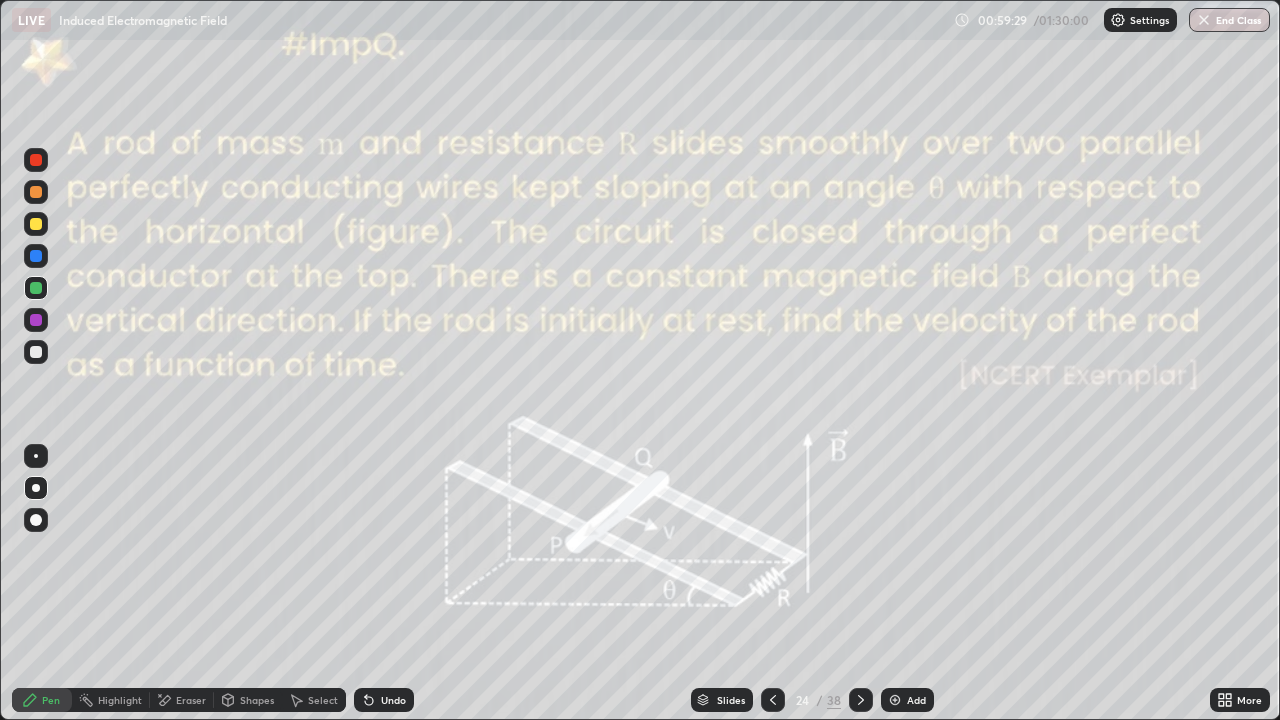 click 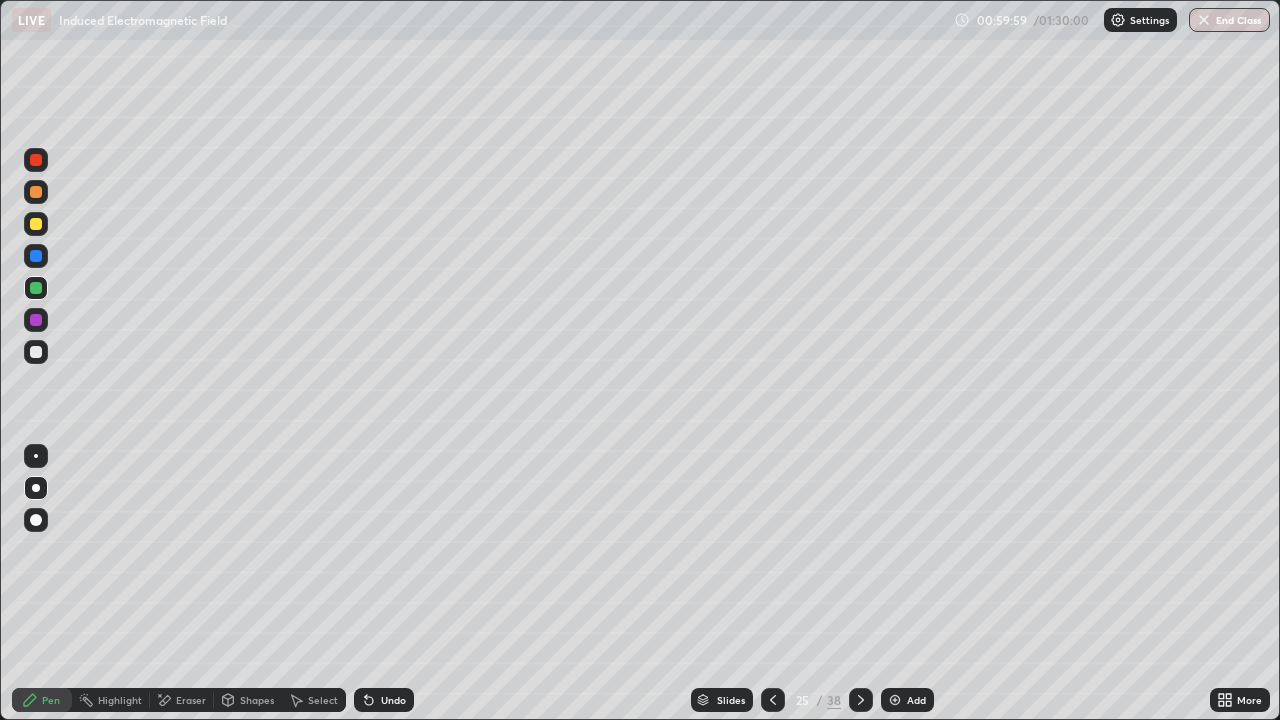 click on "Undo" at bounding box center [384, 700] 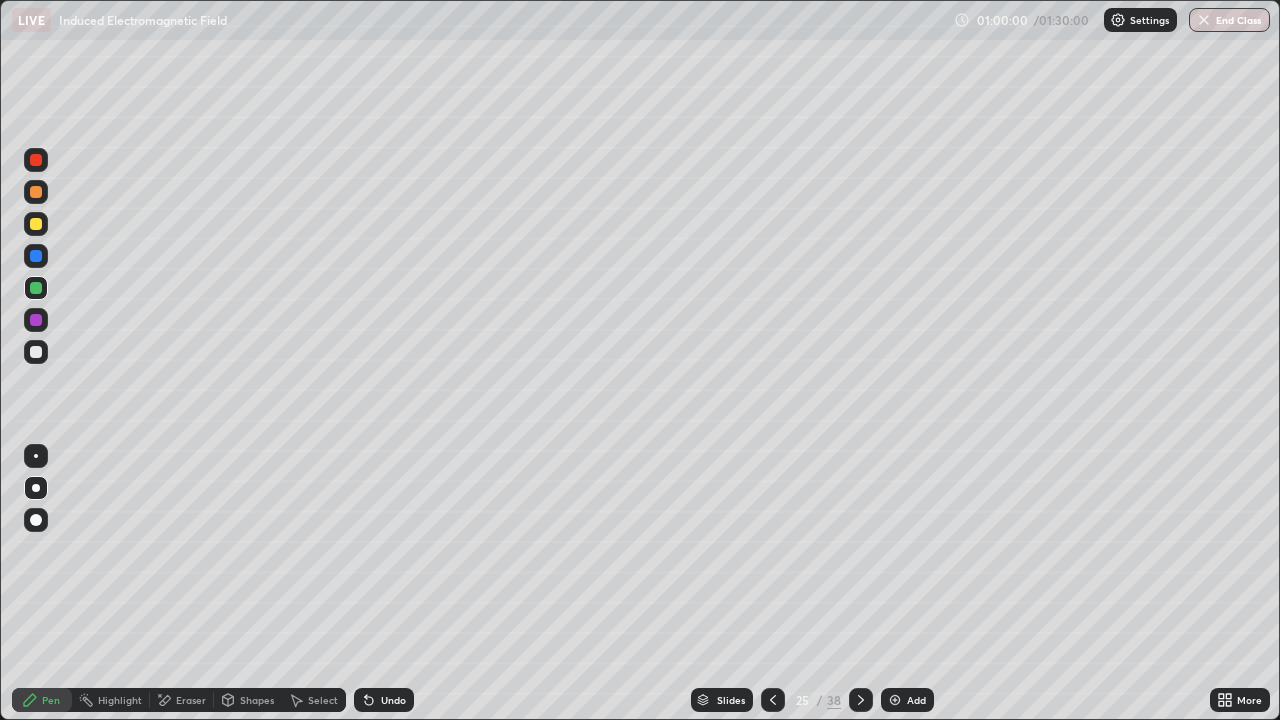 click on "Undo" at bounding box center [384, 700] 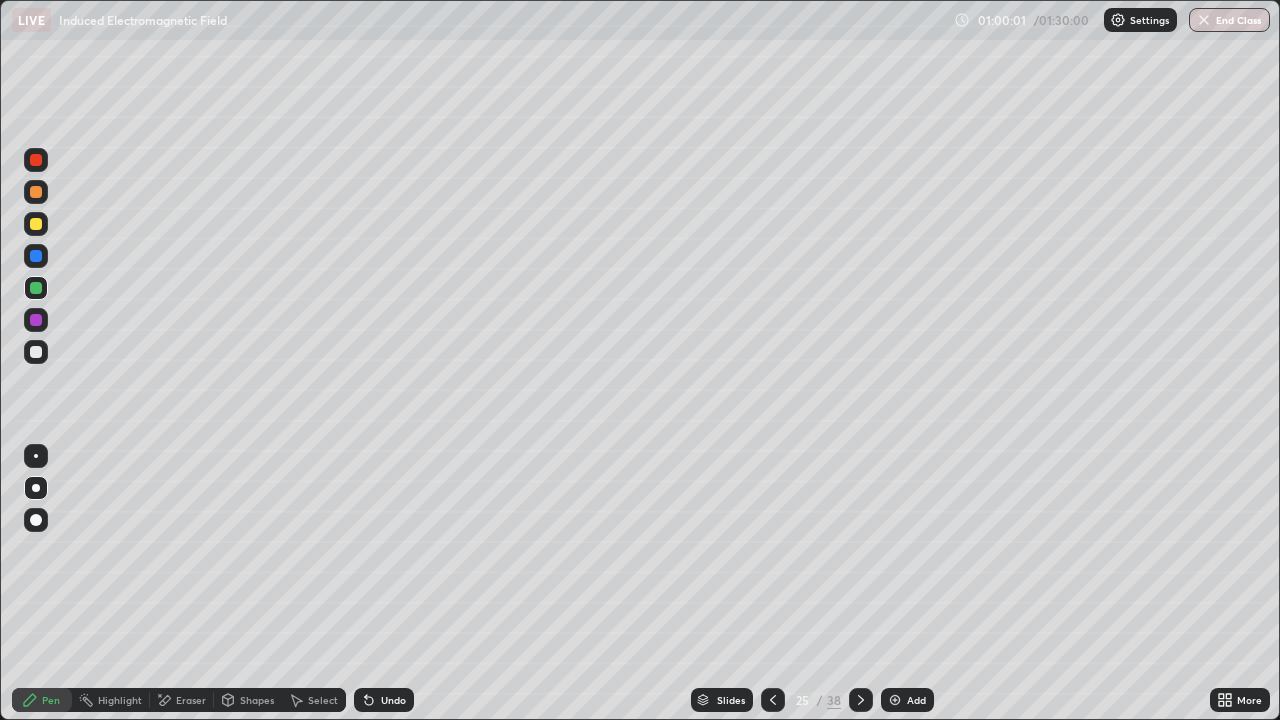 click on "Undo" at bounding box center [393, 700] 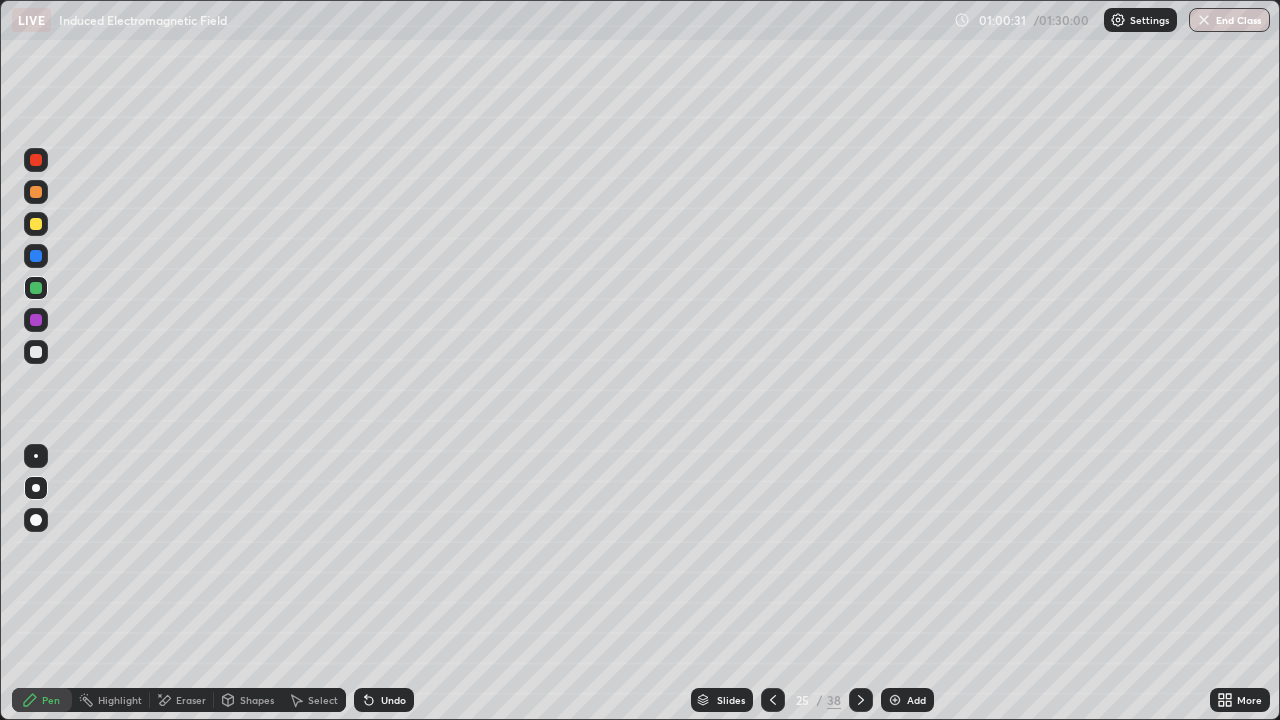 click on "Add" at bounding box center (916, 700) 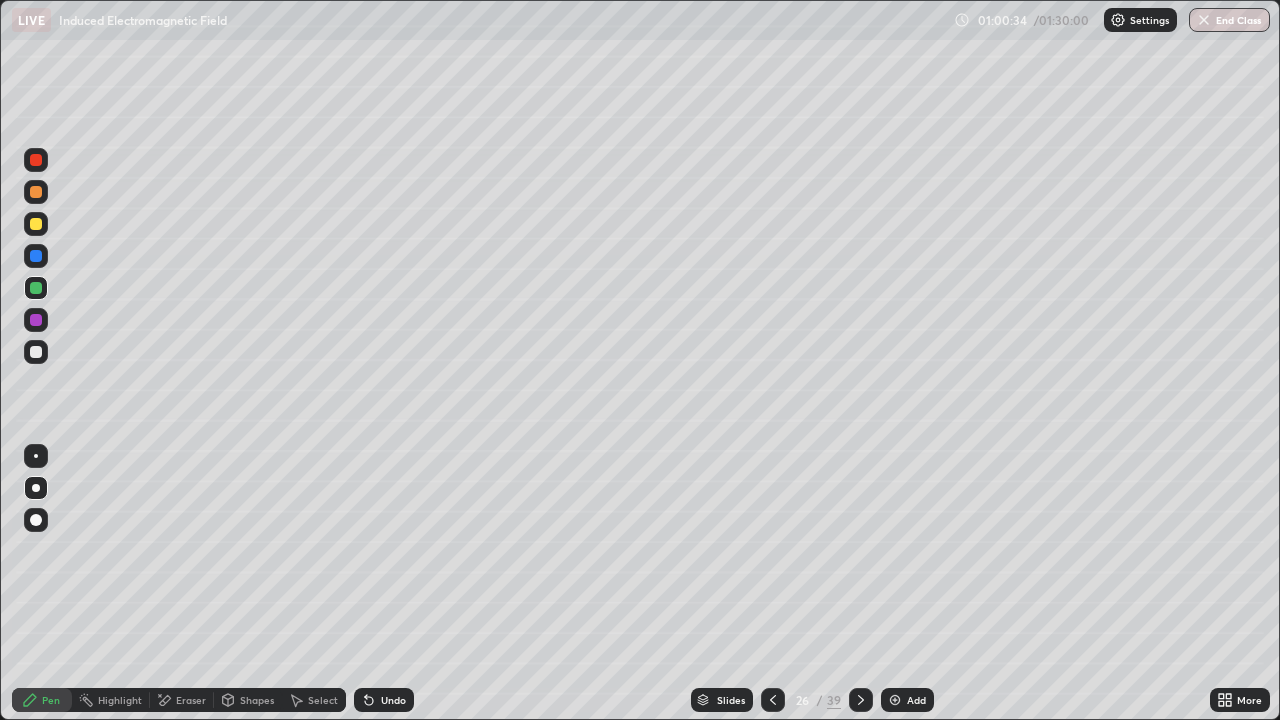 click 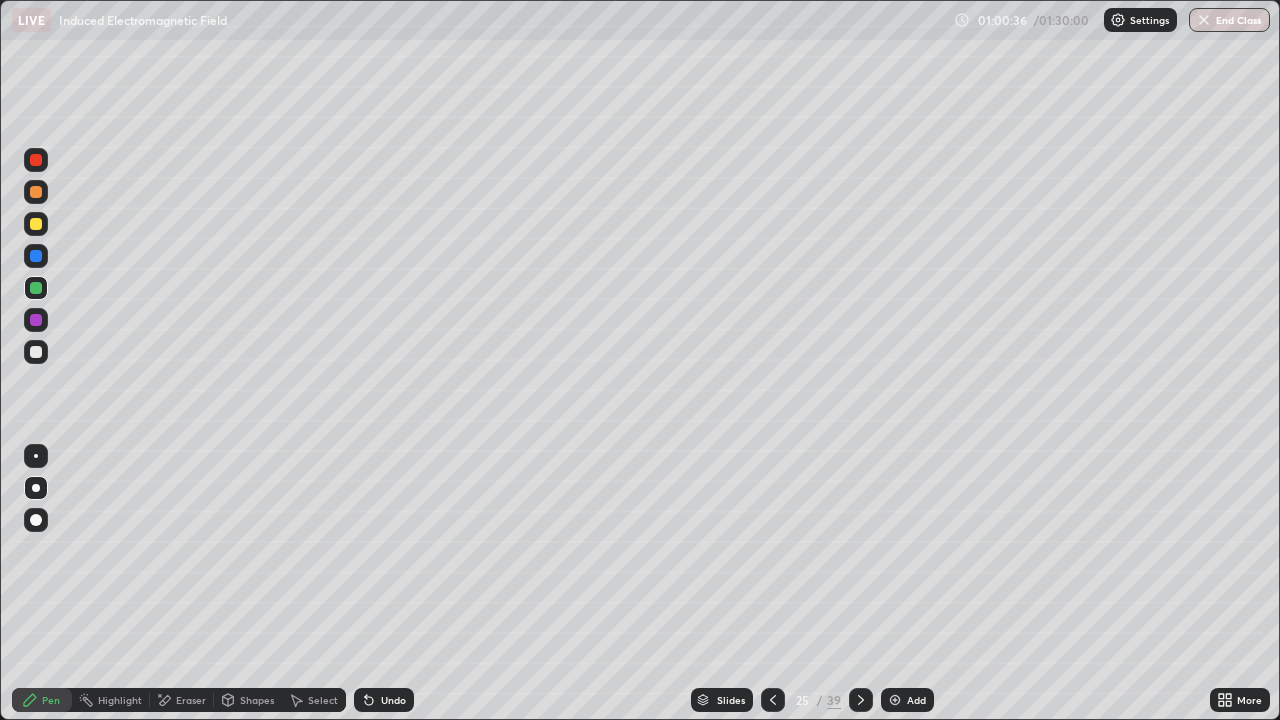 click 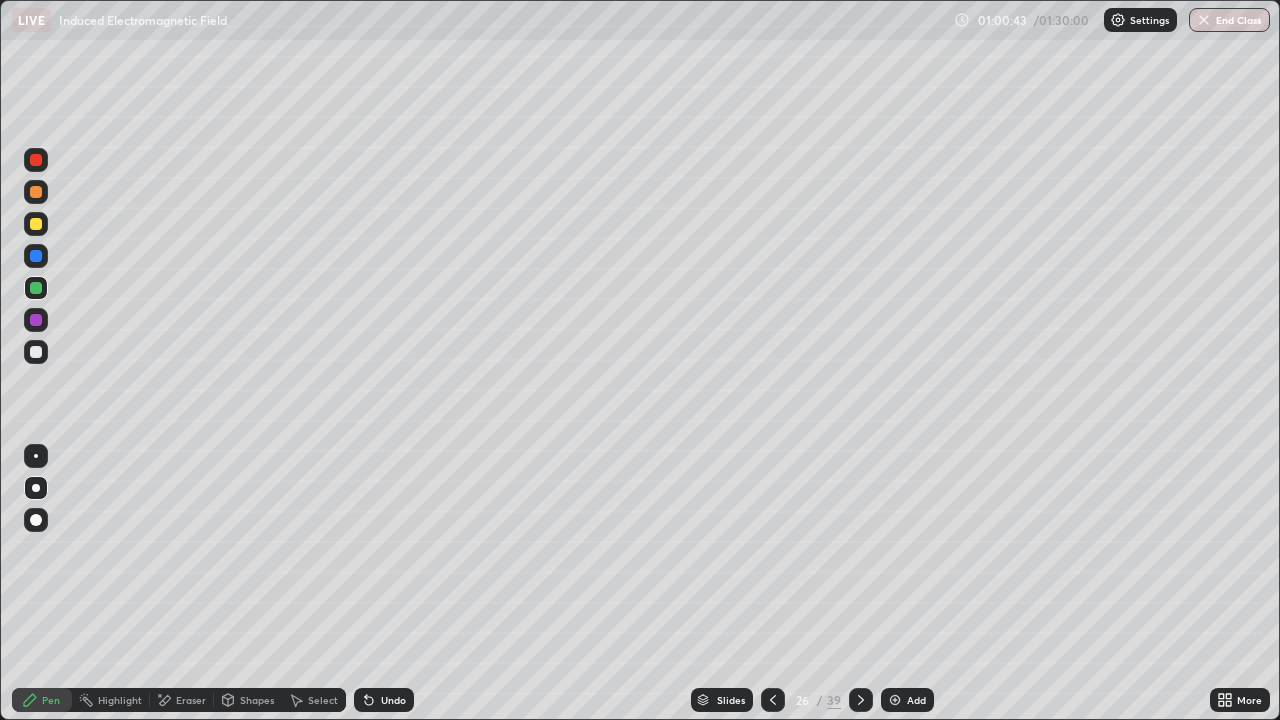 click 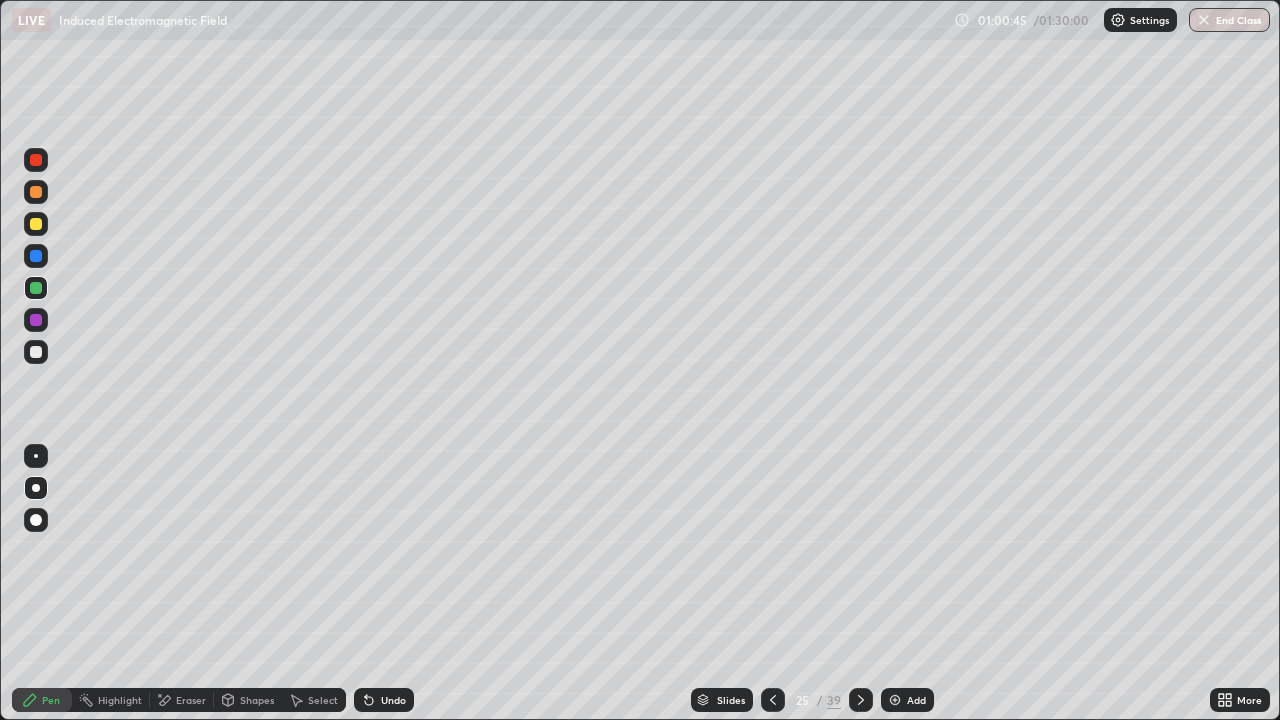 click 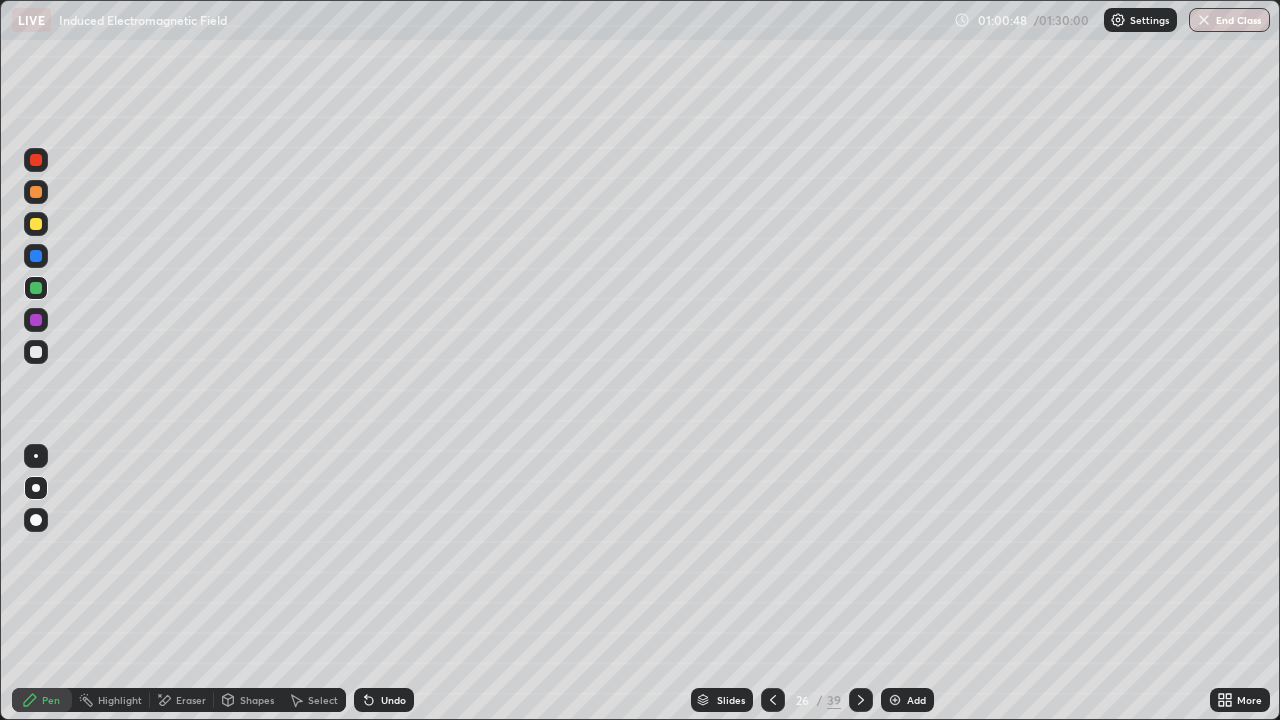 click at bounding box center (773, 700) 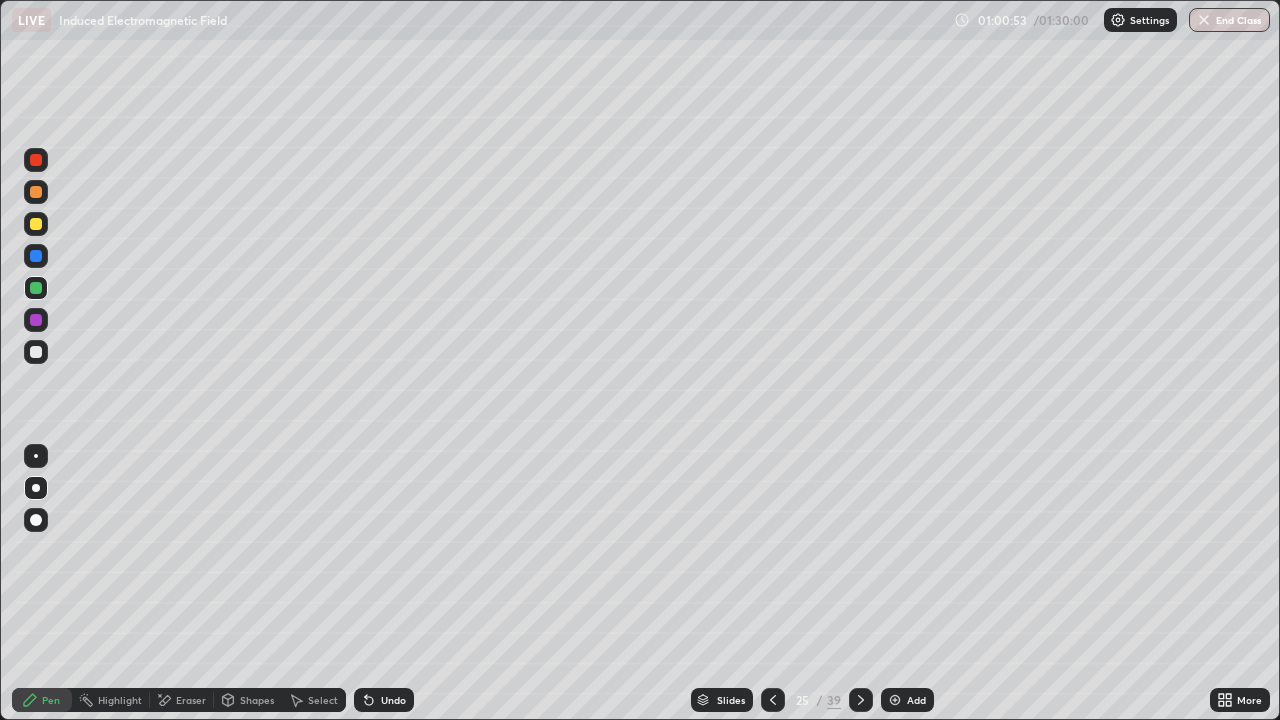 click 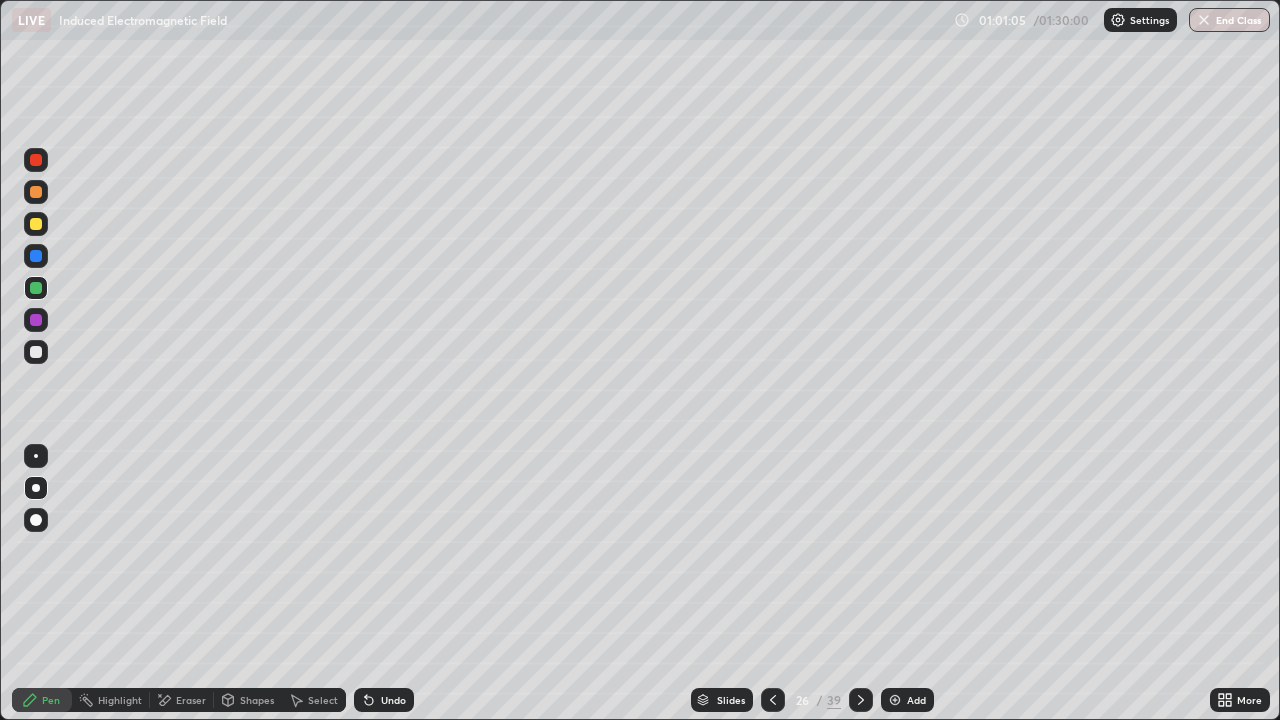 click 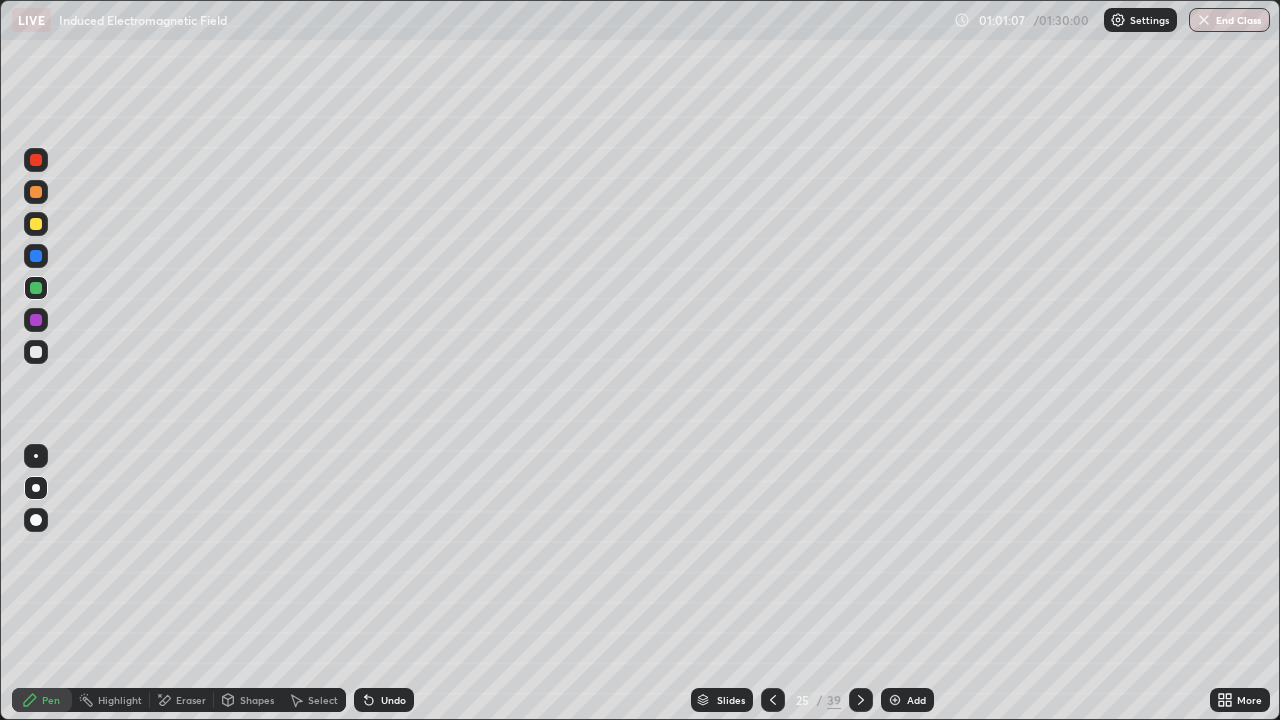 click on "Eraser" at bounding box center (191, 700) 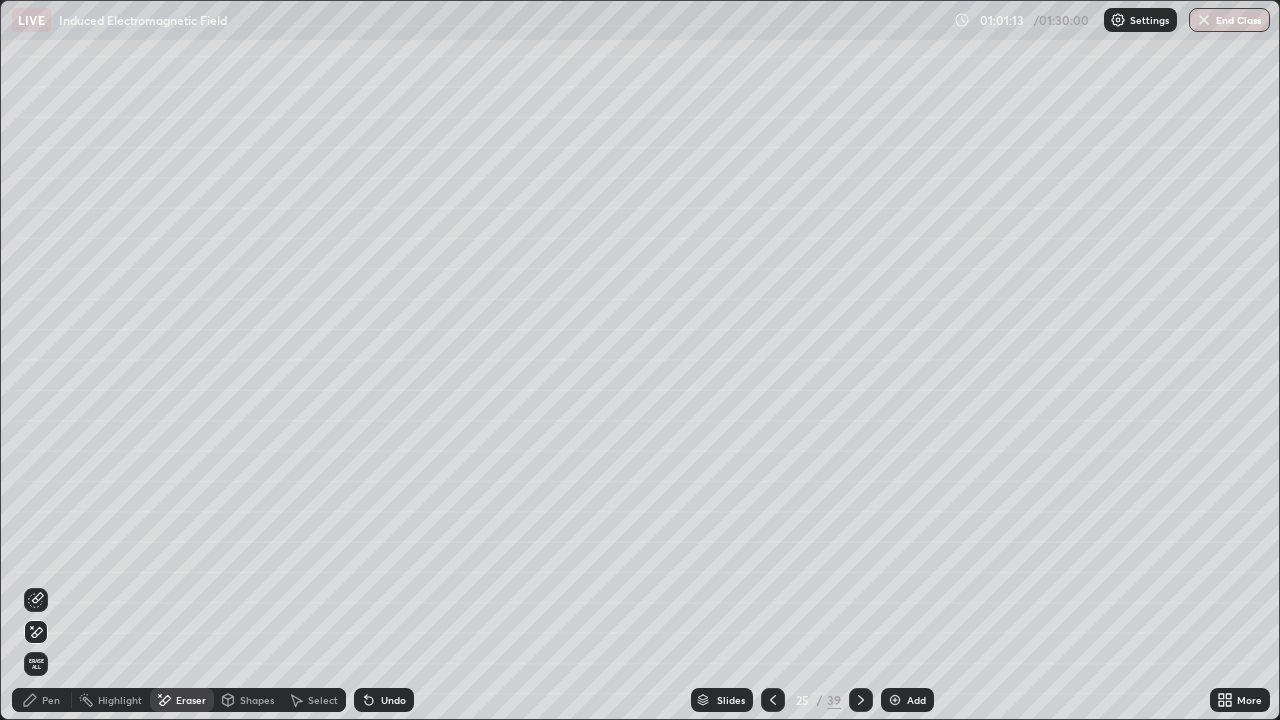 click on "Pen" at bounding box center (42, 700) 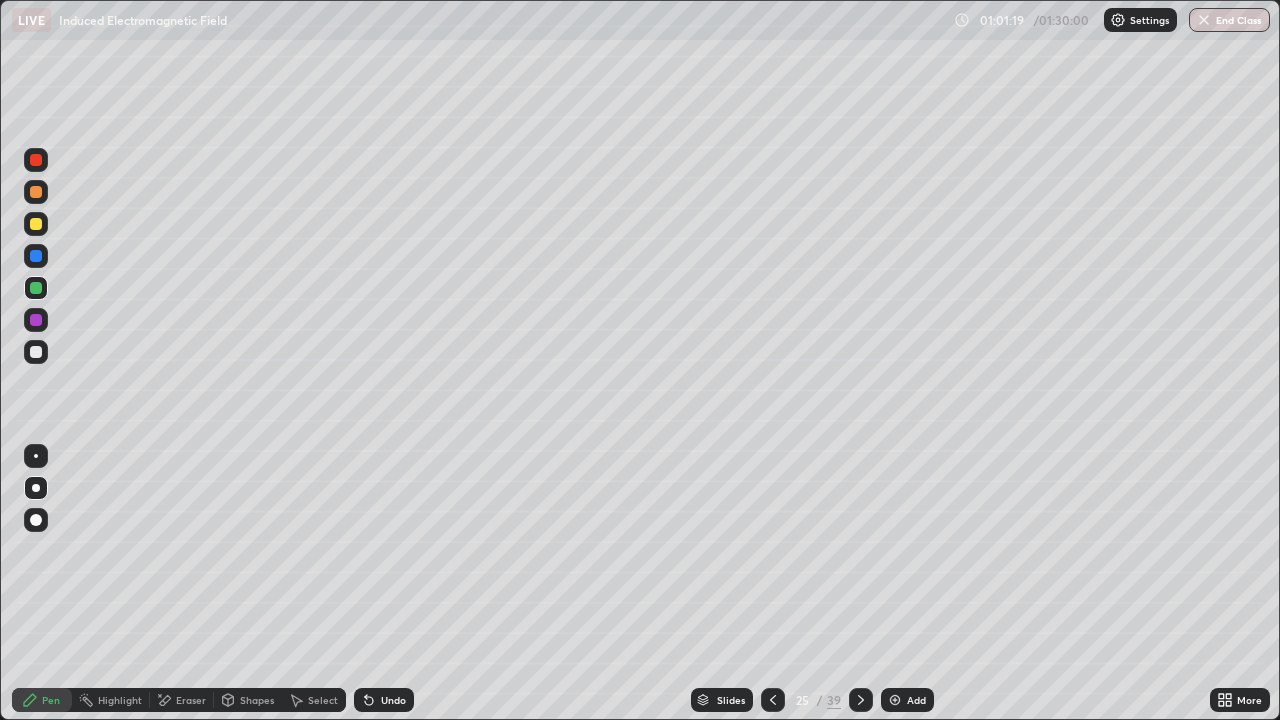 click 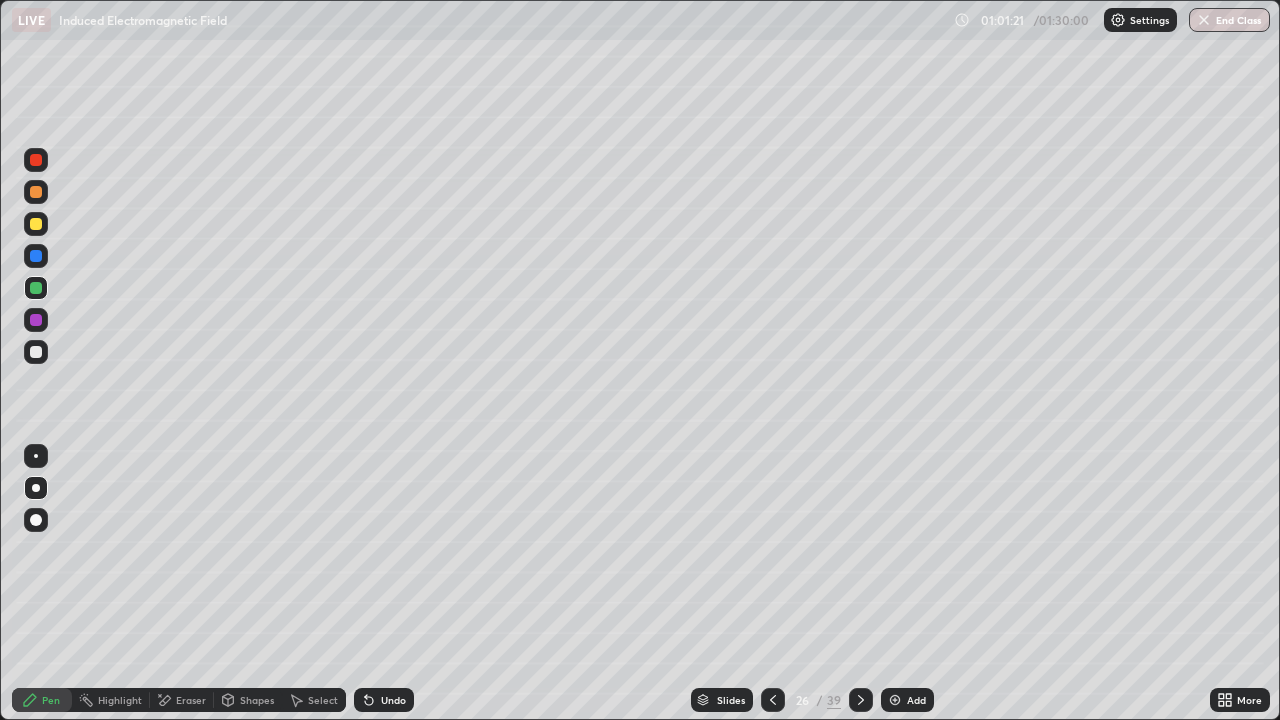 click on "Eraser" at bounding box center [191, 700] 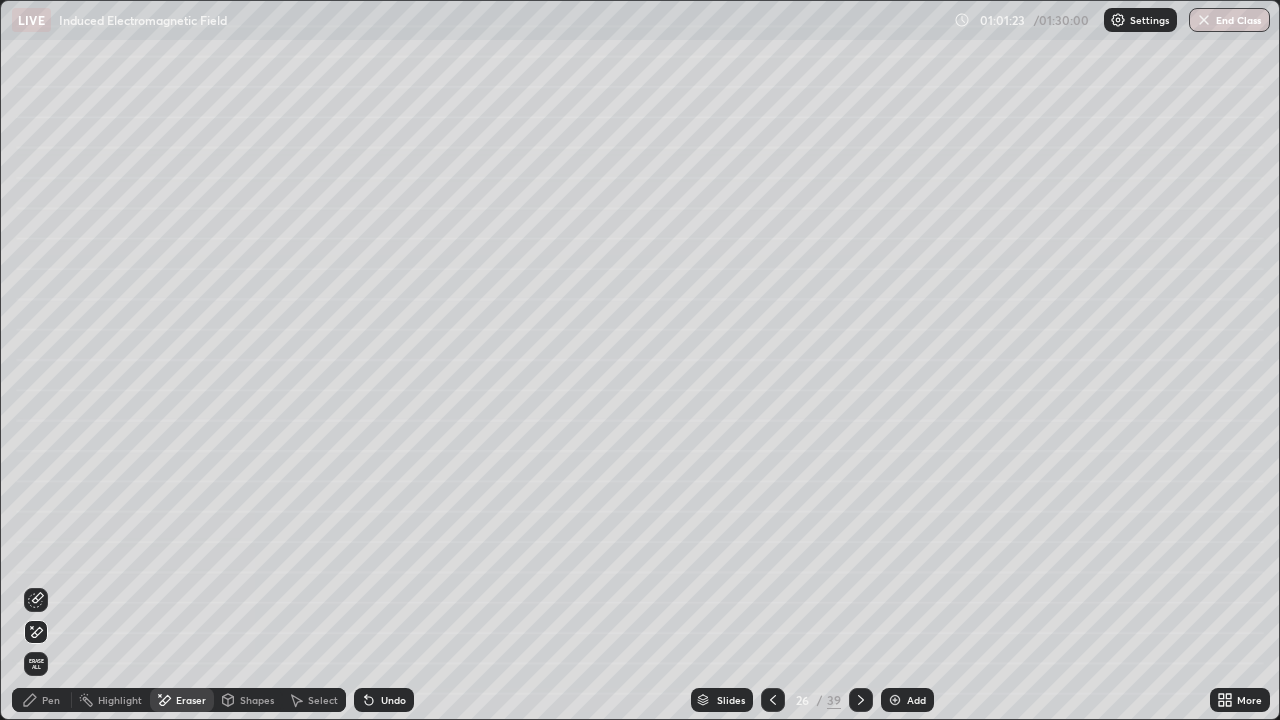 click 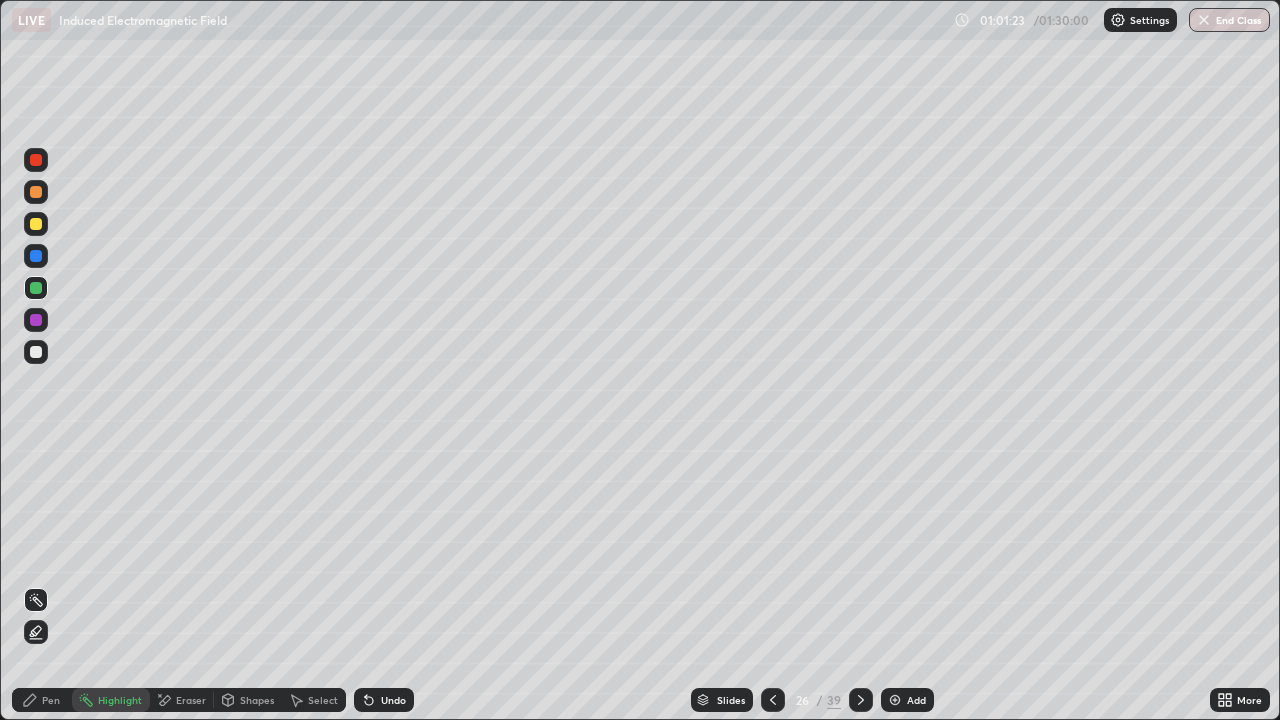 click on "Pen" at bounding box center (51, 700) 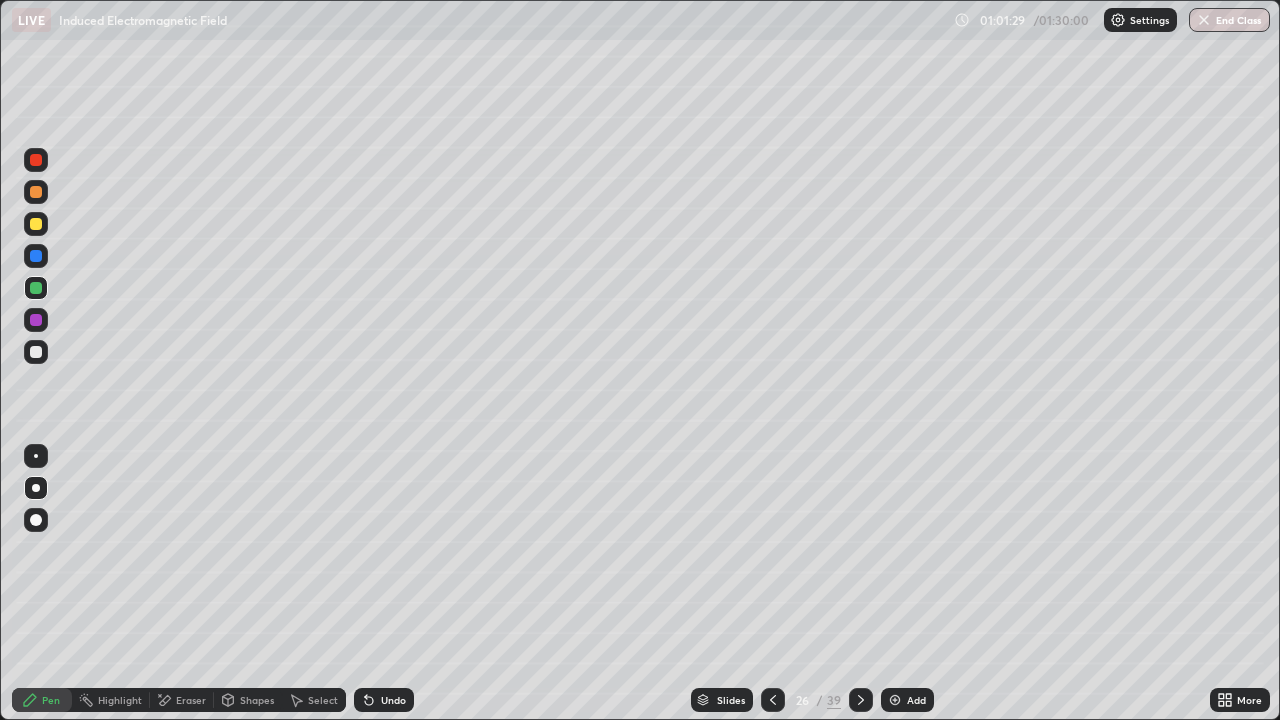 click 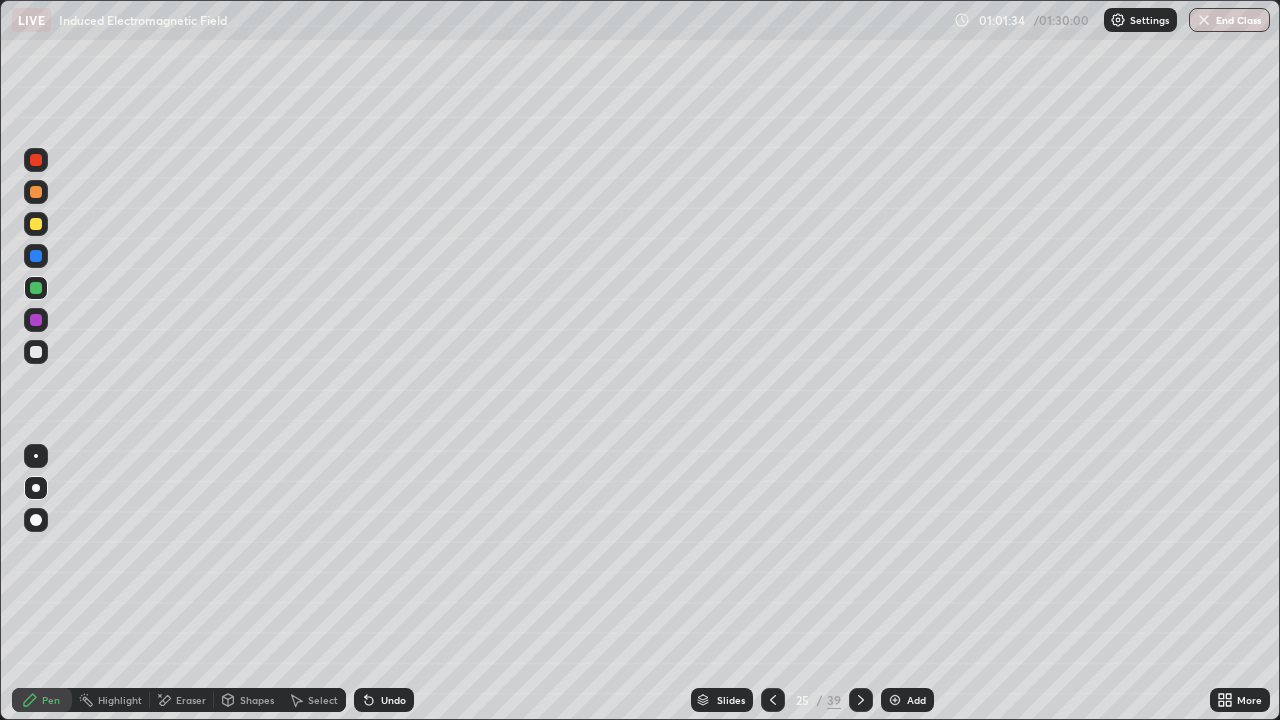 click 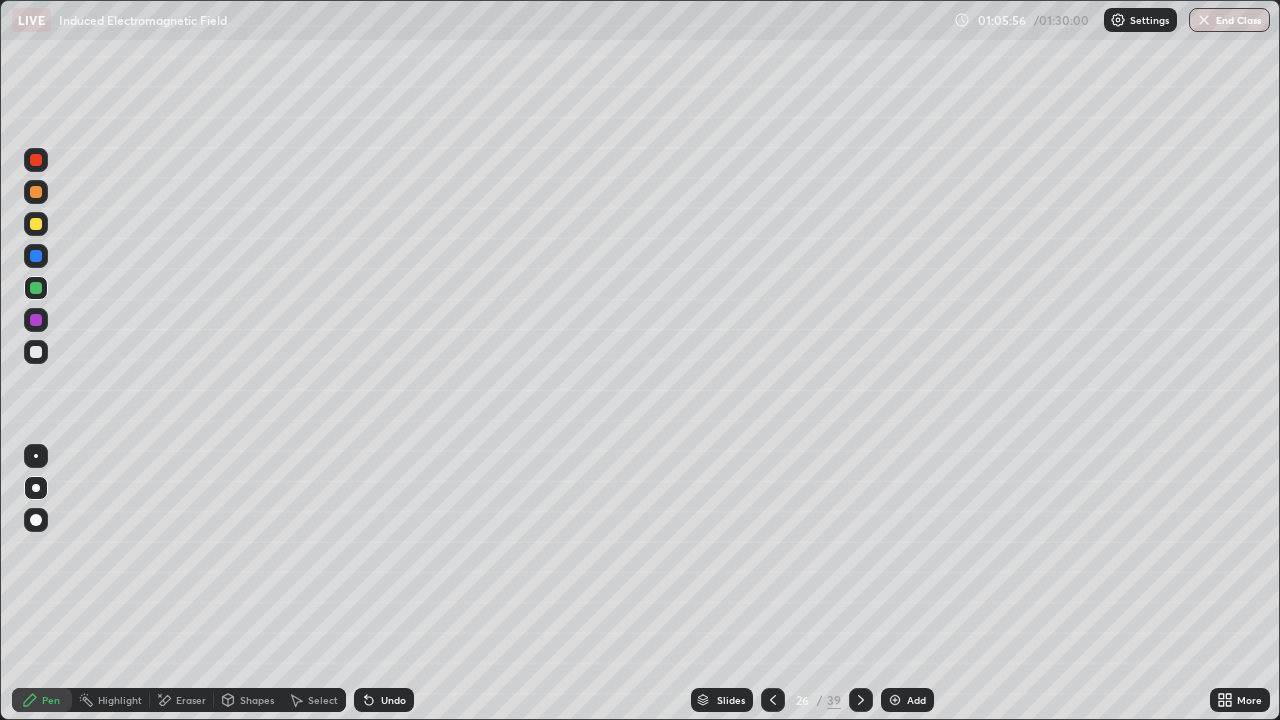click 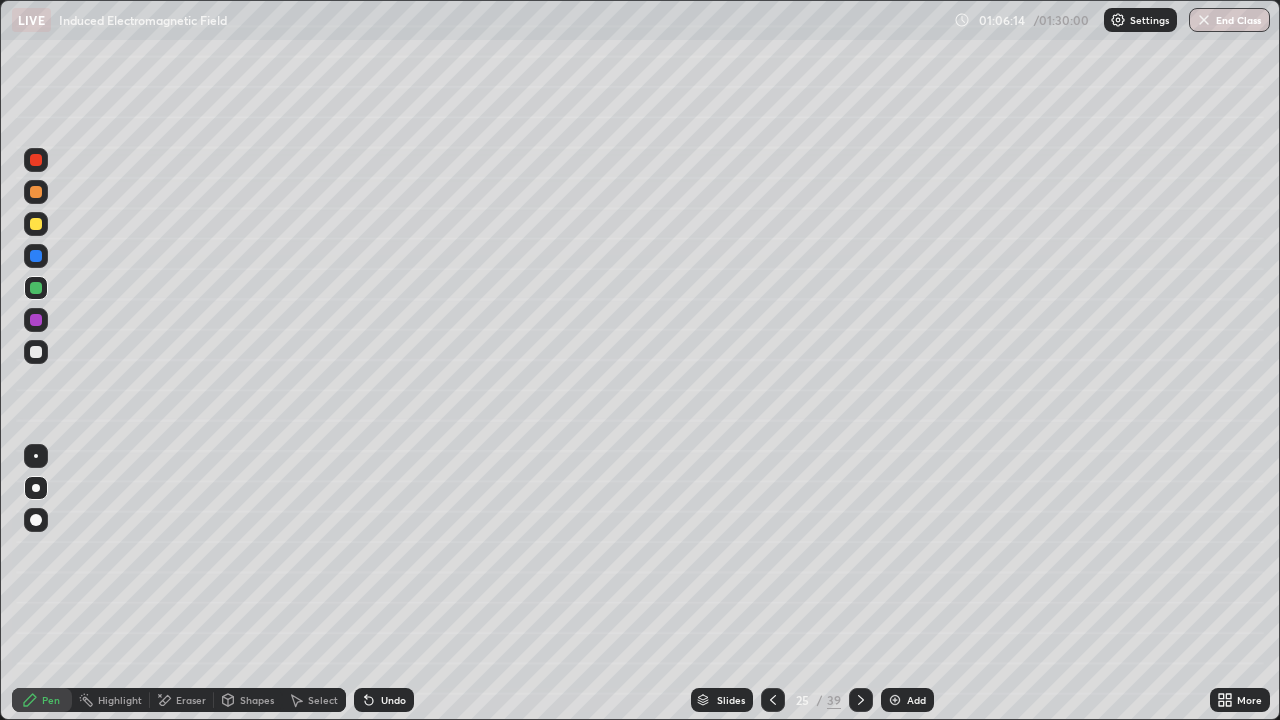 click at bounding box center (773, 700) 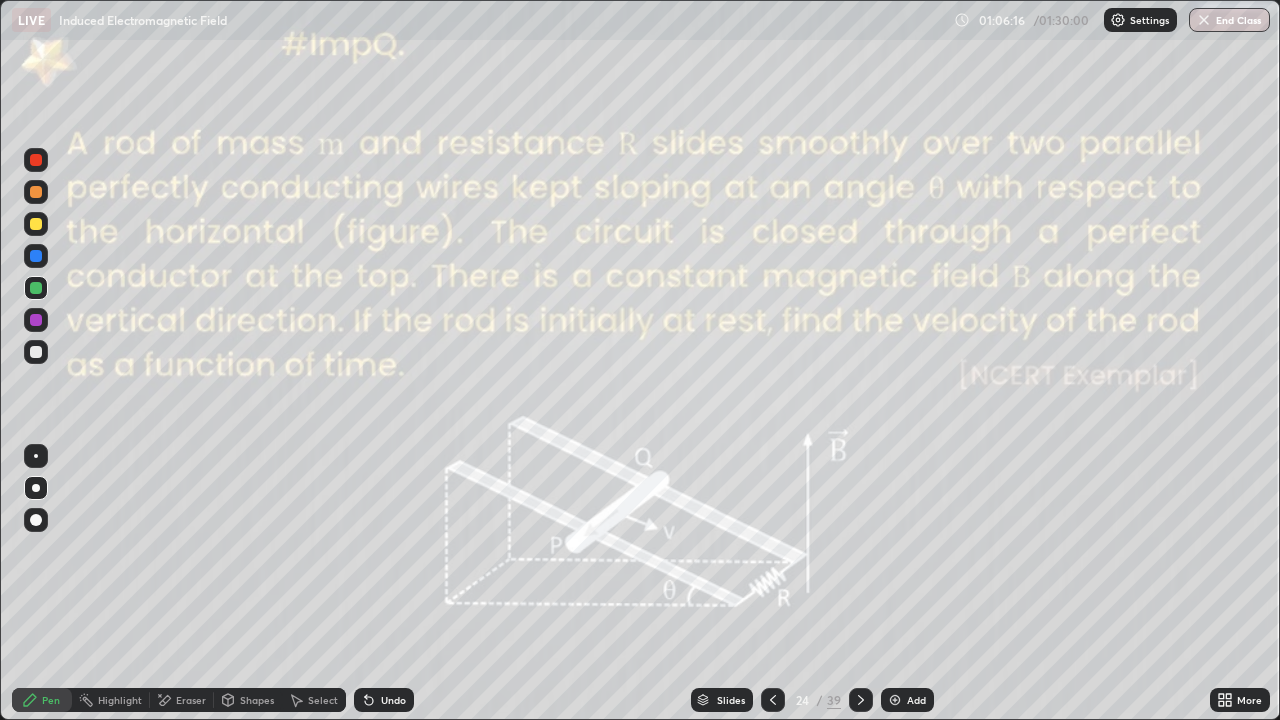 click 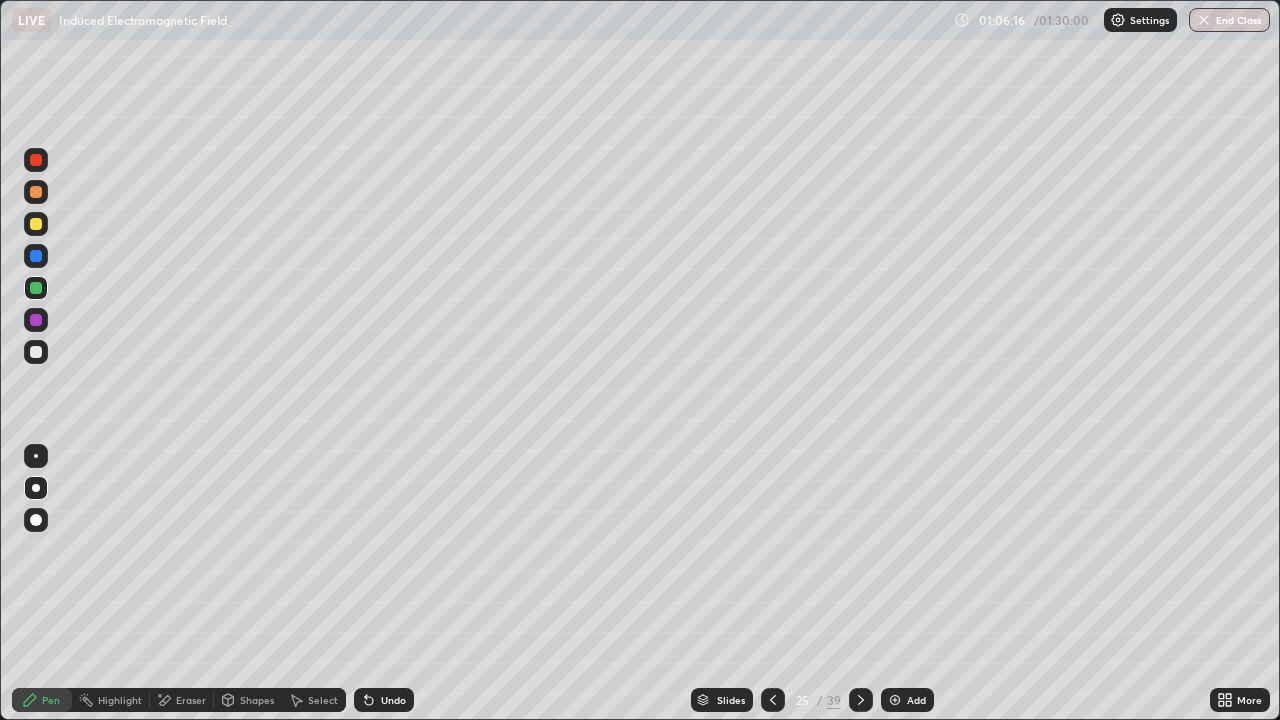 click 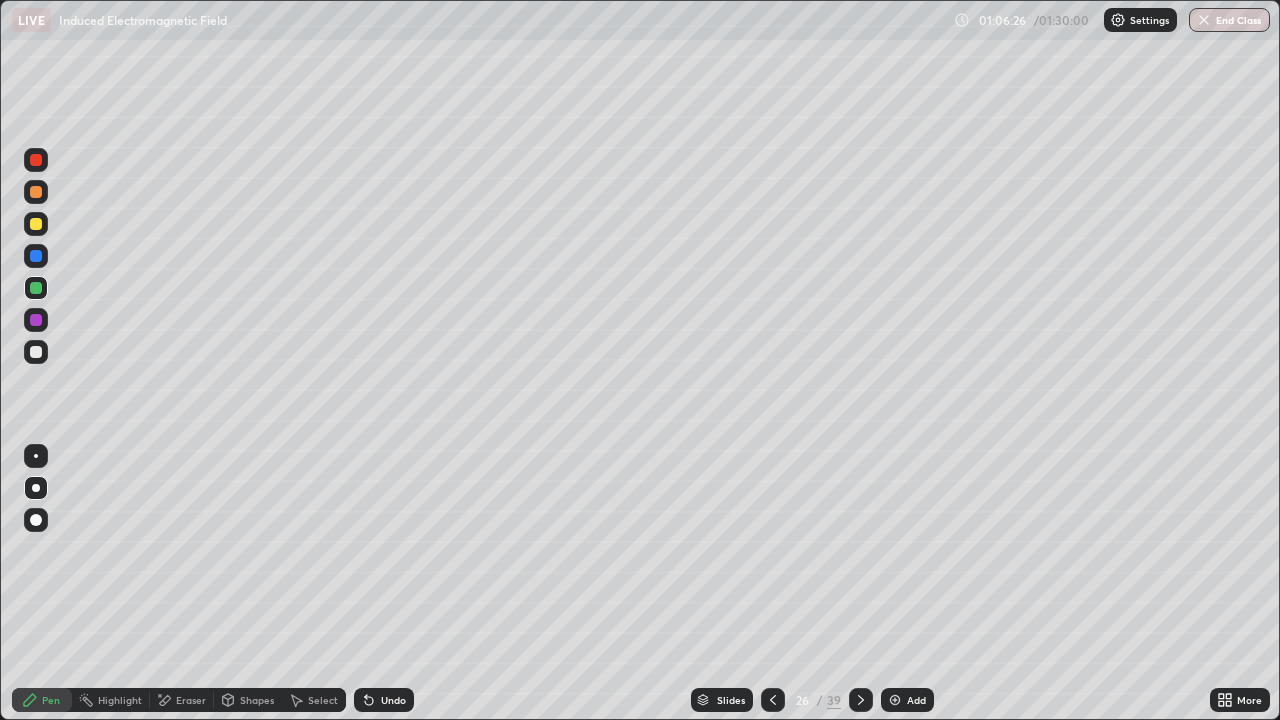 click at bounding box center [36, 488] 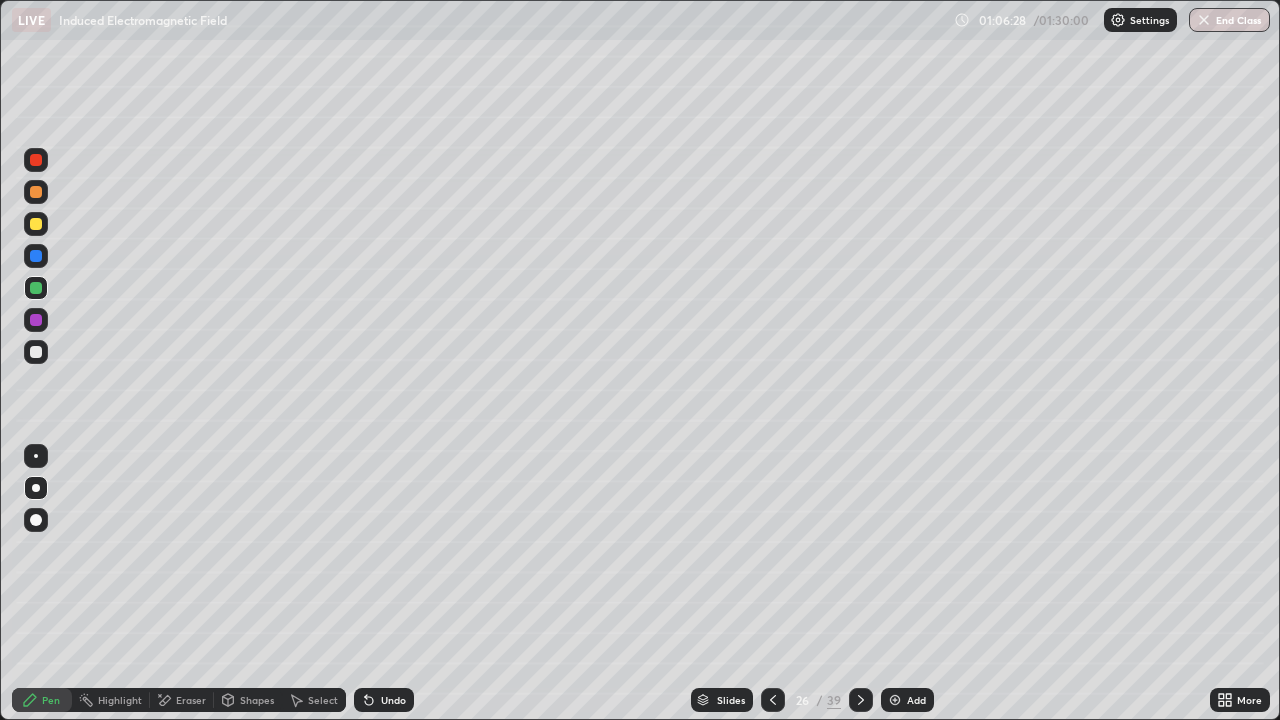click on "Eraser" at bounding box center (191, 700) 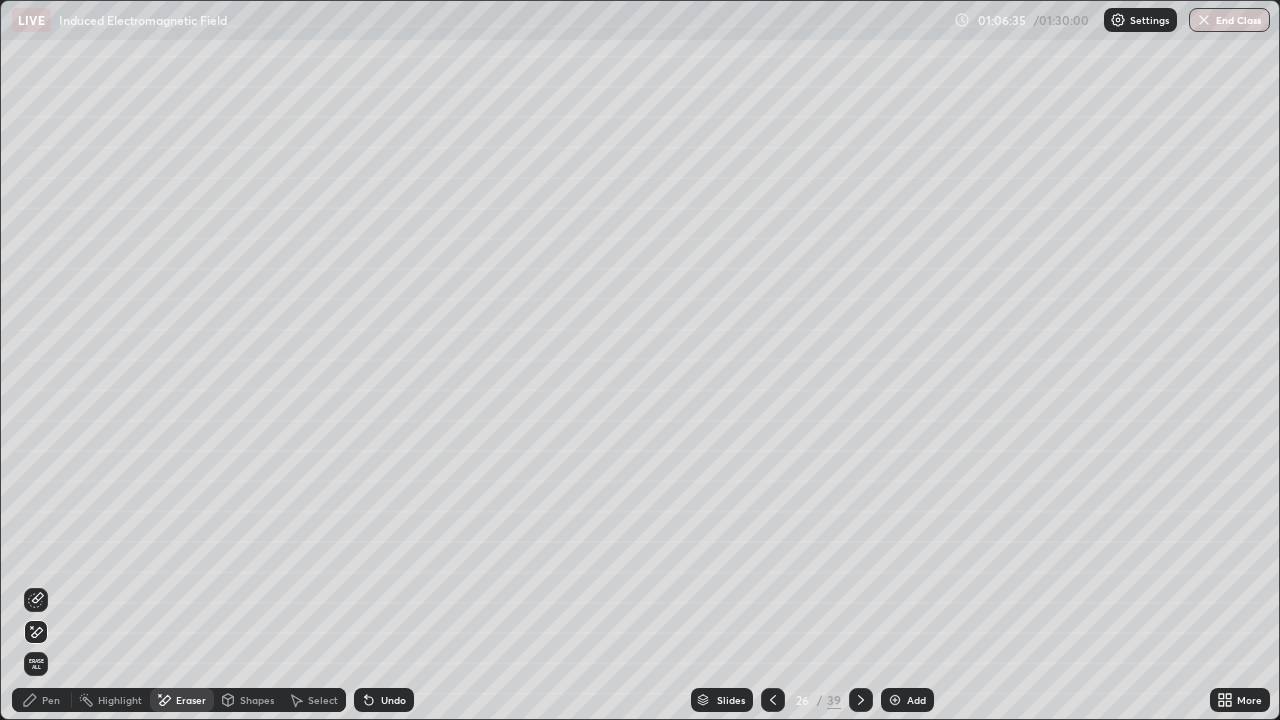 click 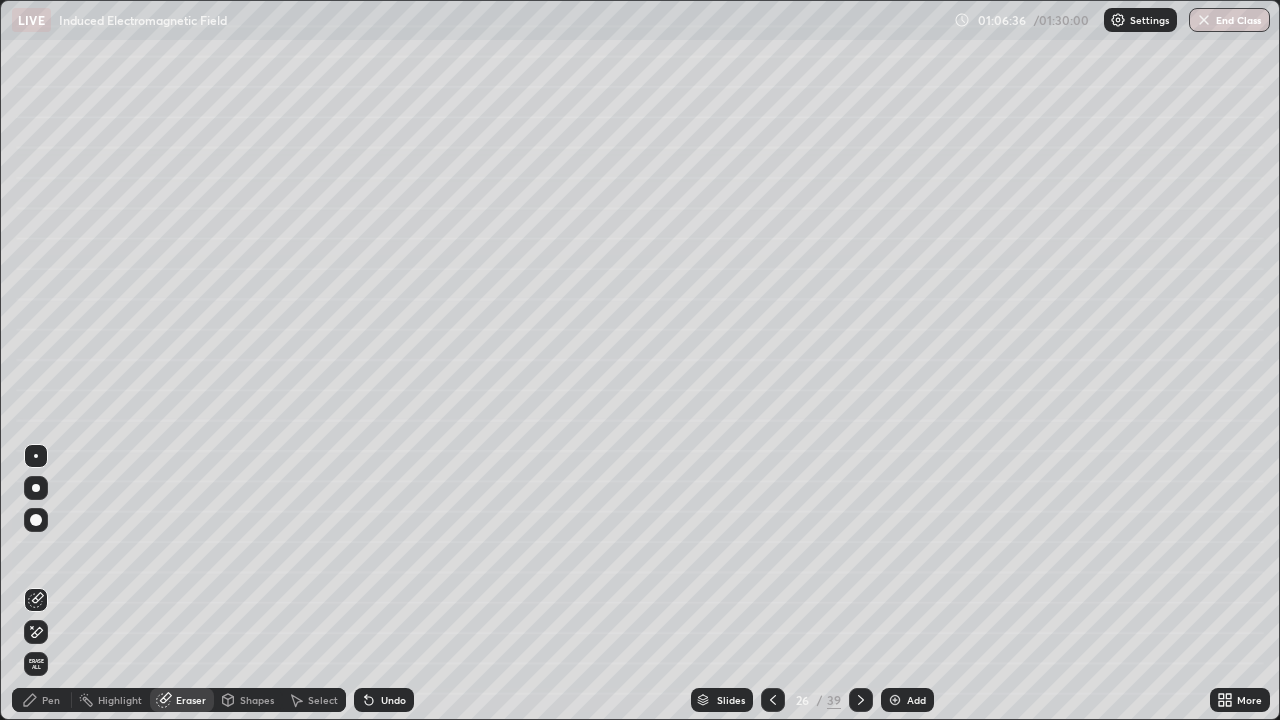 click at bounding box center (36, 632) 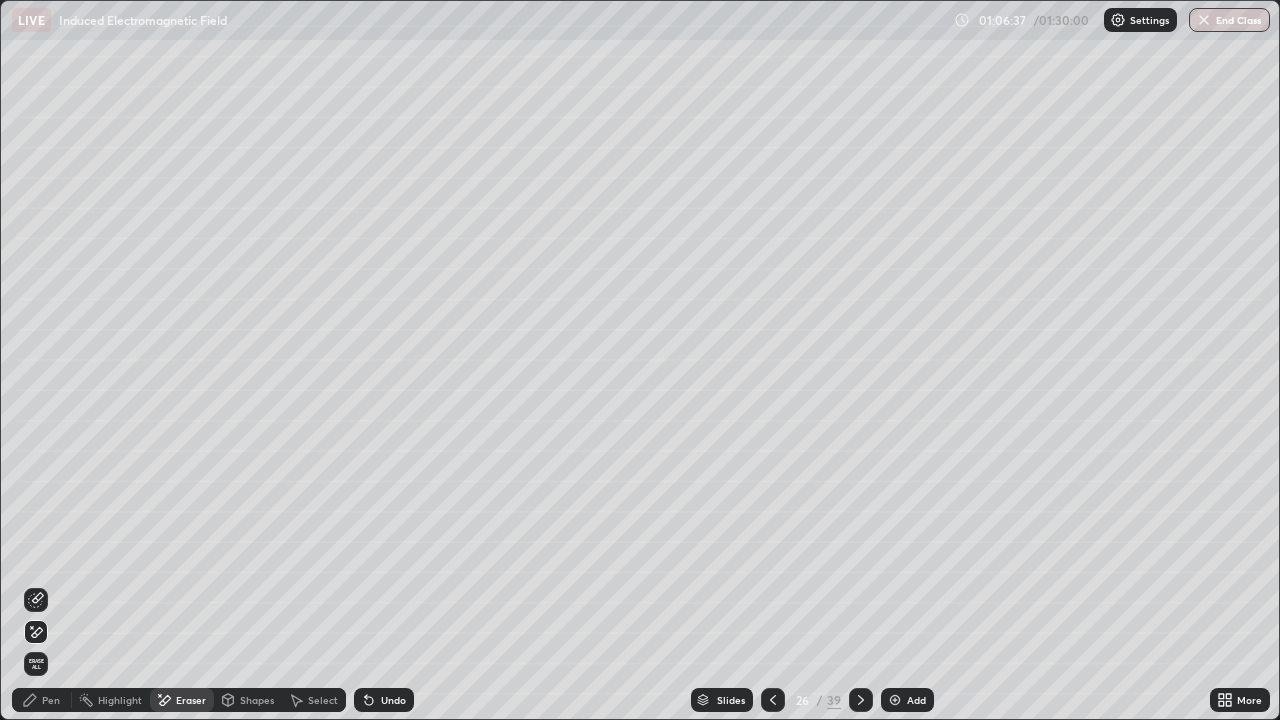 click on "Erase all" at bounding box center [36, 664] 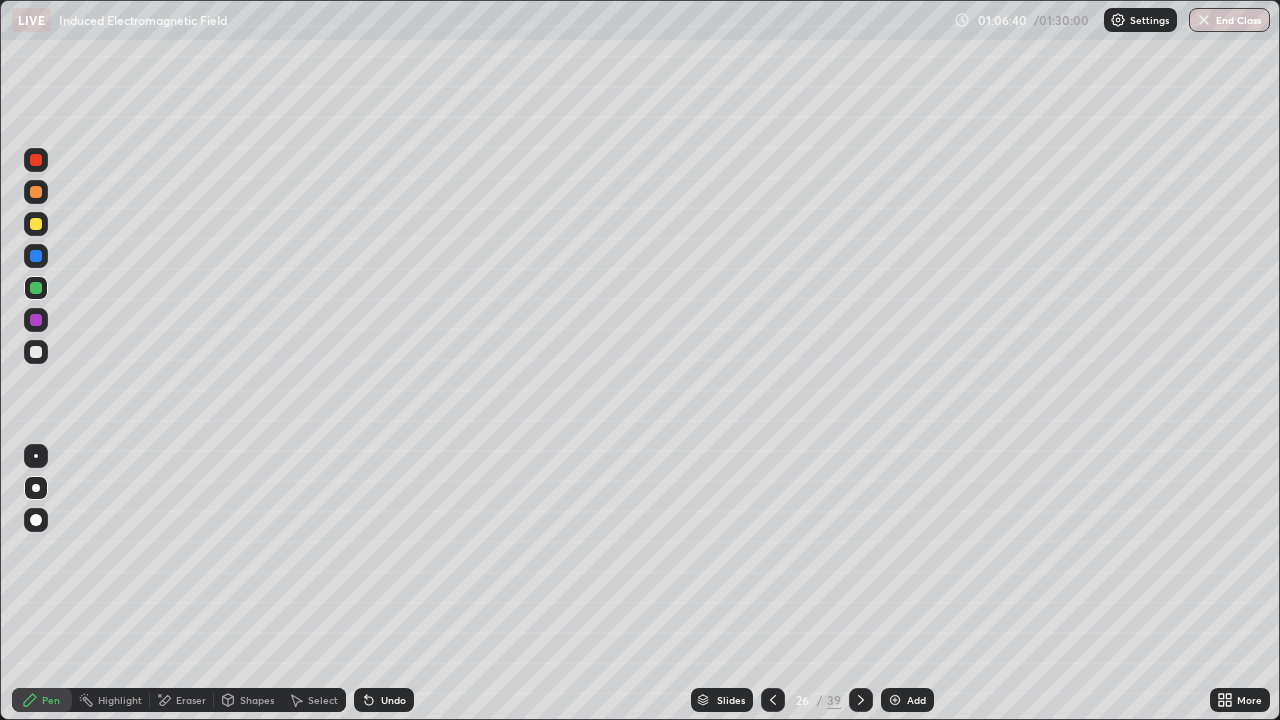 click on "Undo" at bounding box center (393, 700) 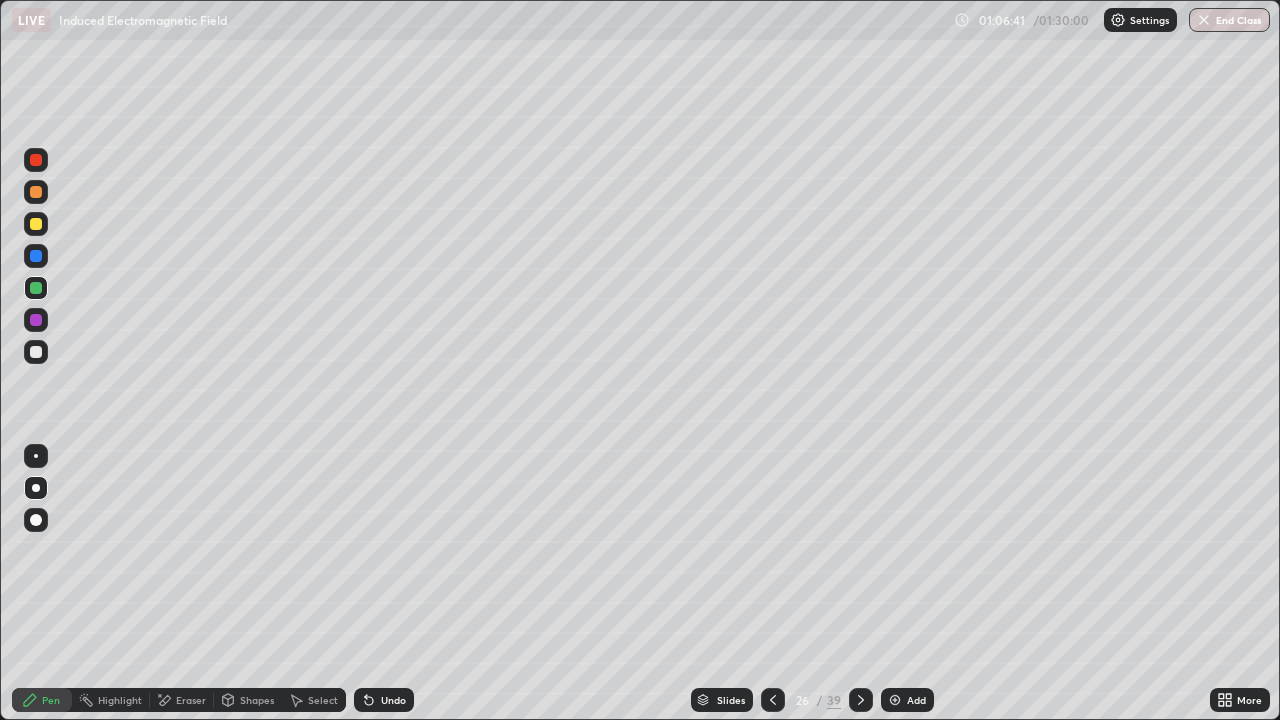 click on "Undo" at bounding box center [393, 700] 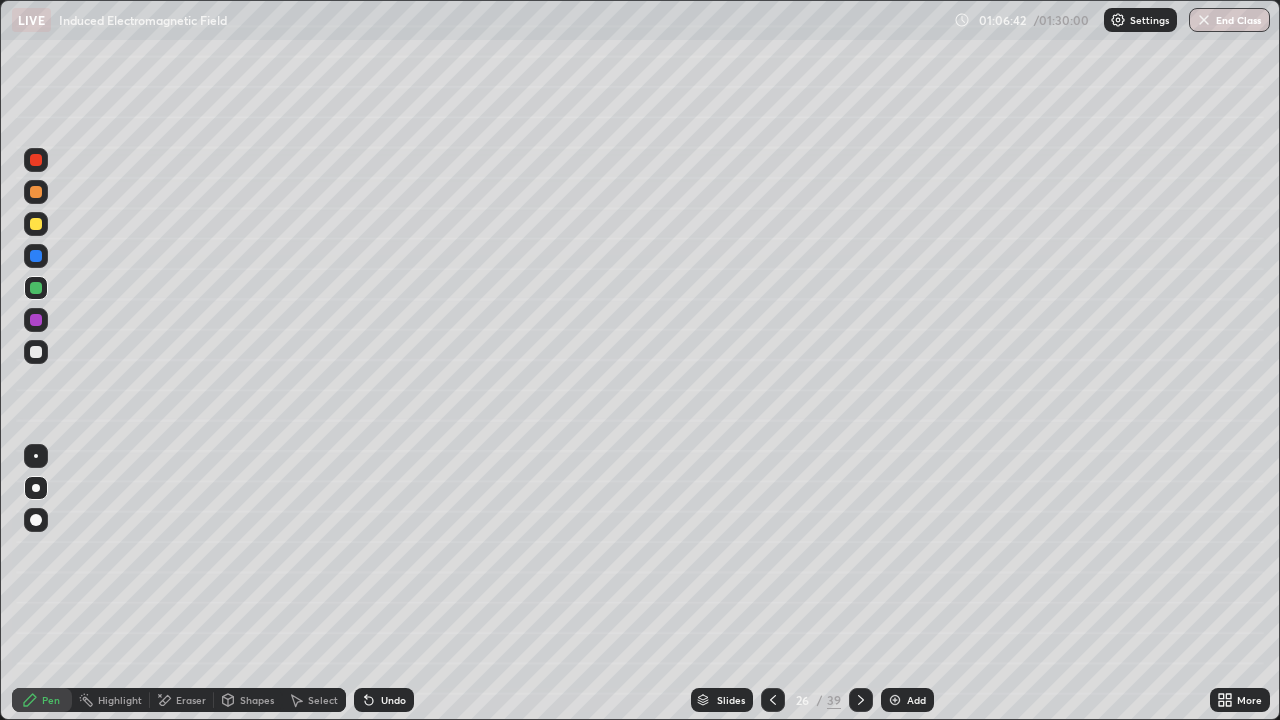 click on "Undo" at bounding box center (393, 700) 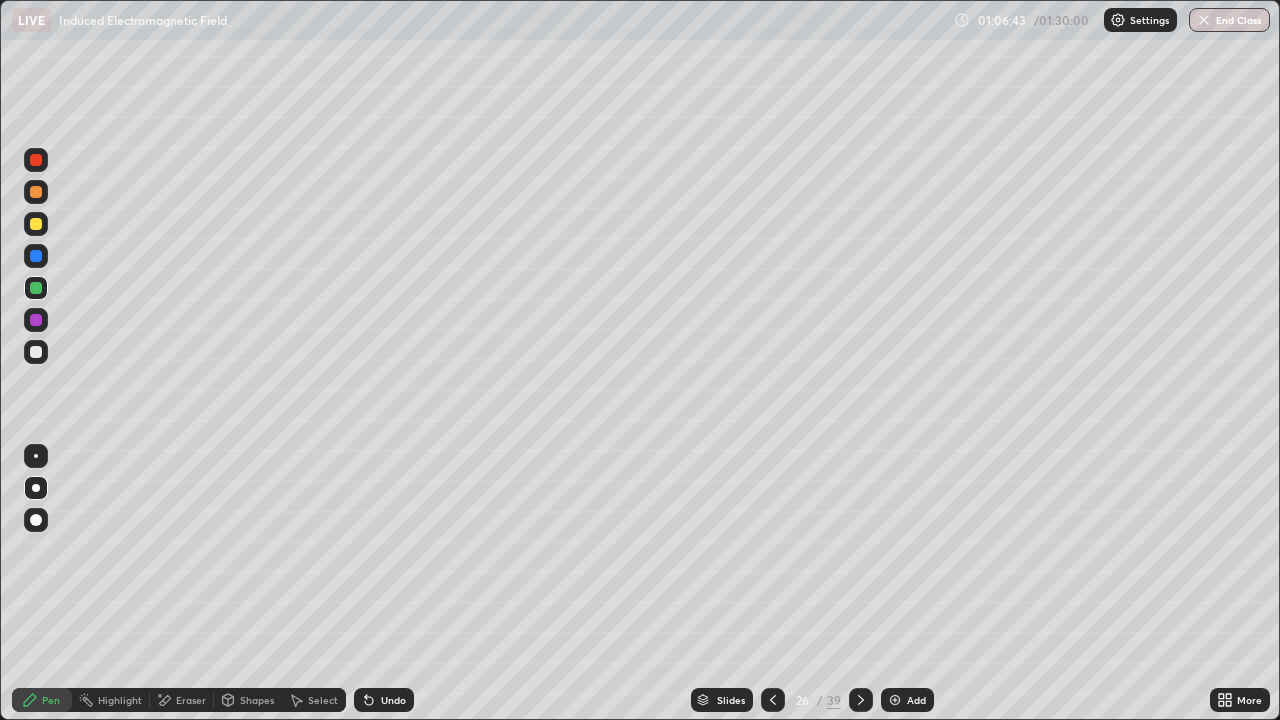 click 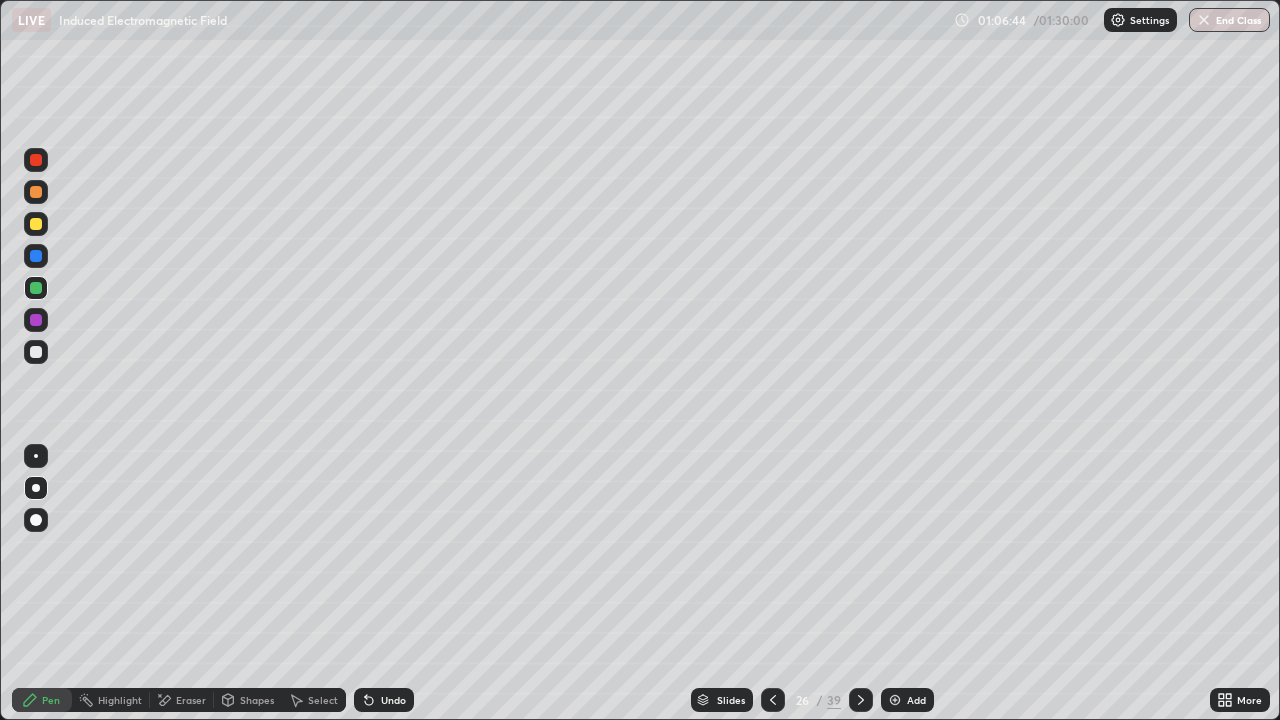 click on "Undo" at bounding box center (393, 700) 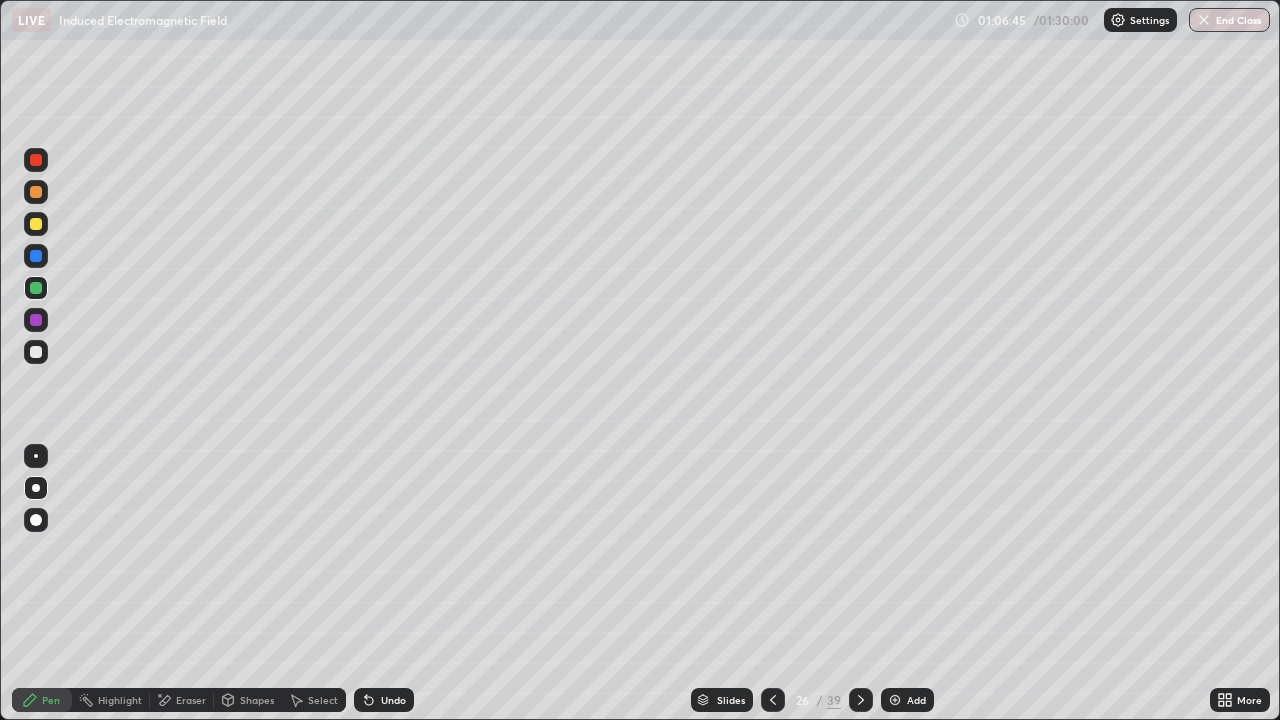 click on "Undo" at bounding box center (393, 700) 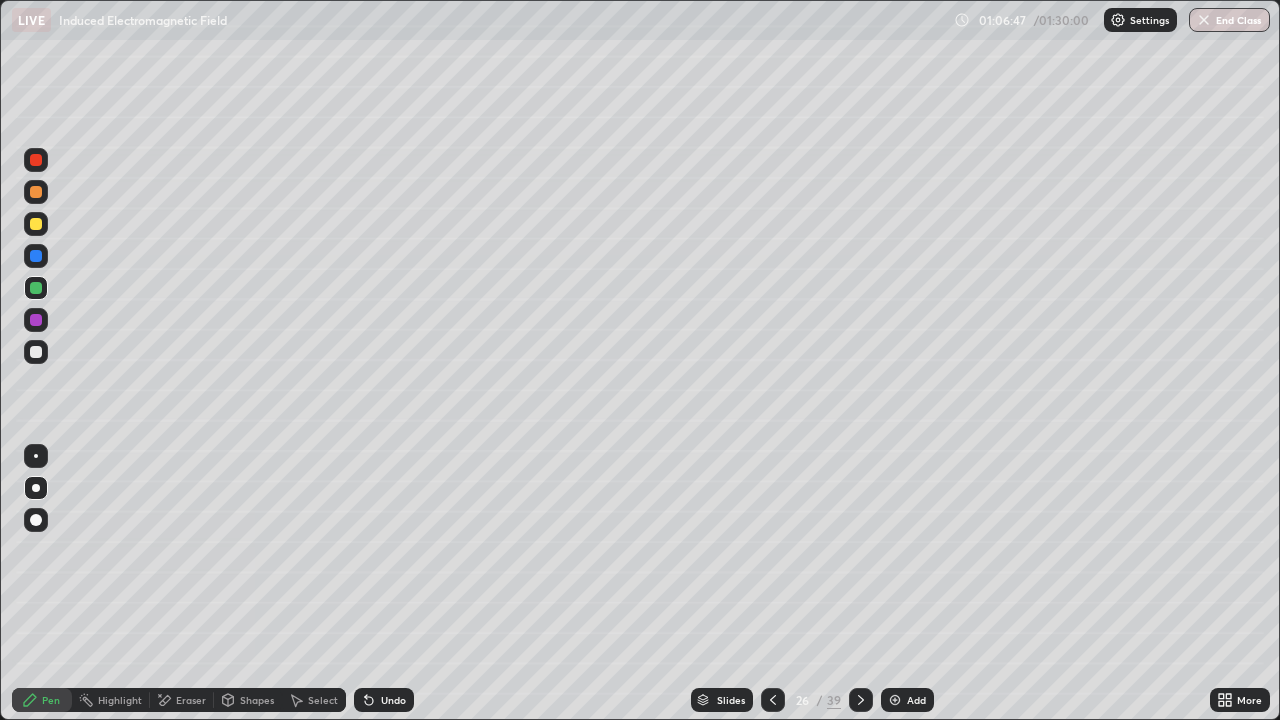 click 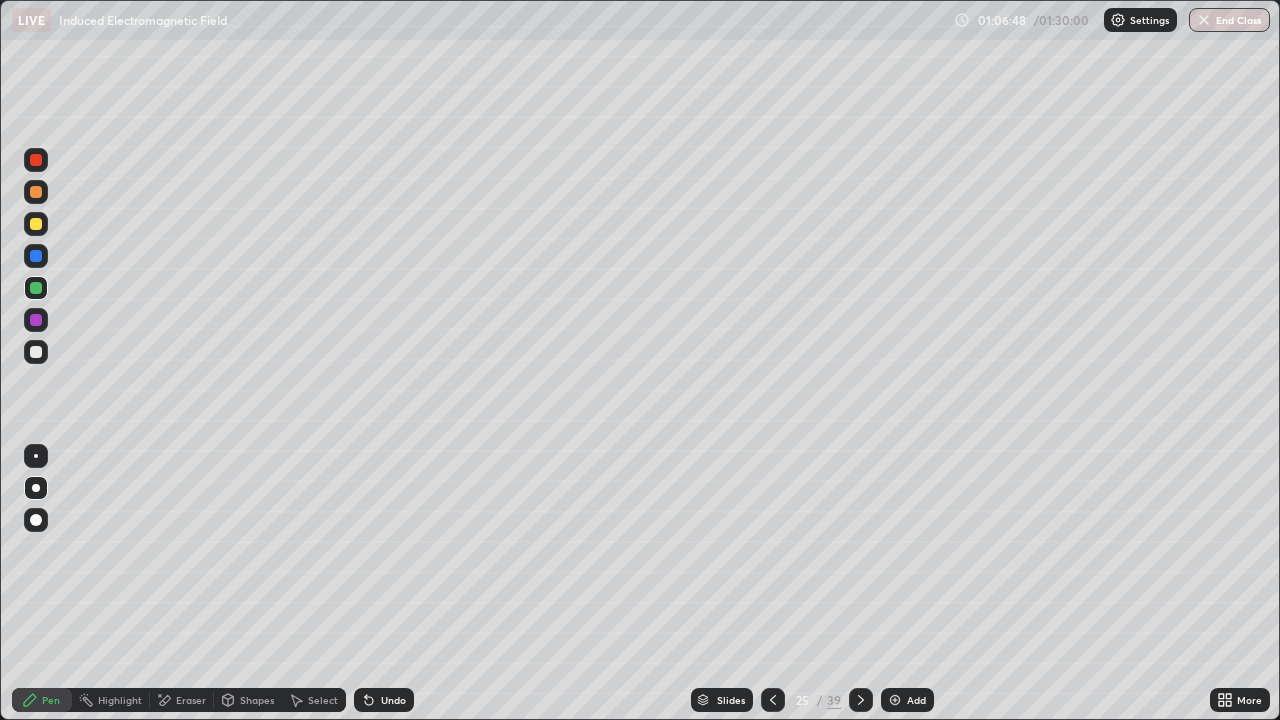 click at bounding box center (861, 700) 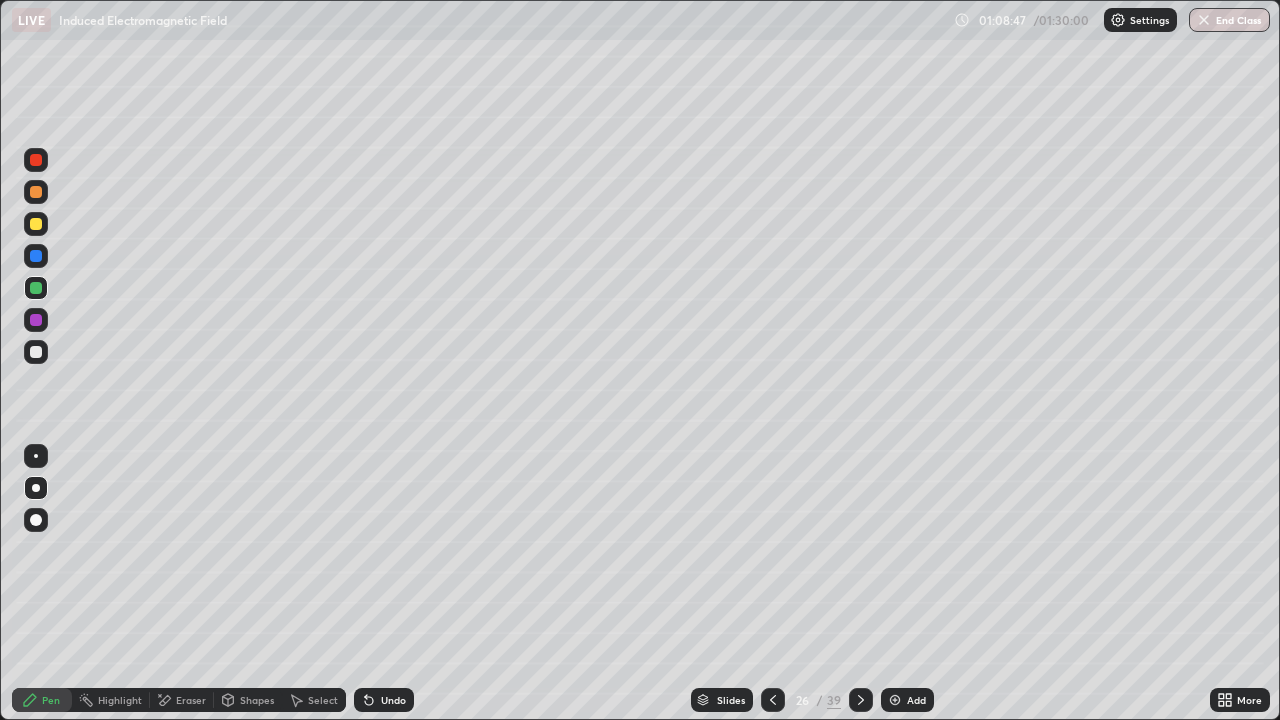 click 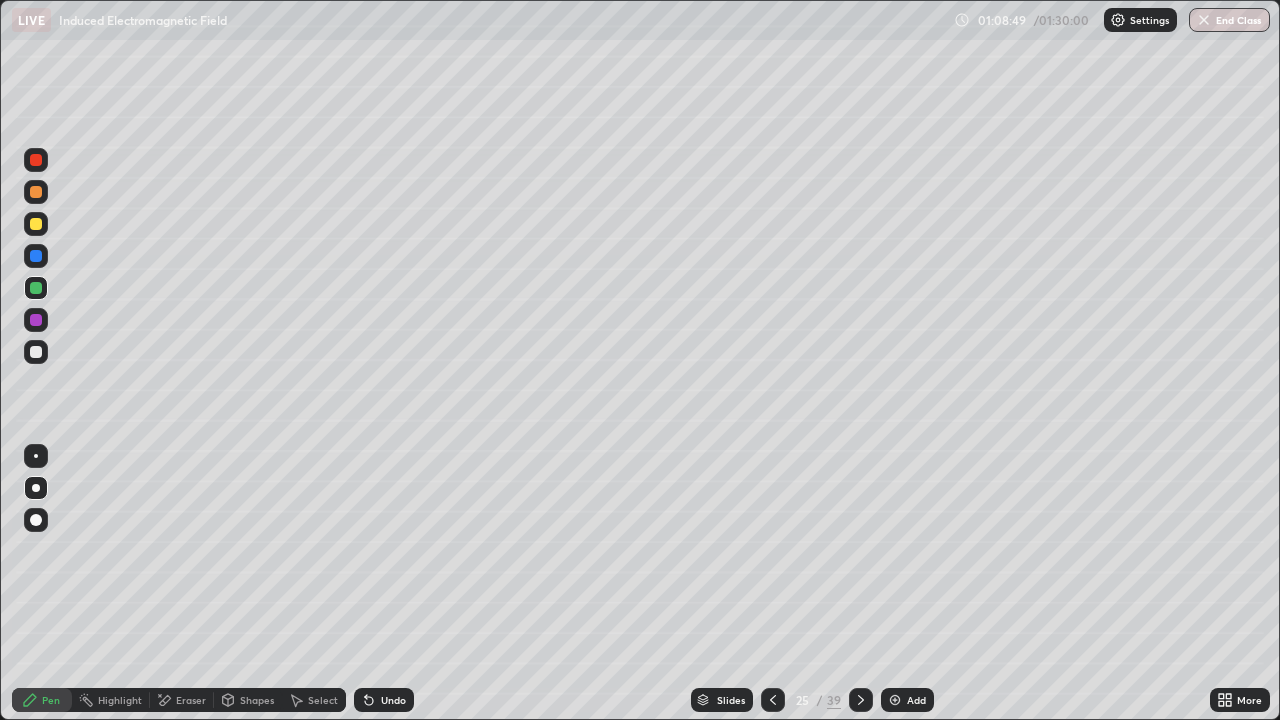 click 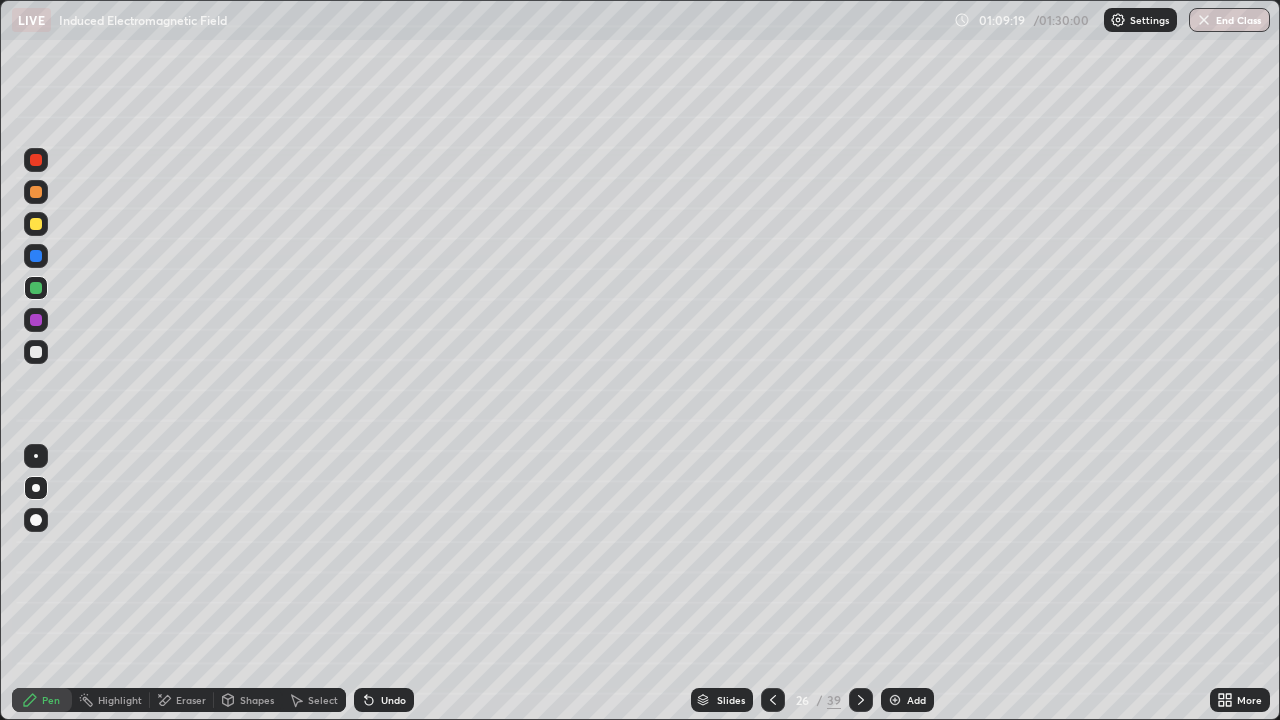 click at bounding box center (36, 256) 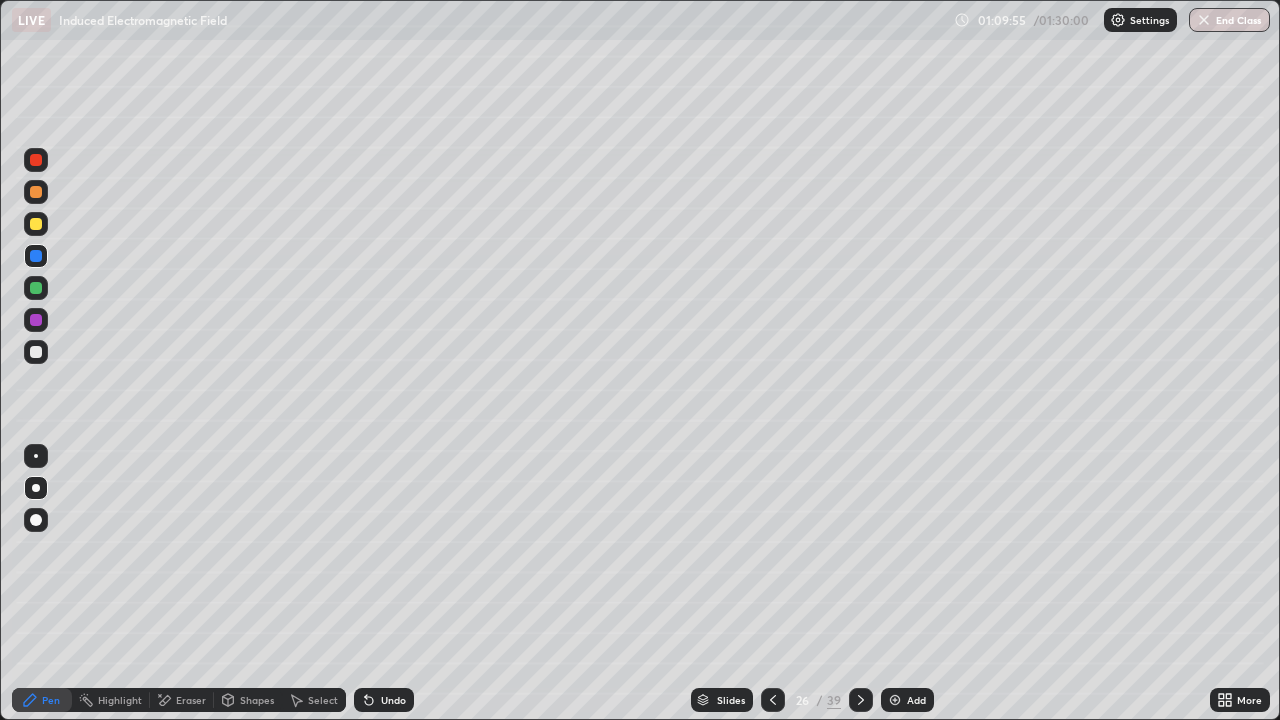 click on "Add" at bounding box center (916, 700) 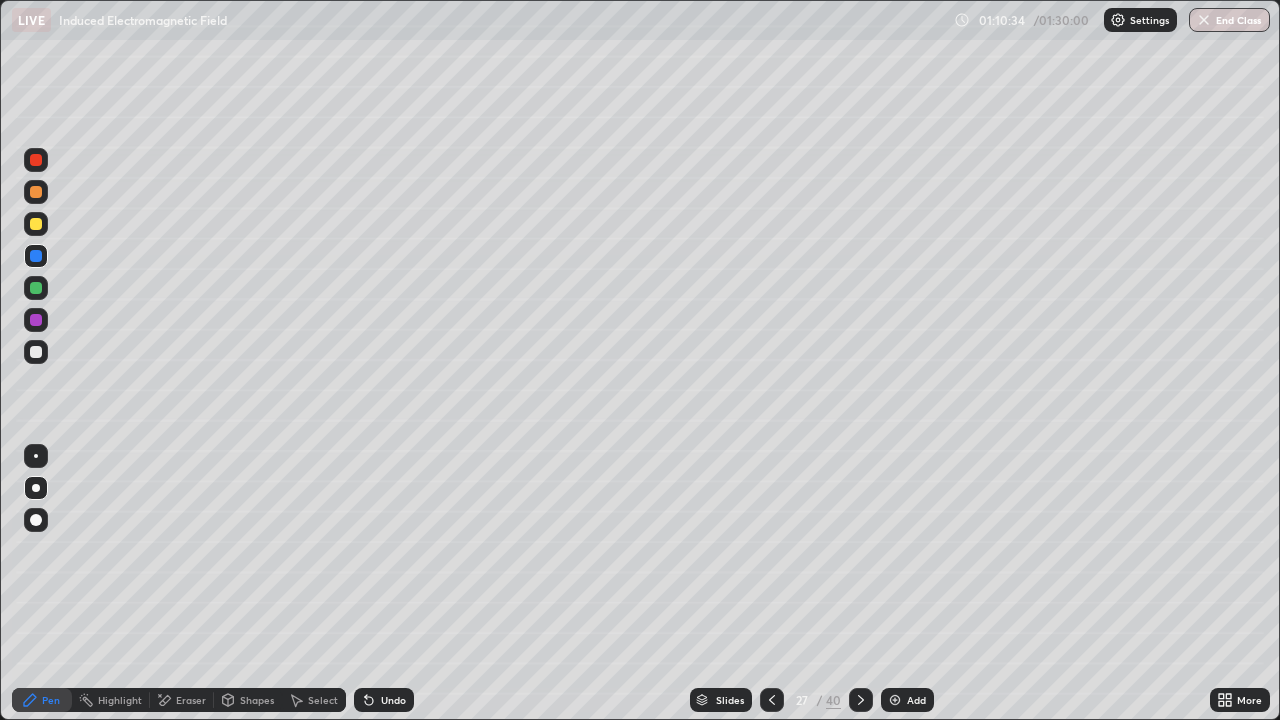 click on "Eraser" at bounding box center (191, 700) 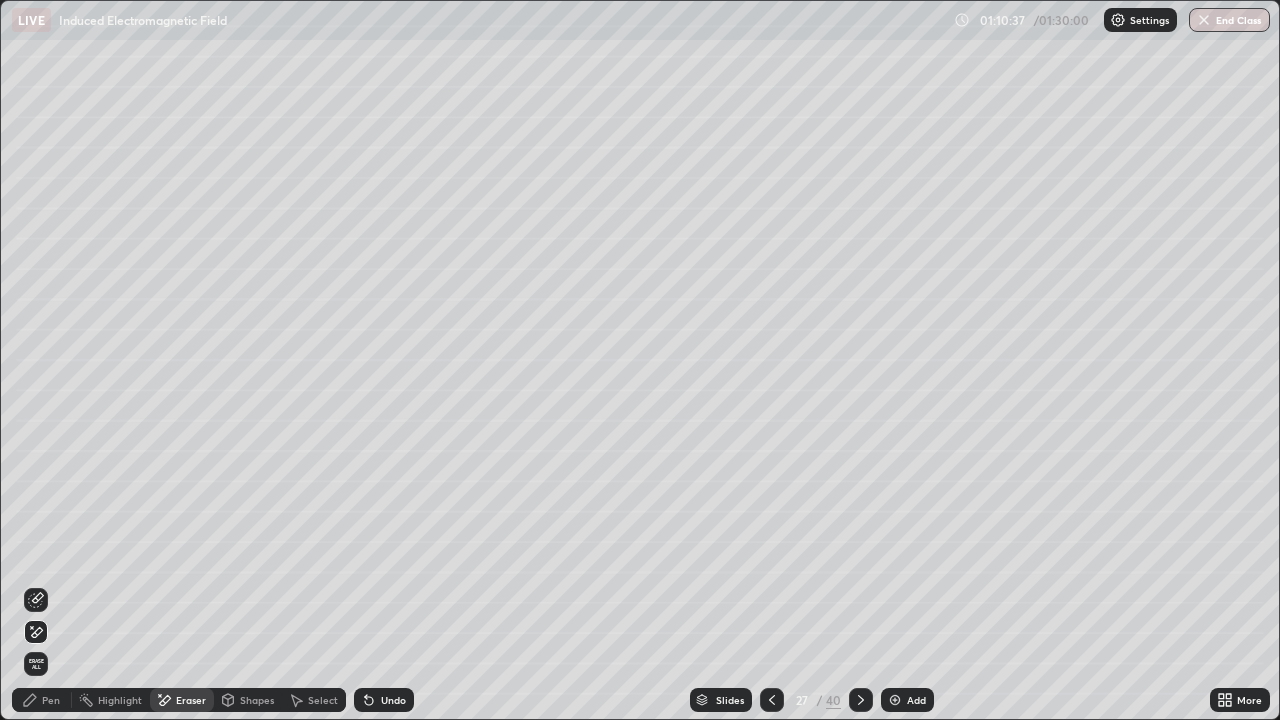 click on "Pen" at bounding box center (51, 700) 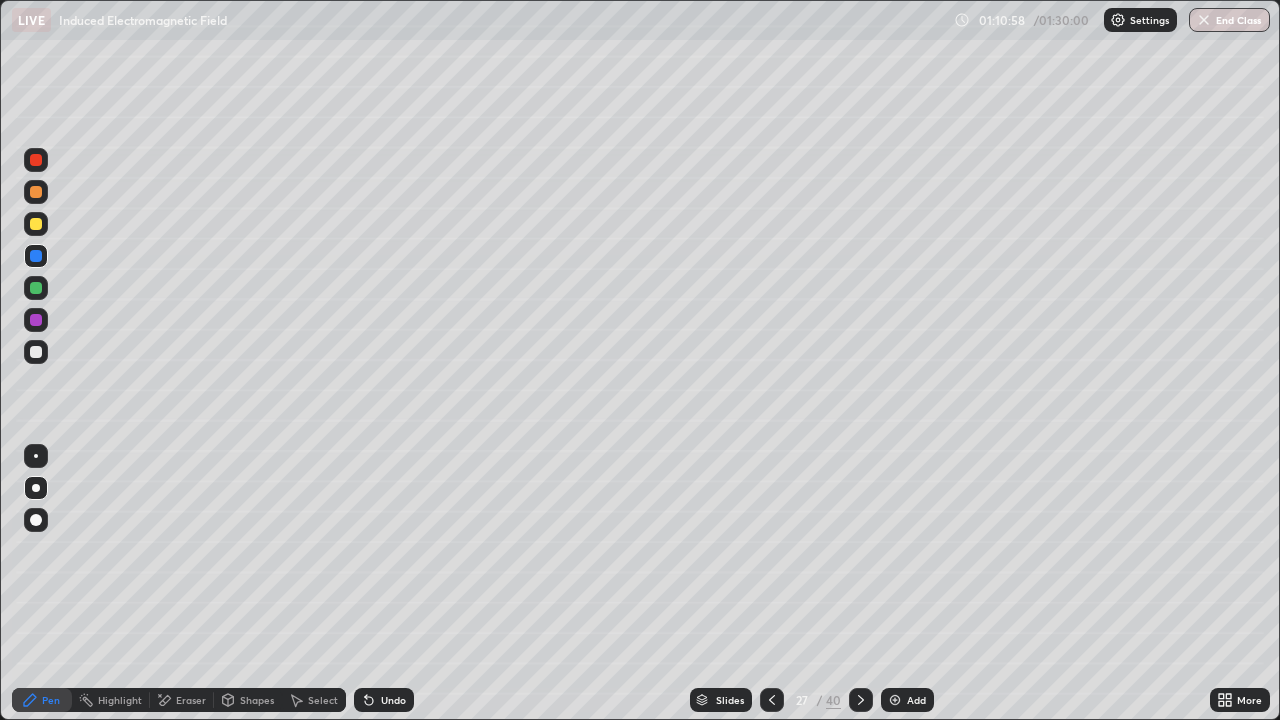 click on "Eraser" at bounding box center (182, 700) 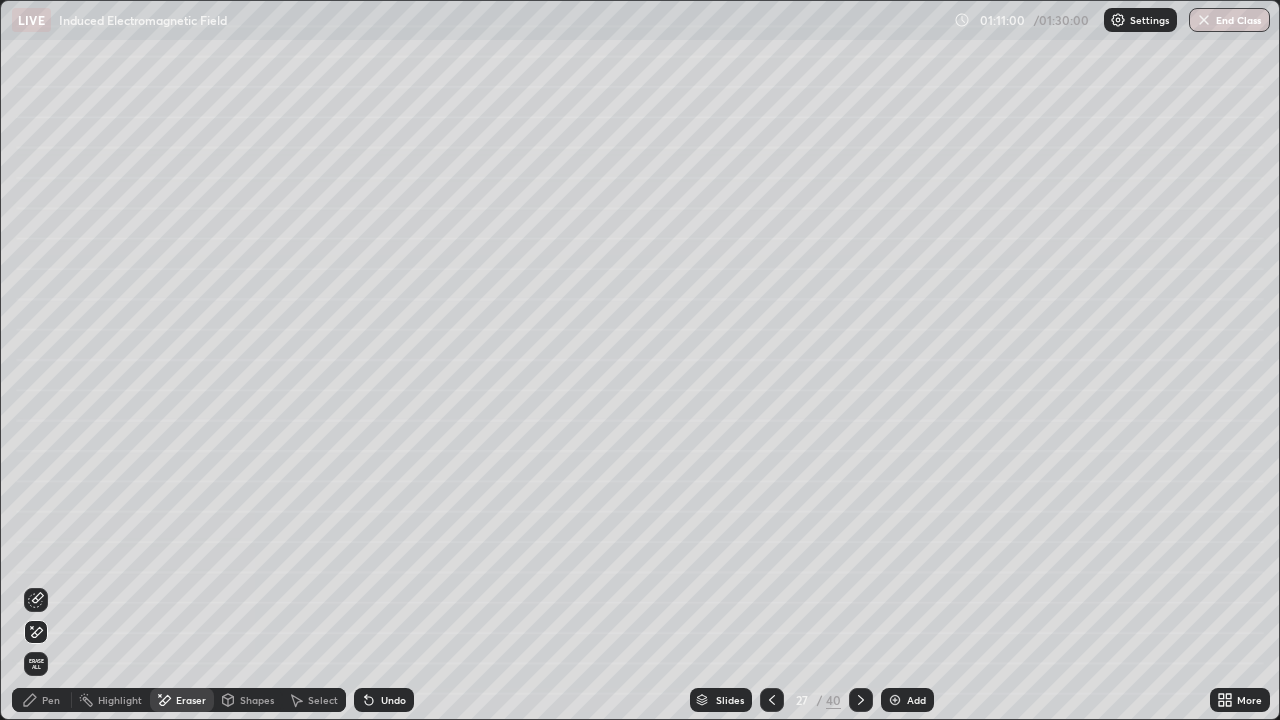 click on "Pen" at bounding box center (42, 700) 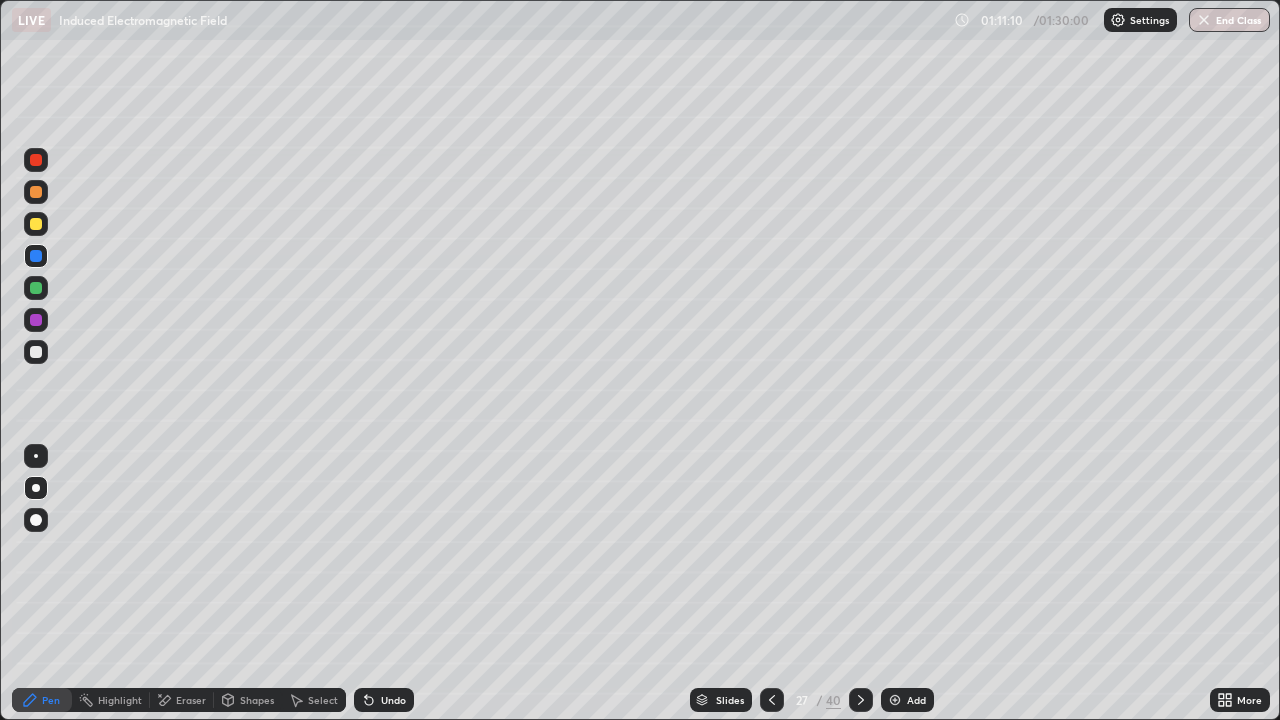 click on "Add" at bounding box center [907, 700] 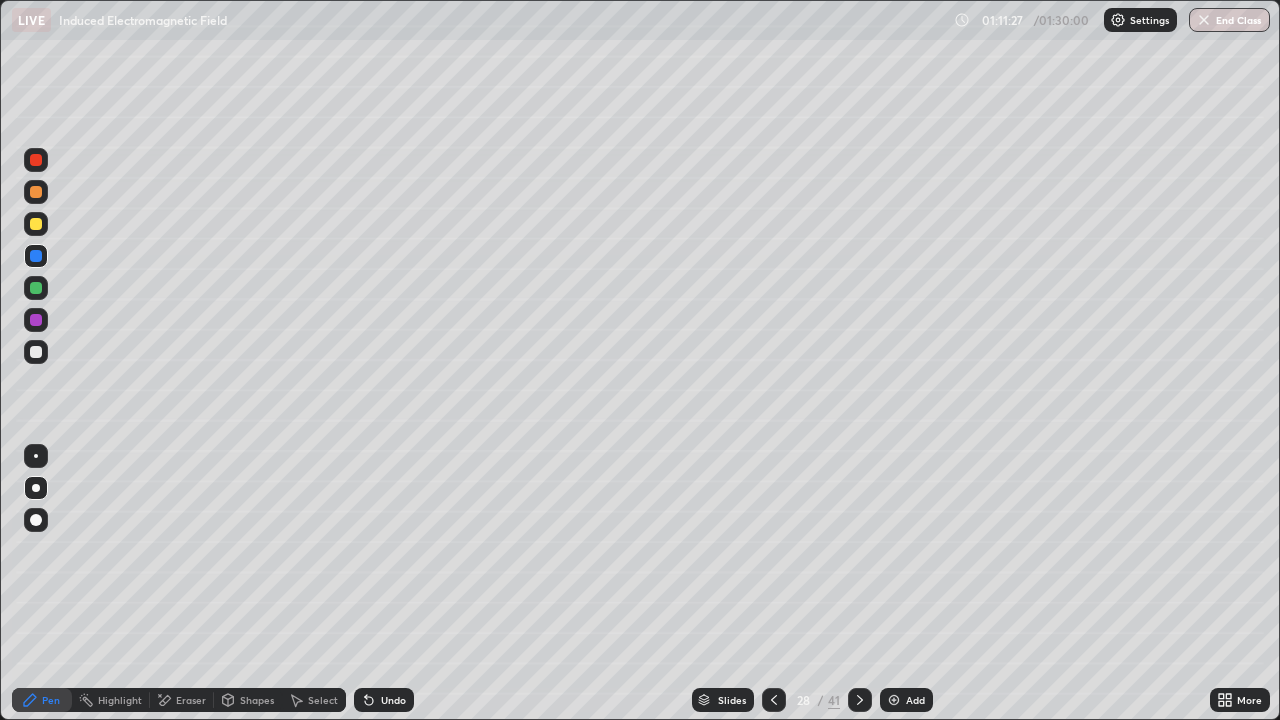 click at bounding box center (860, 700) 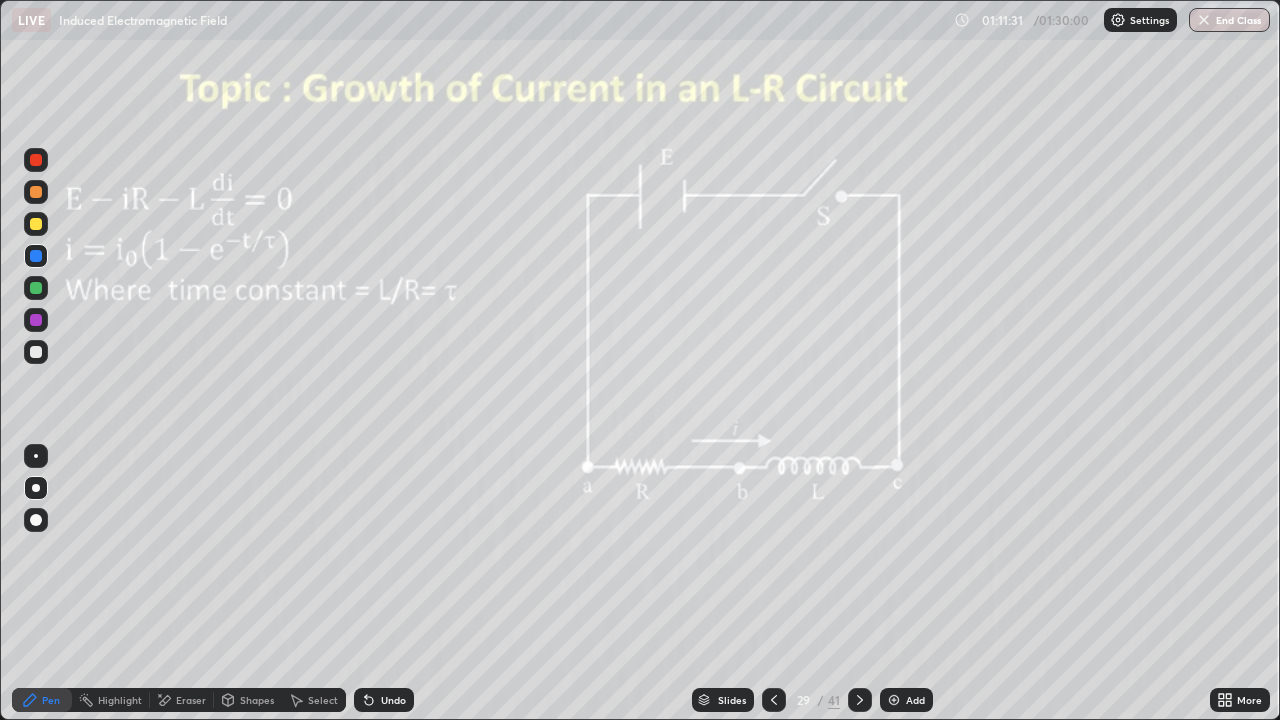 click 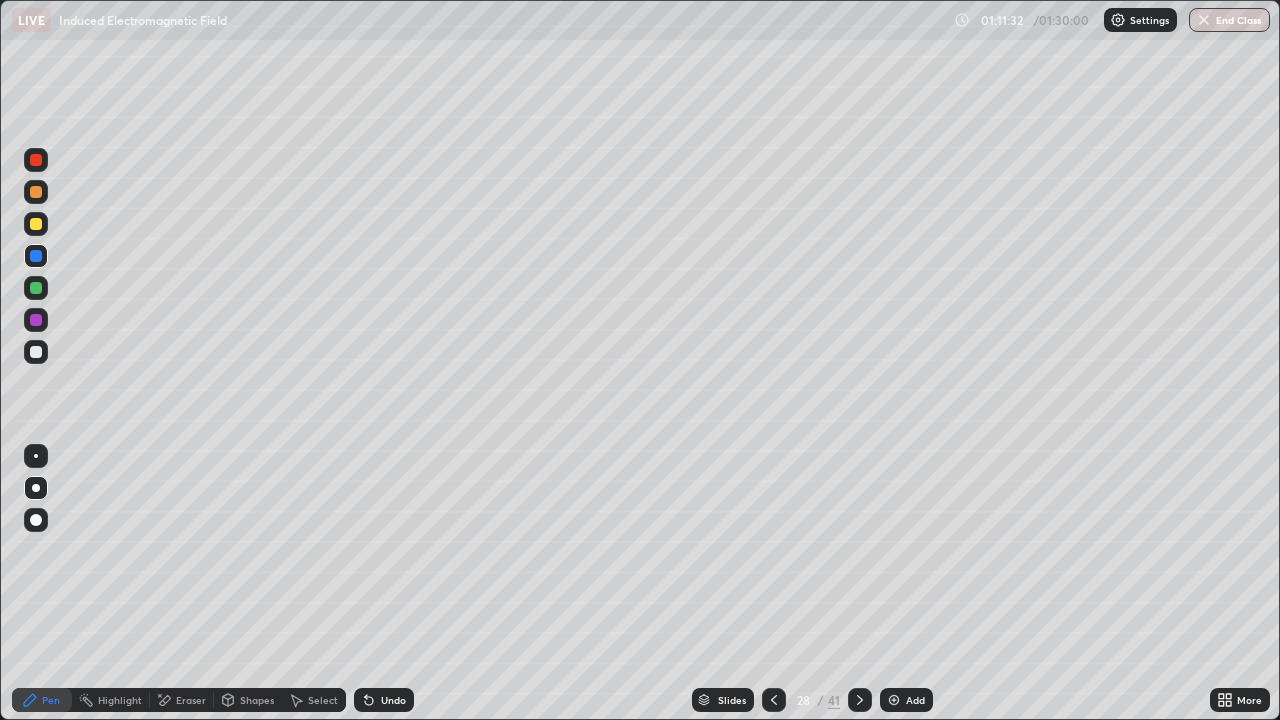 click 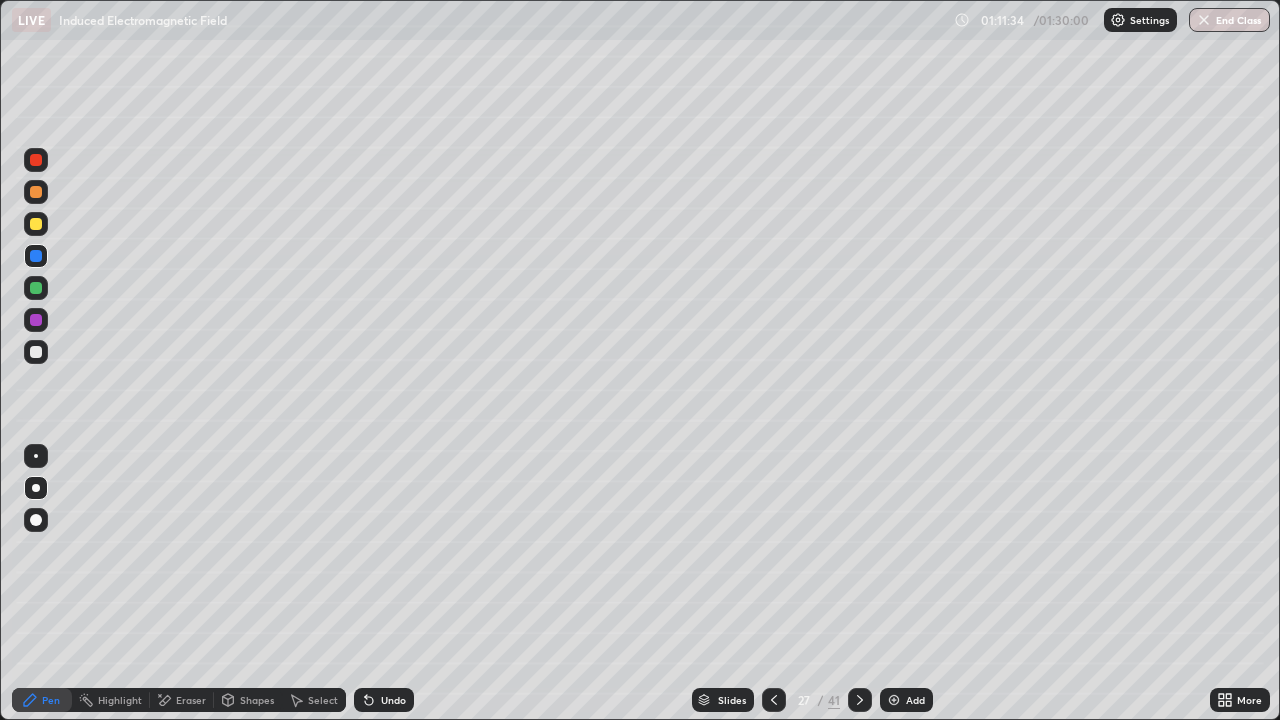 click at bounding box center (774, 700) 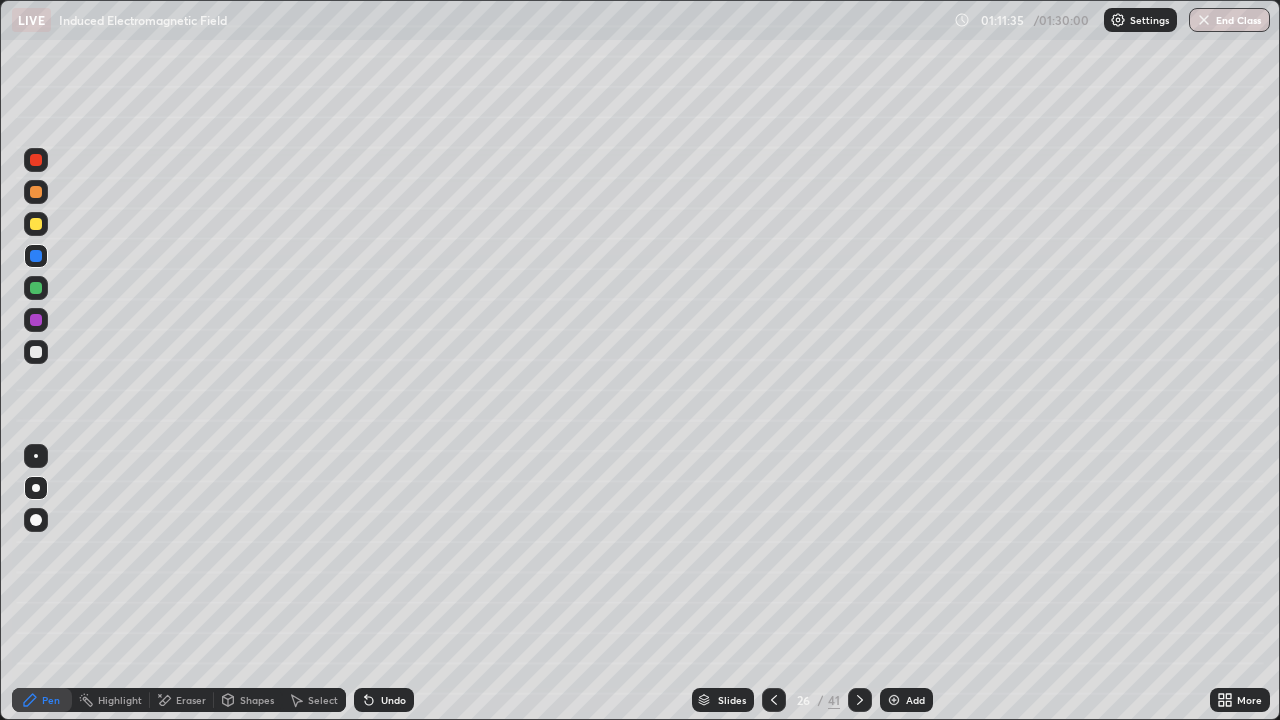click 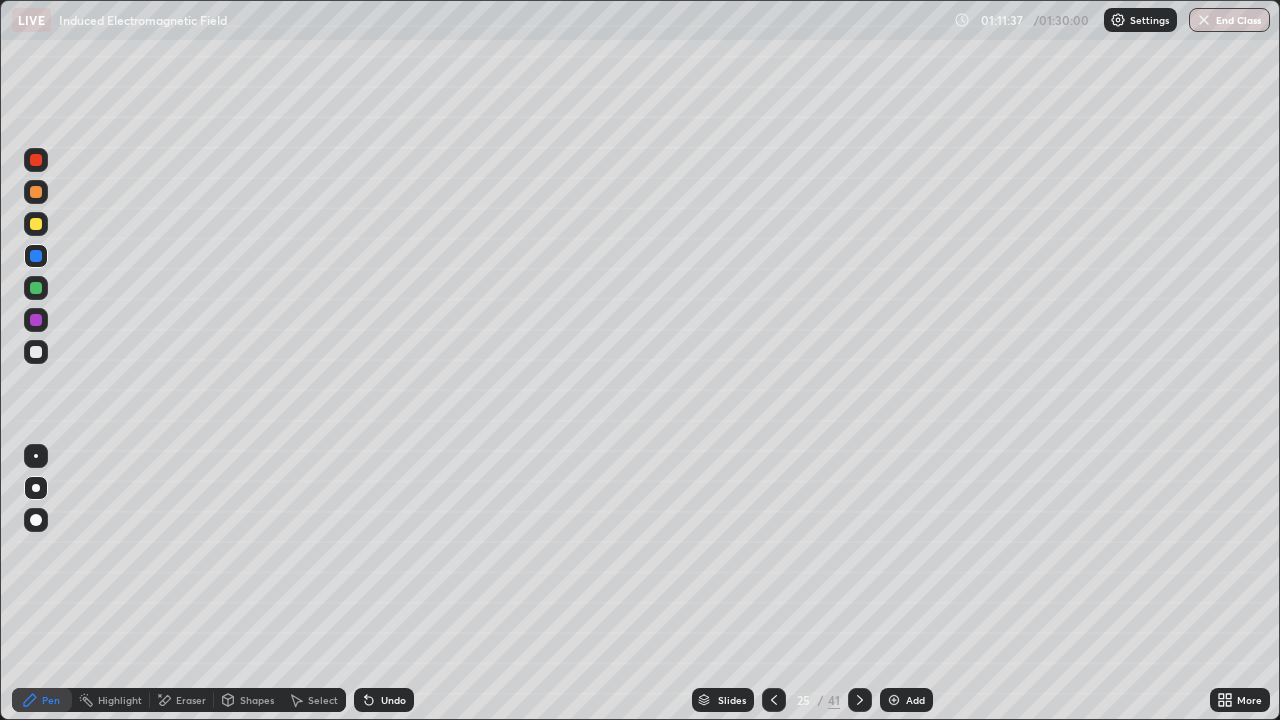 click at bounding box center (774, 700) 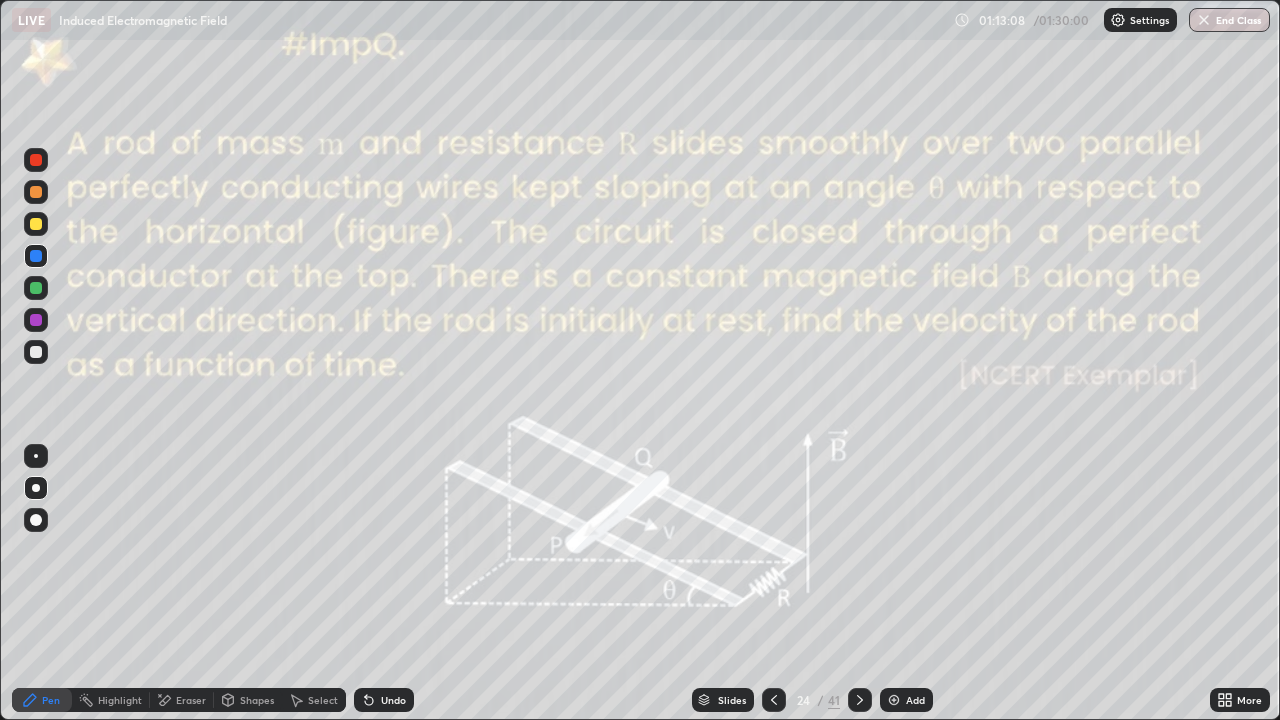 click 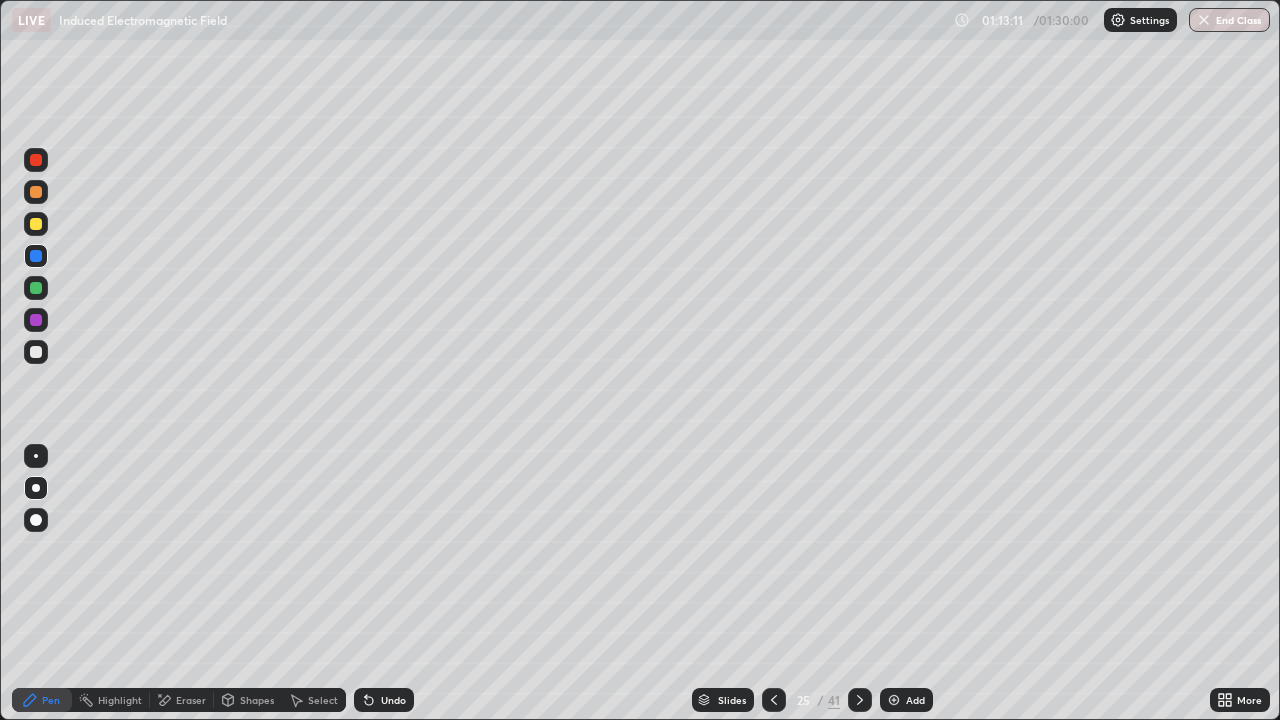 click at bounding box center (860, 700) 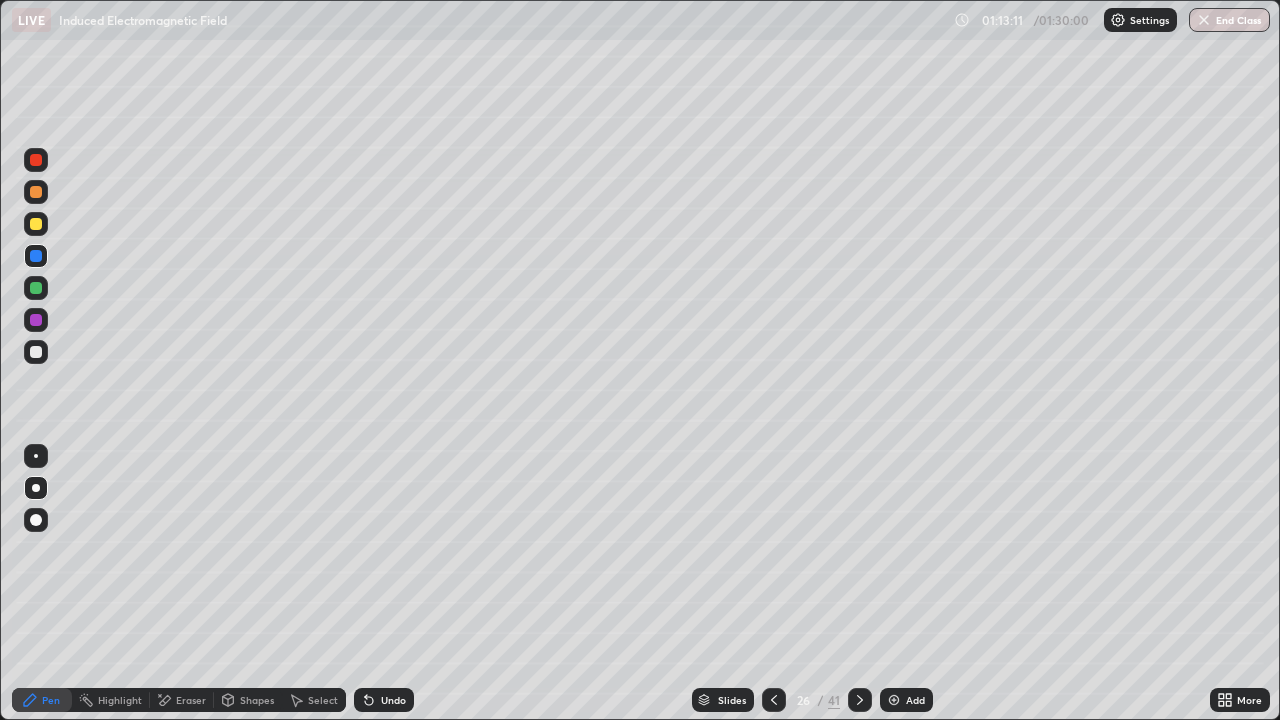 click 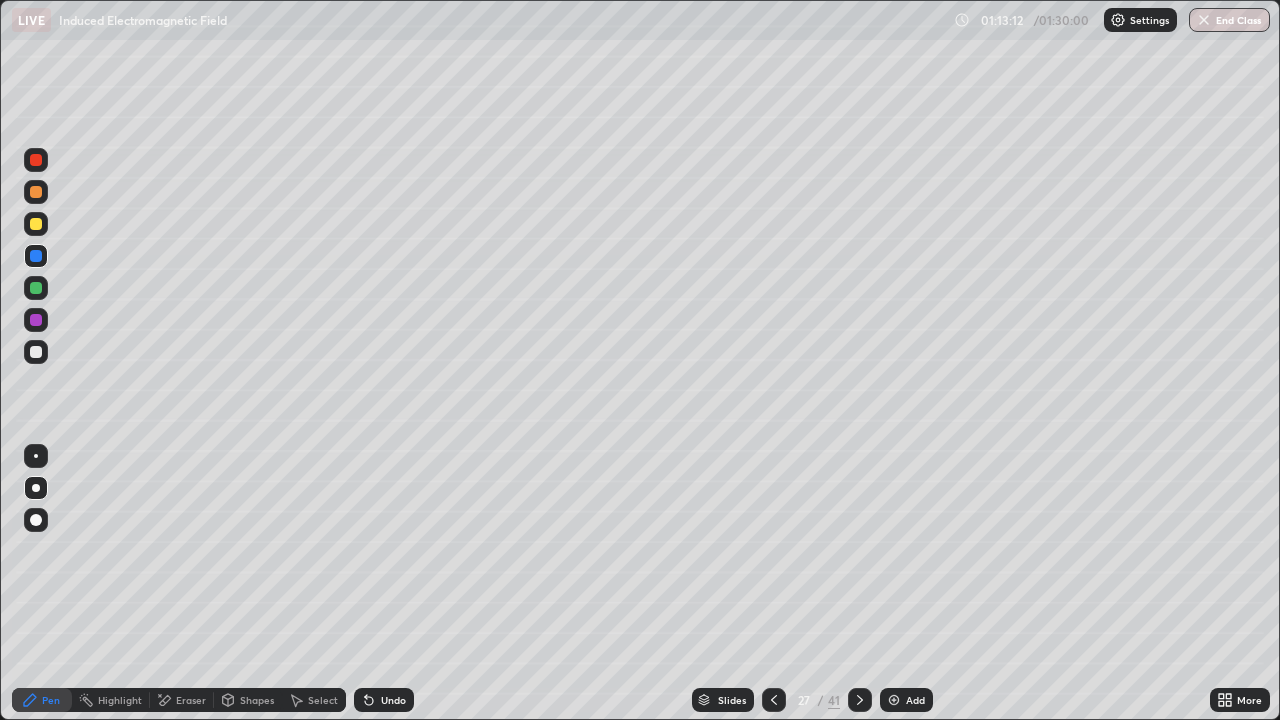 click 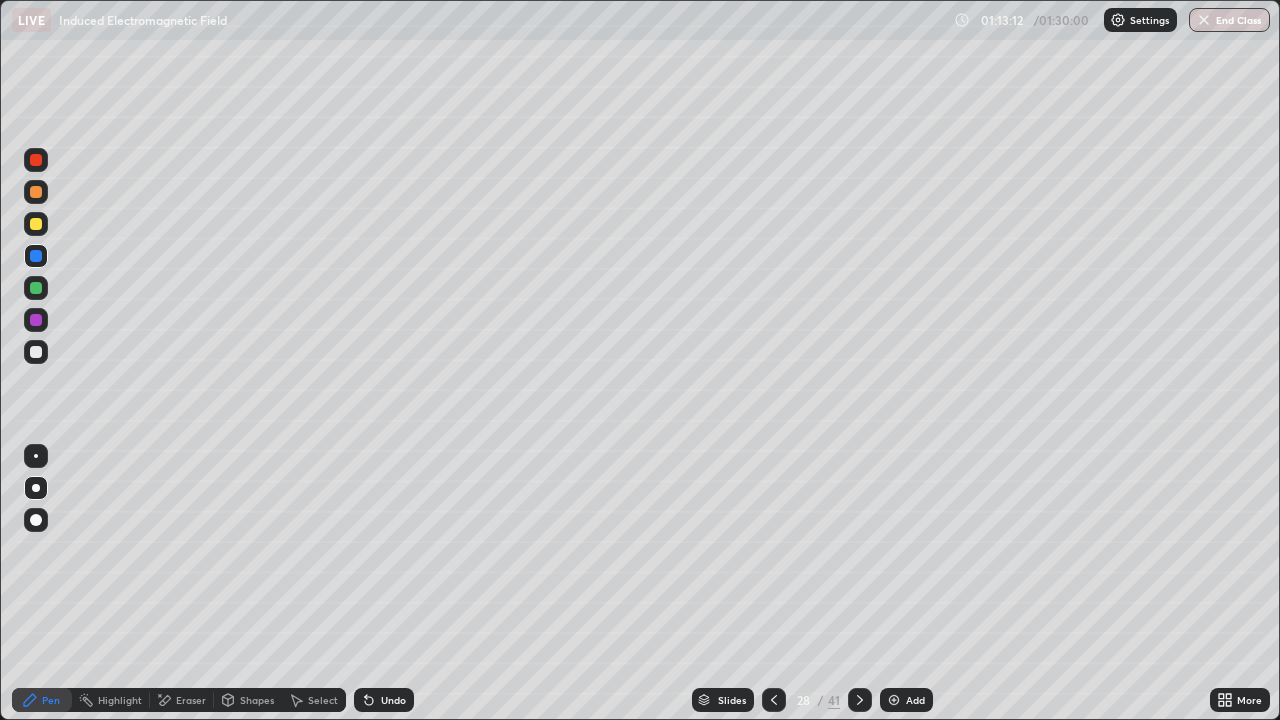 click 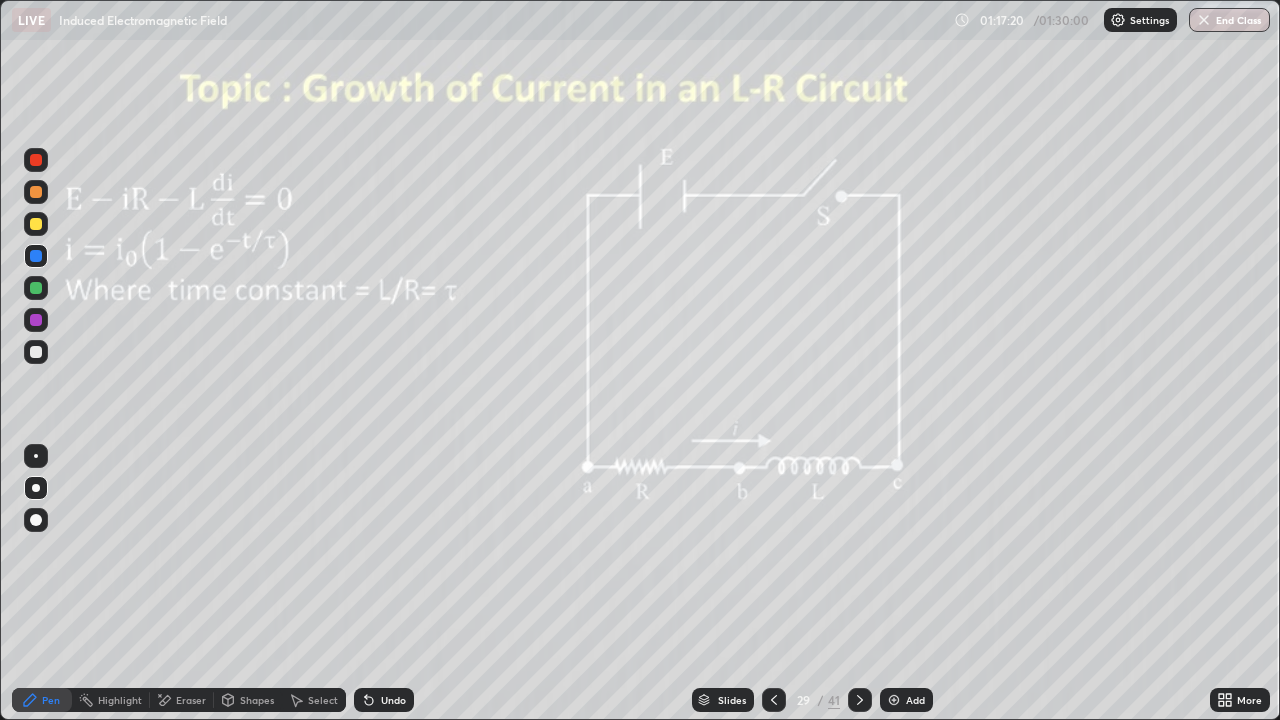 click 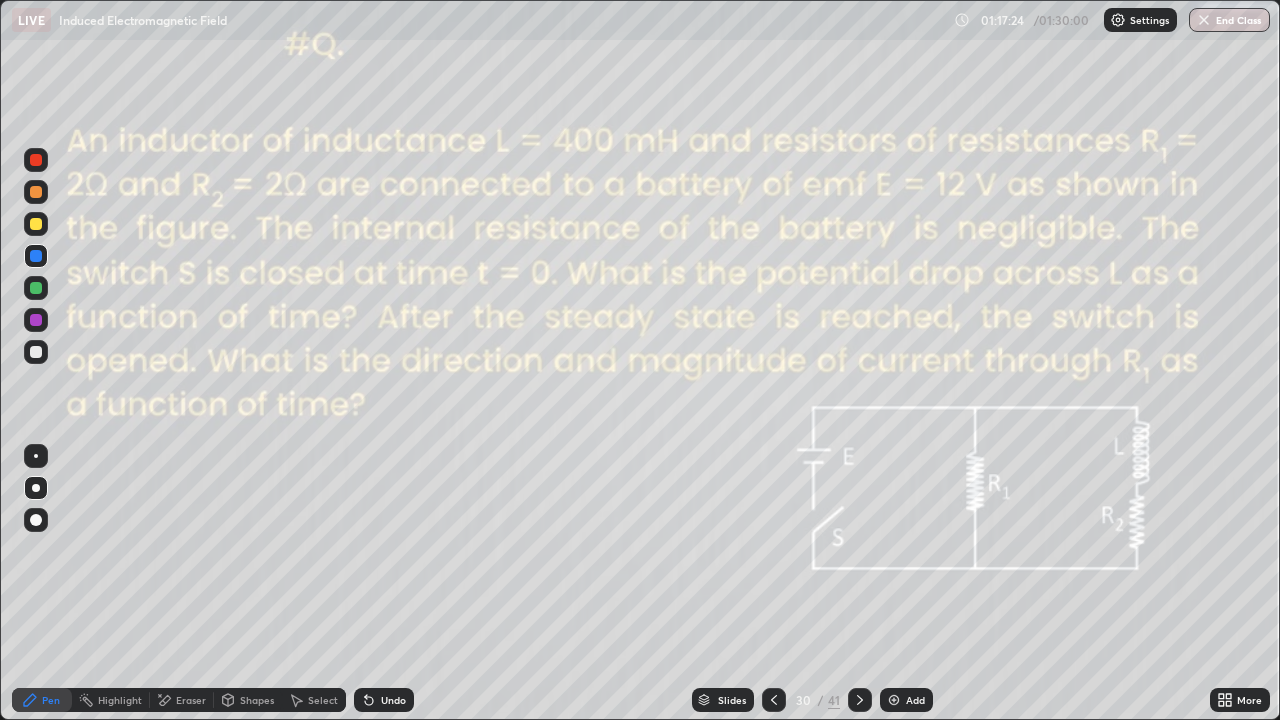 click 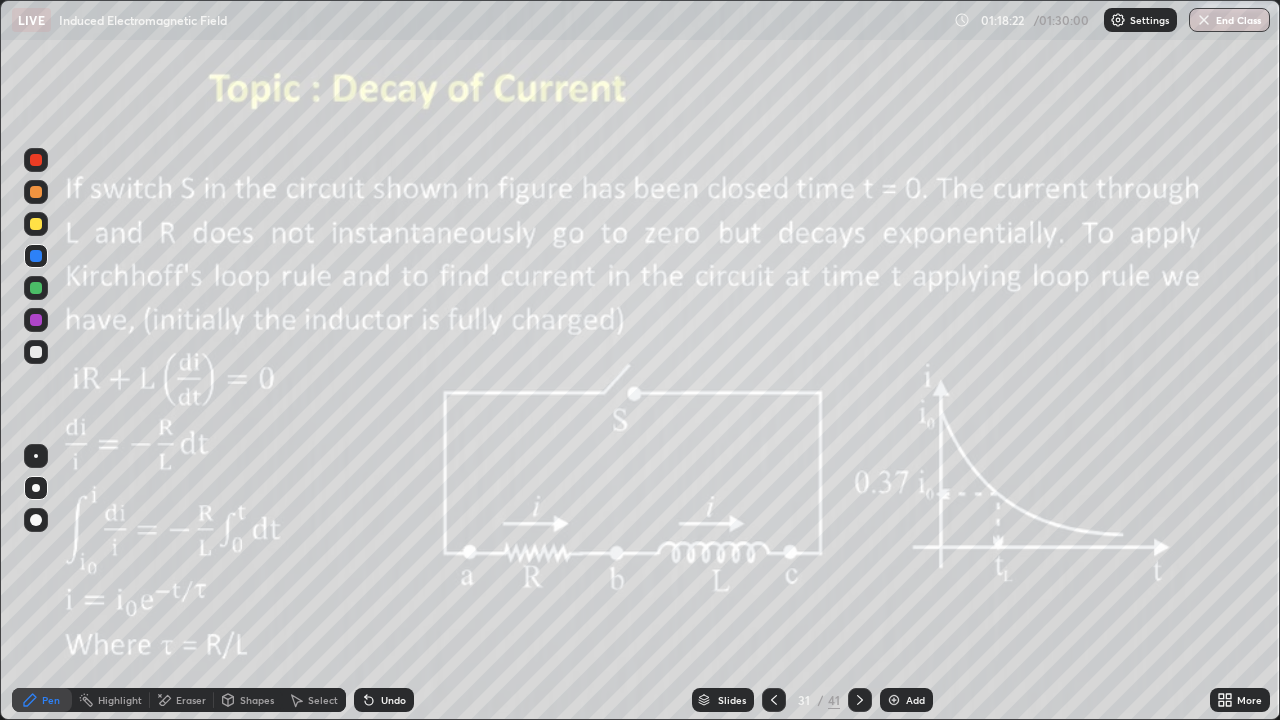 click 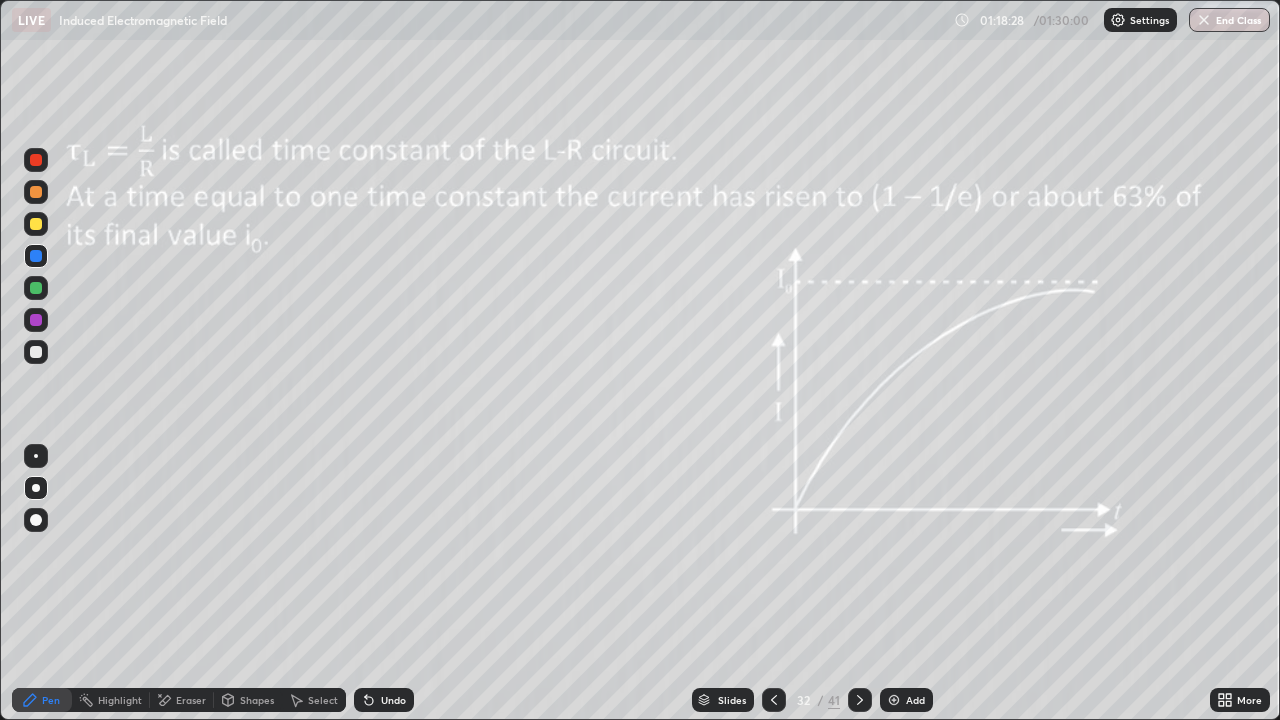 click 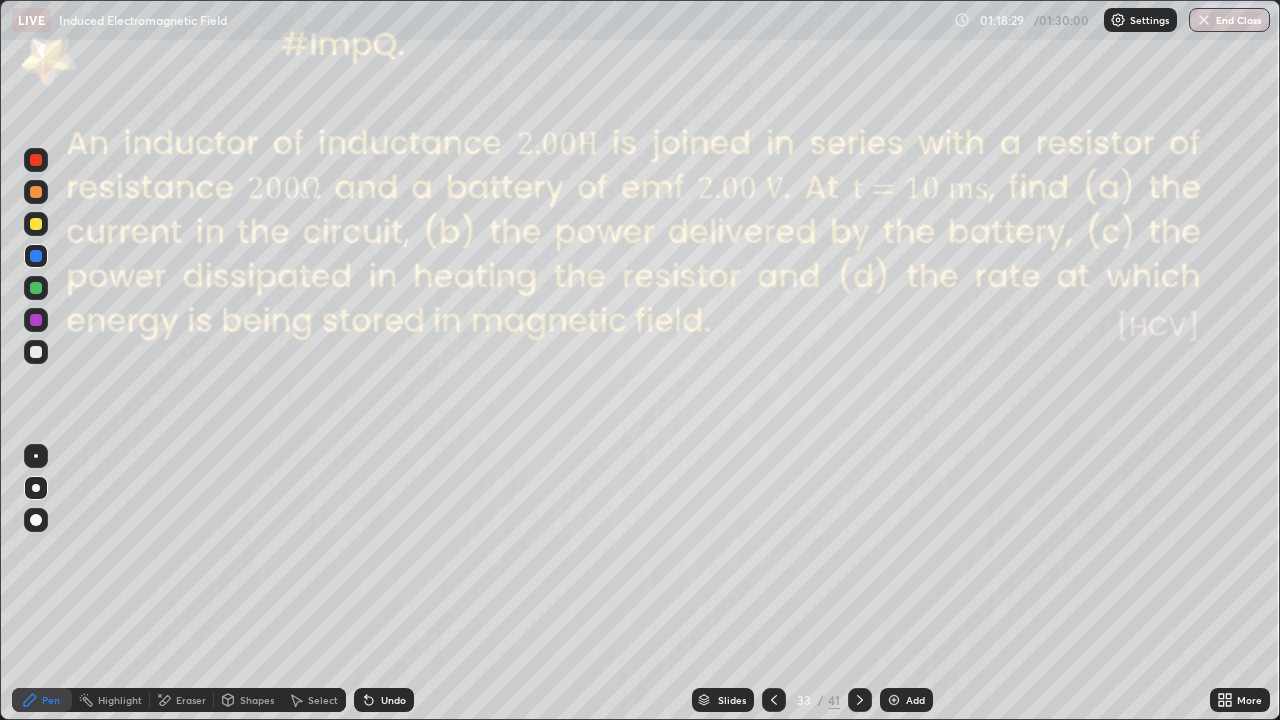 click 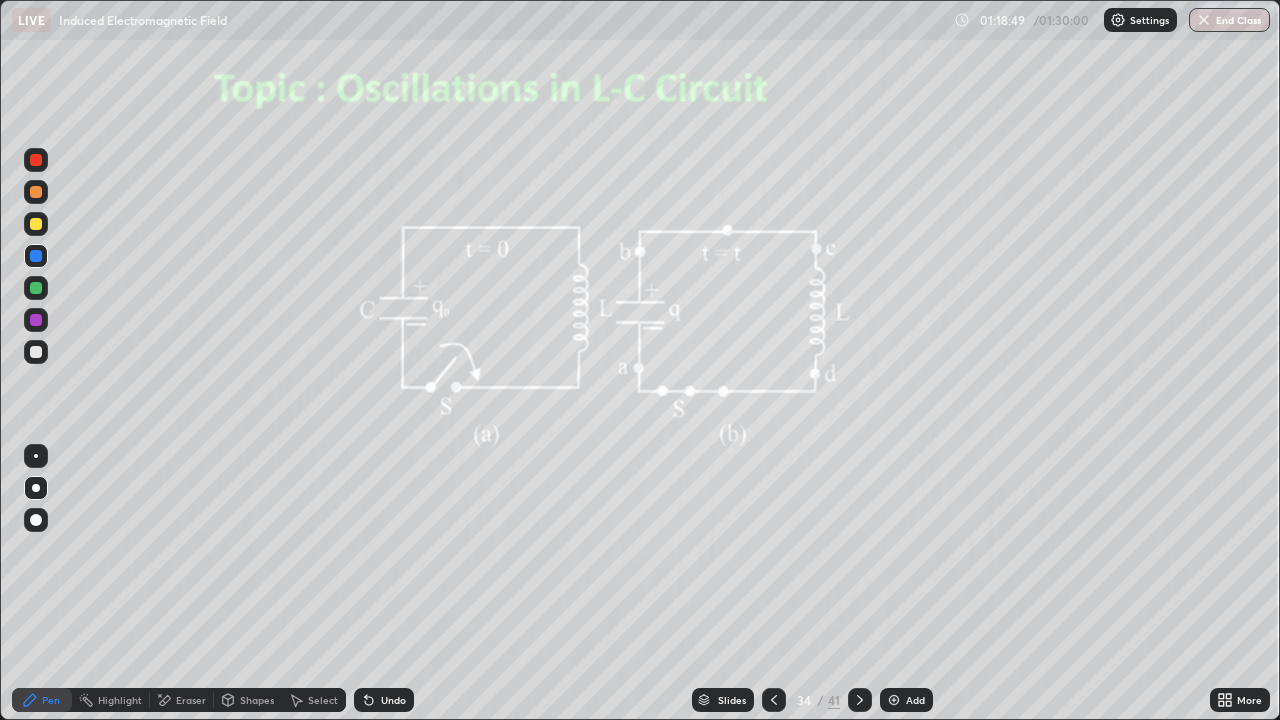click 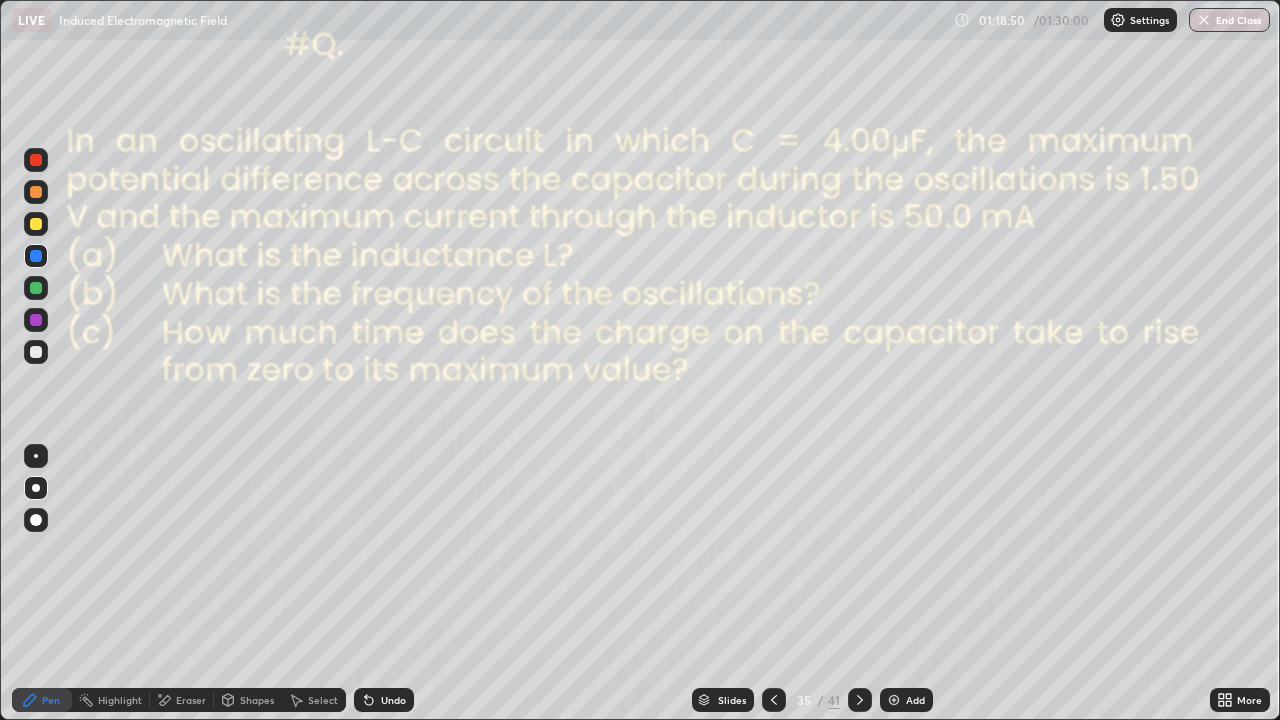 click 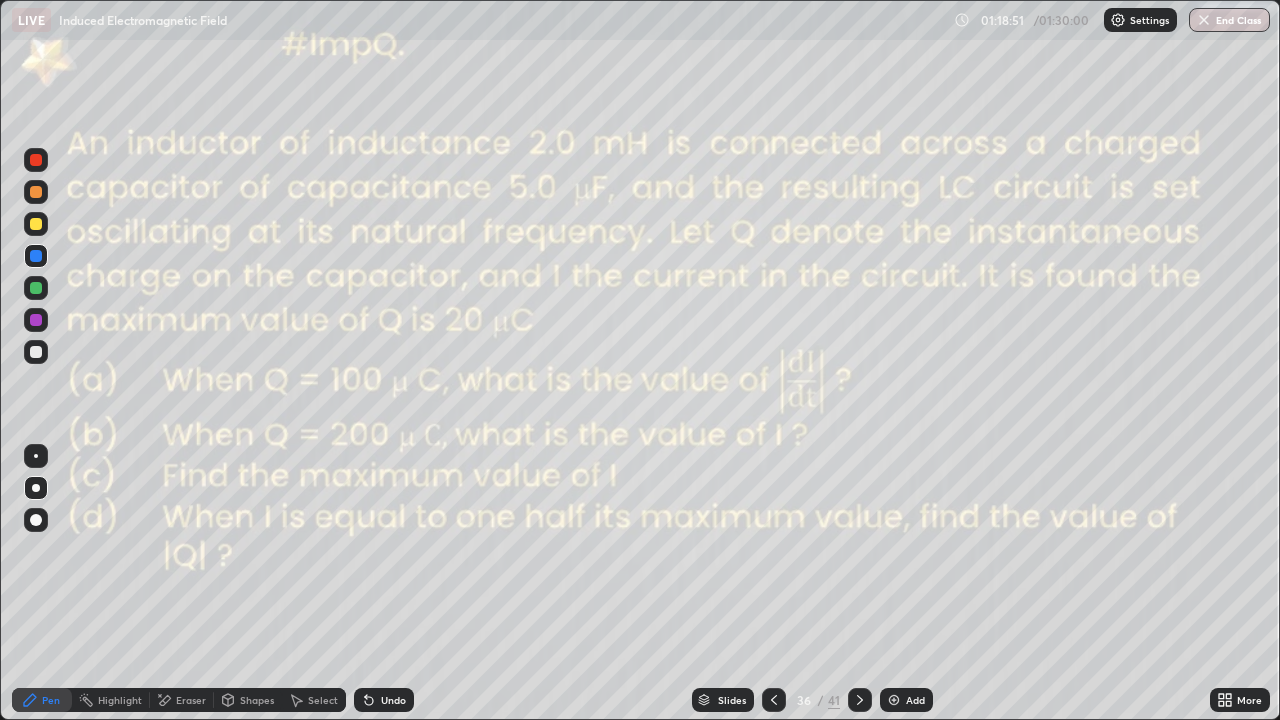 click 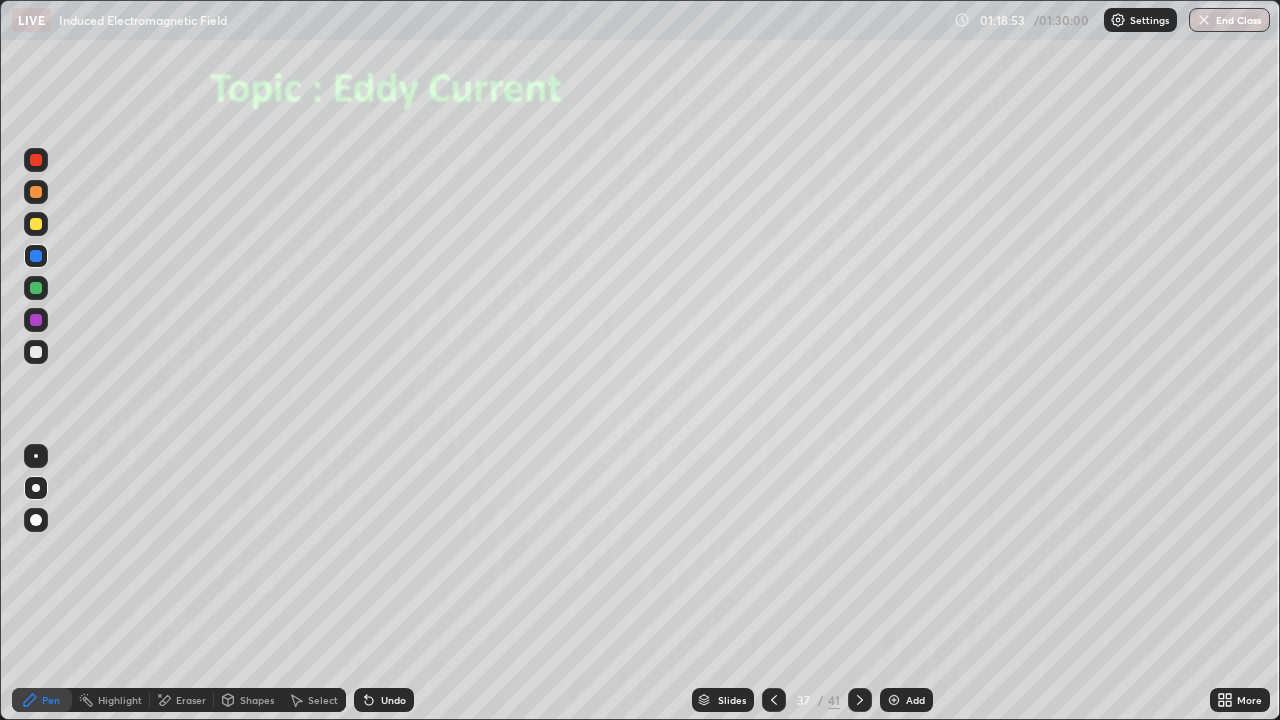 click 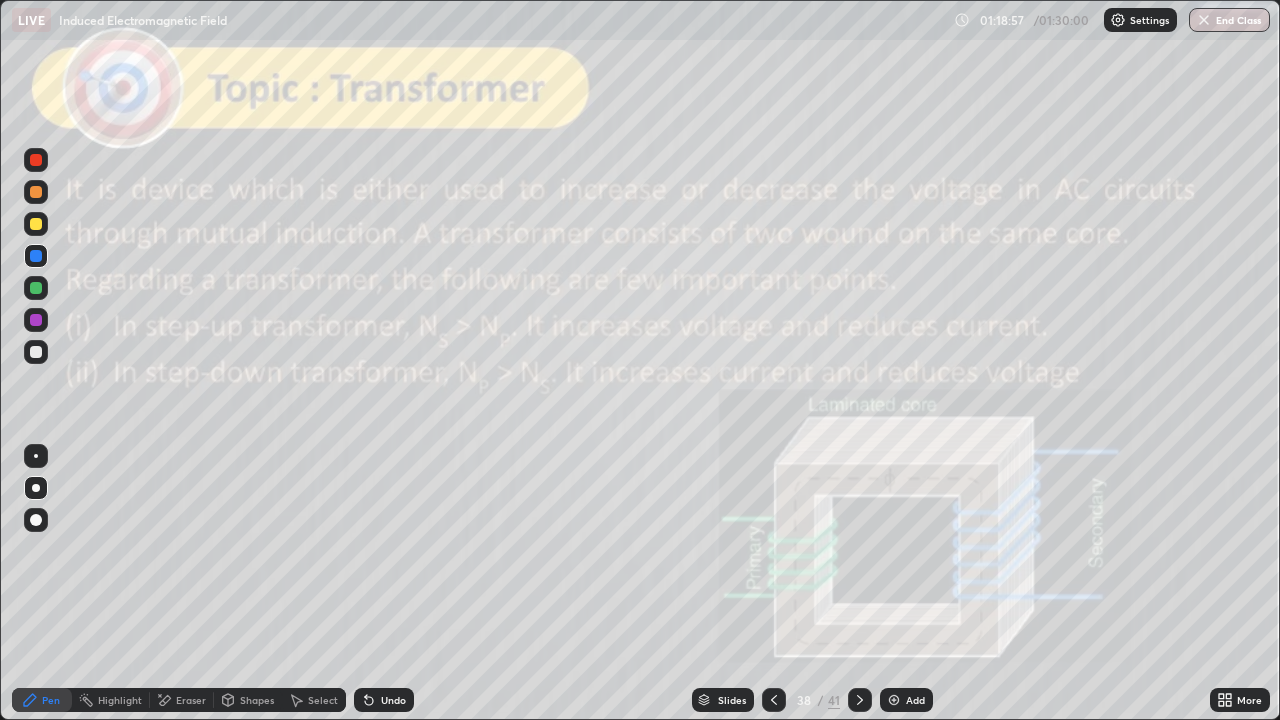 click at bounding box center (860, 700) 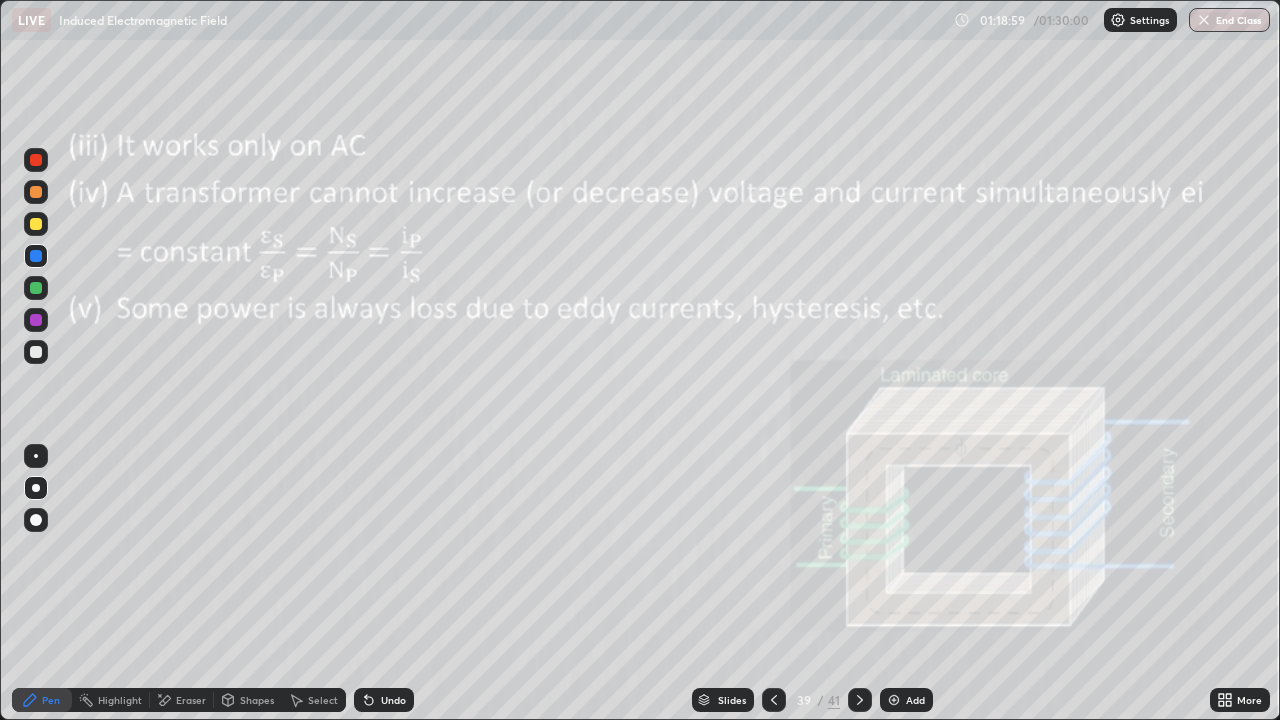 click at bounding box center [860, 700] 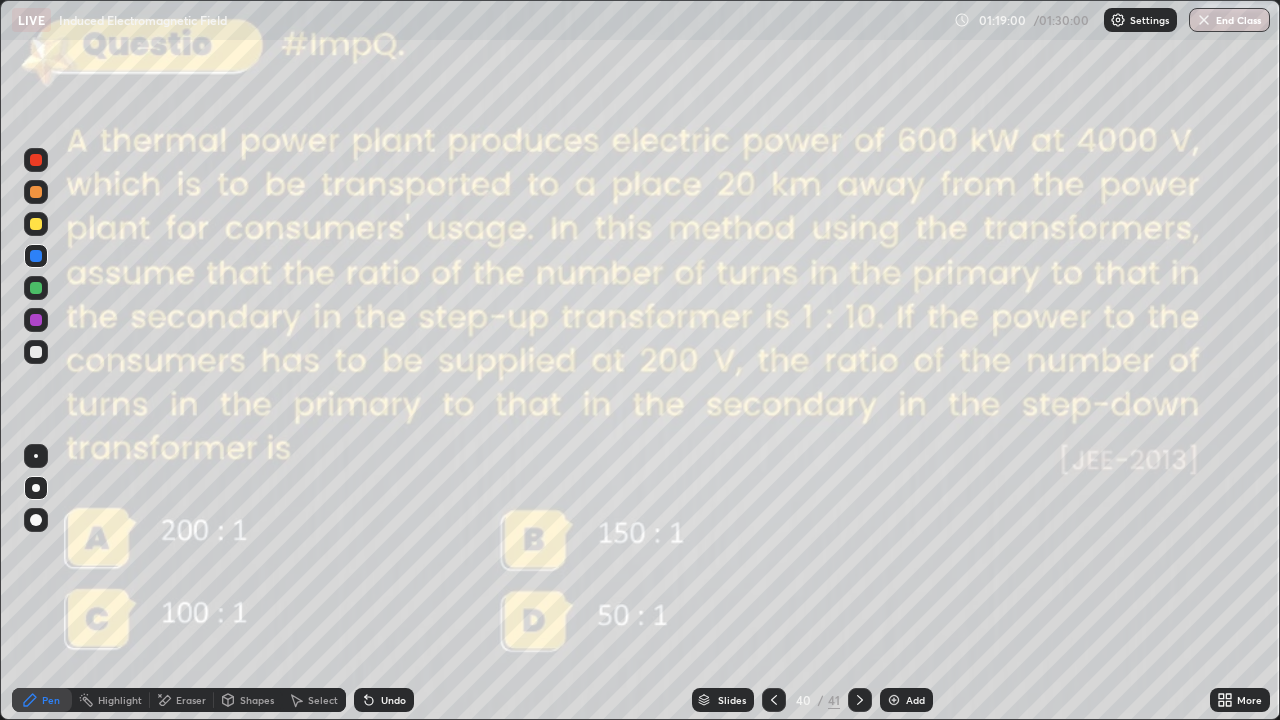 click 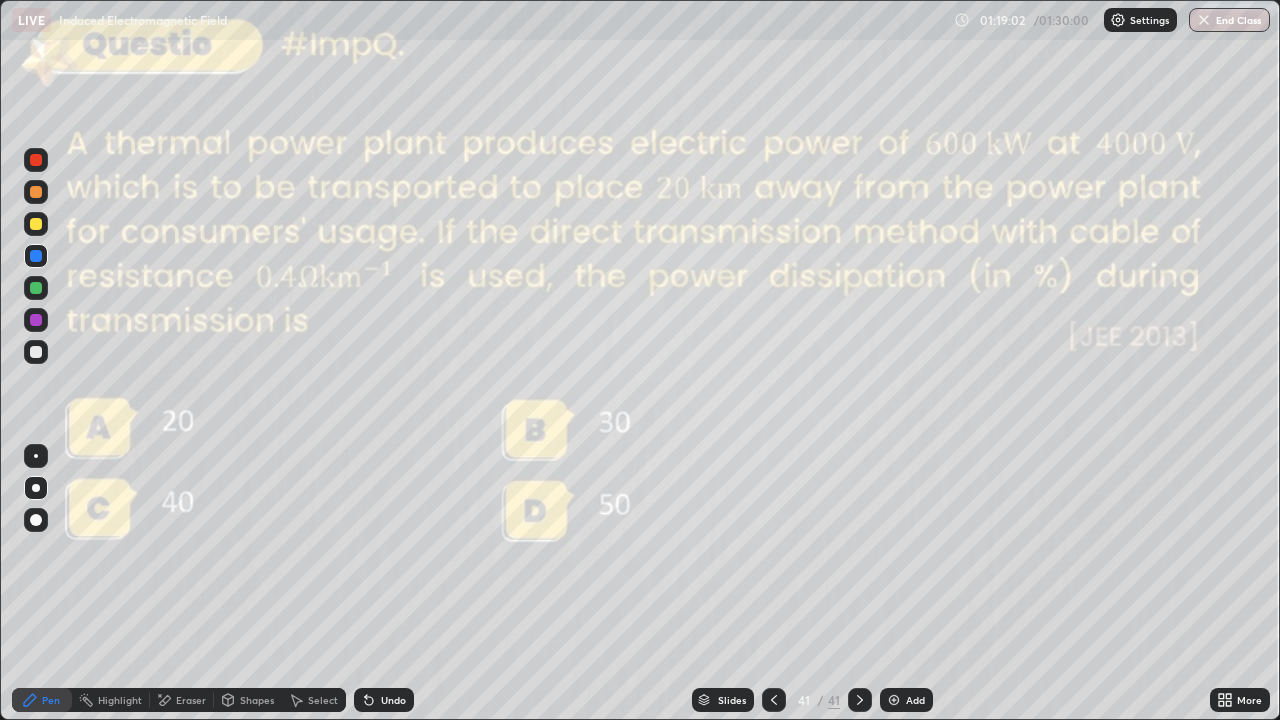 click 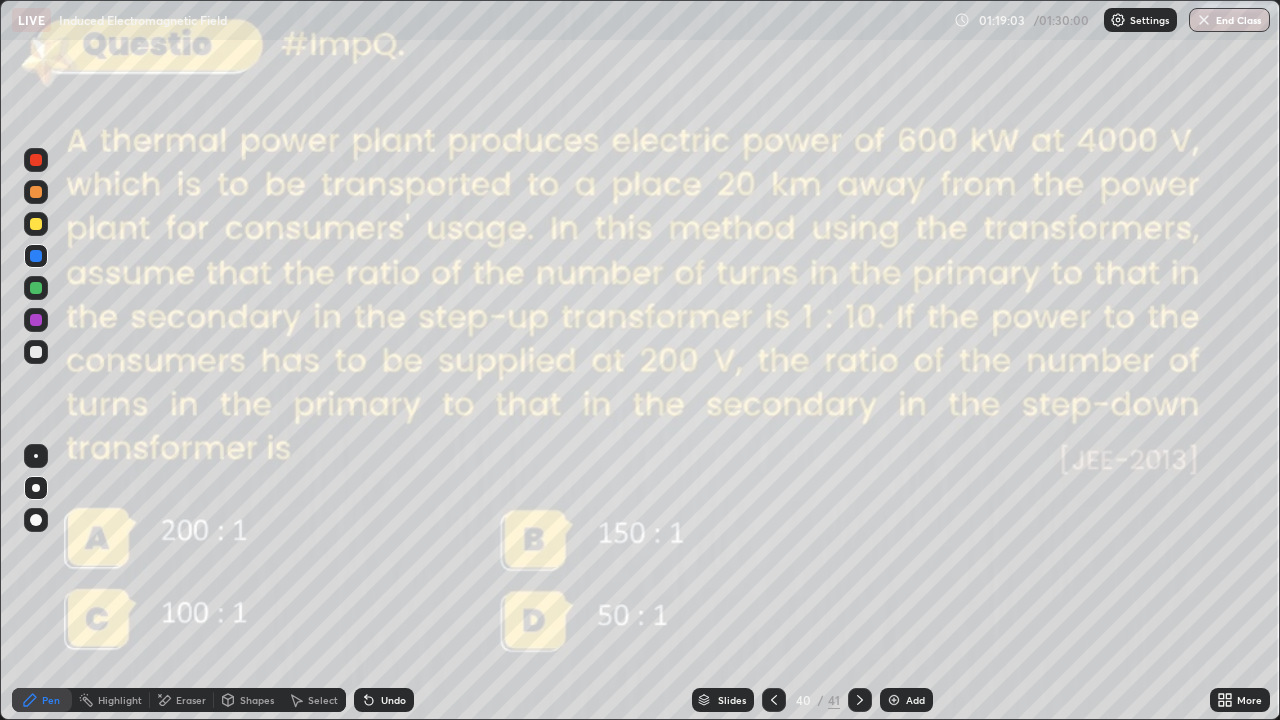 click at bounding box center [774, 700] 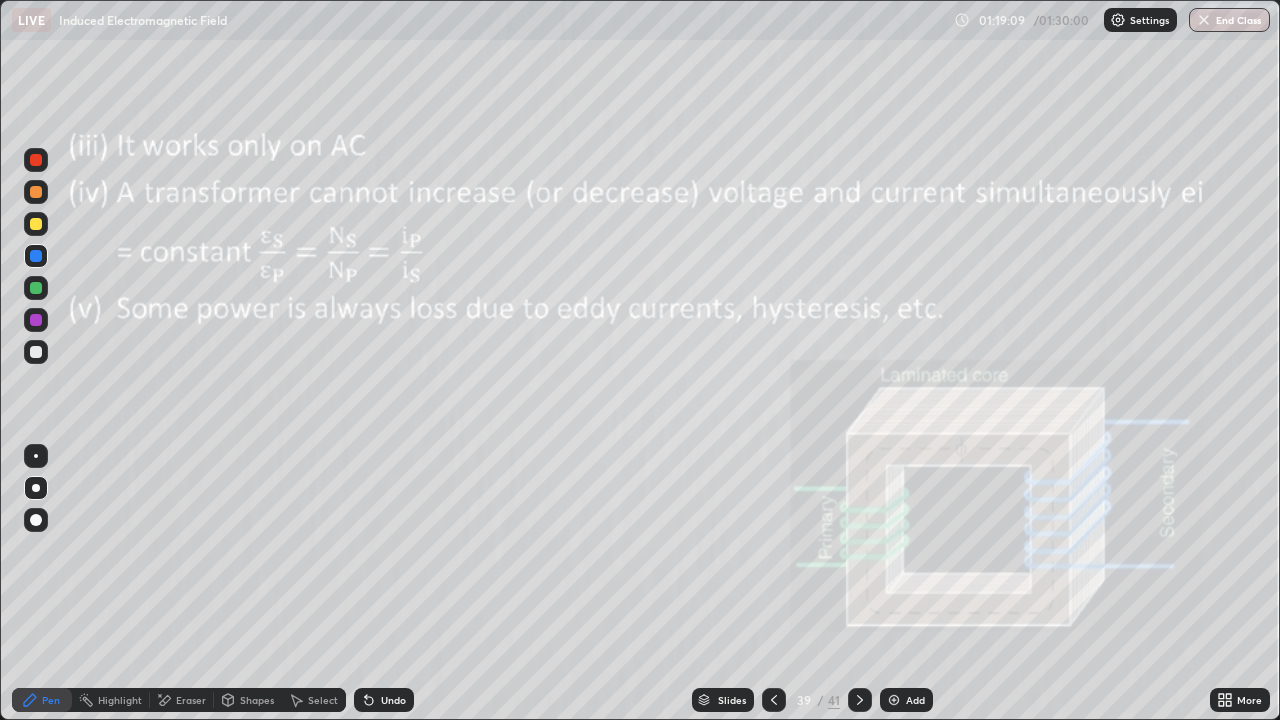 click 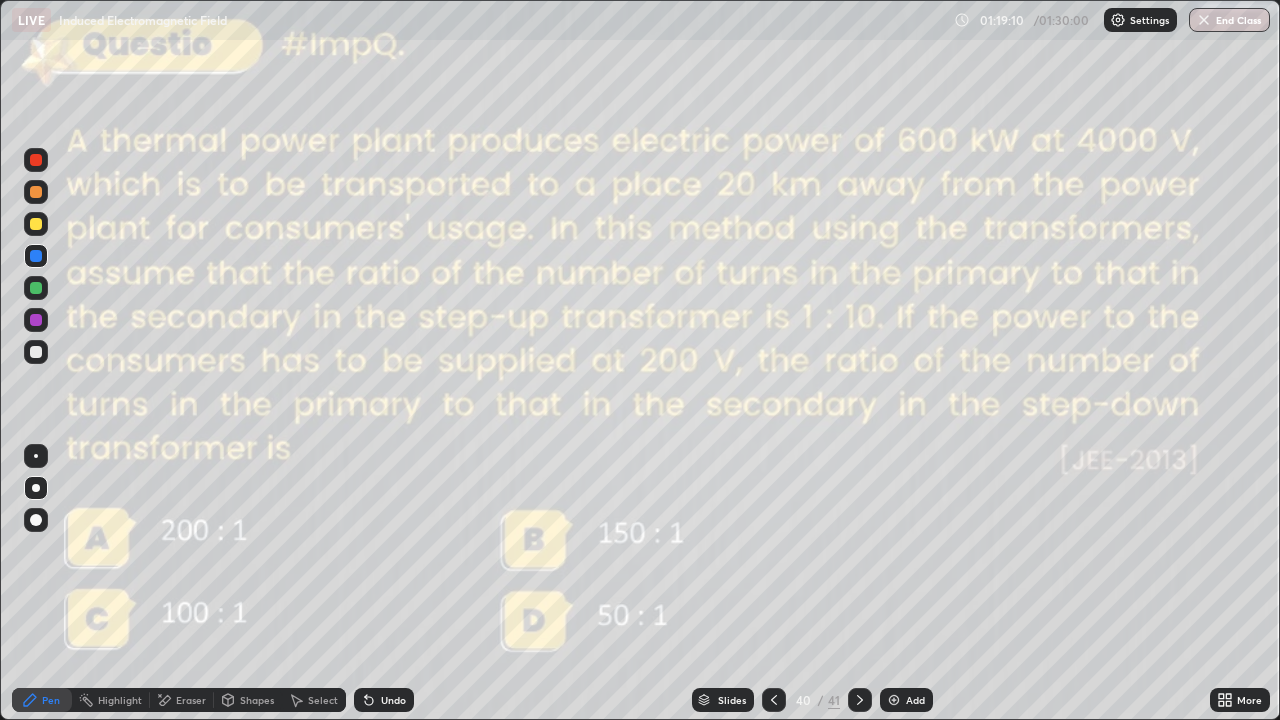 click 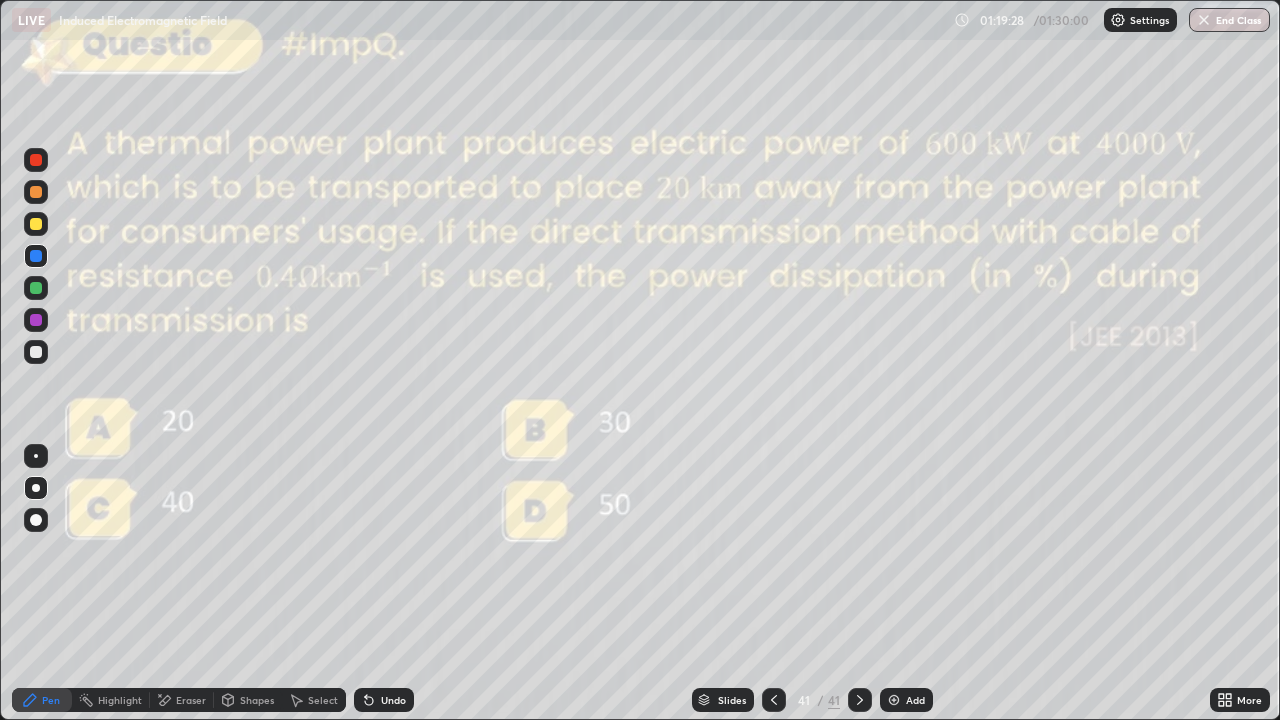 click on "End Class" at bounding box center [1229, 20] 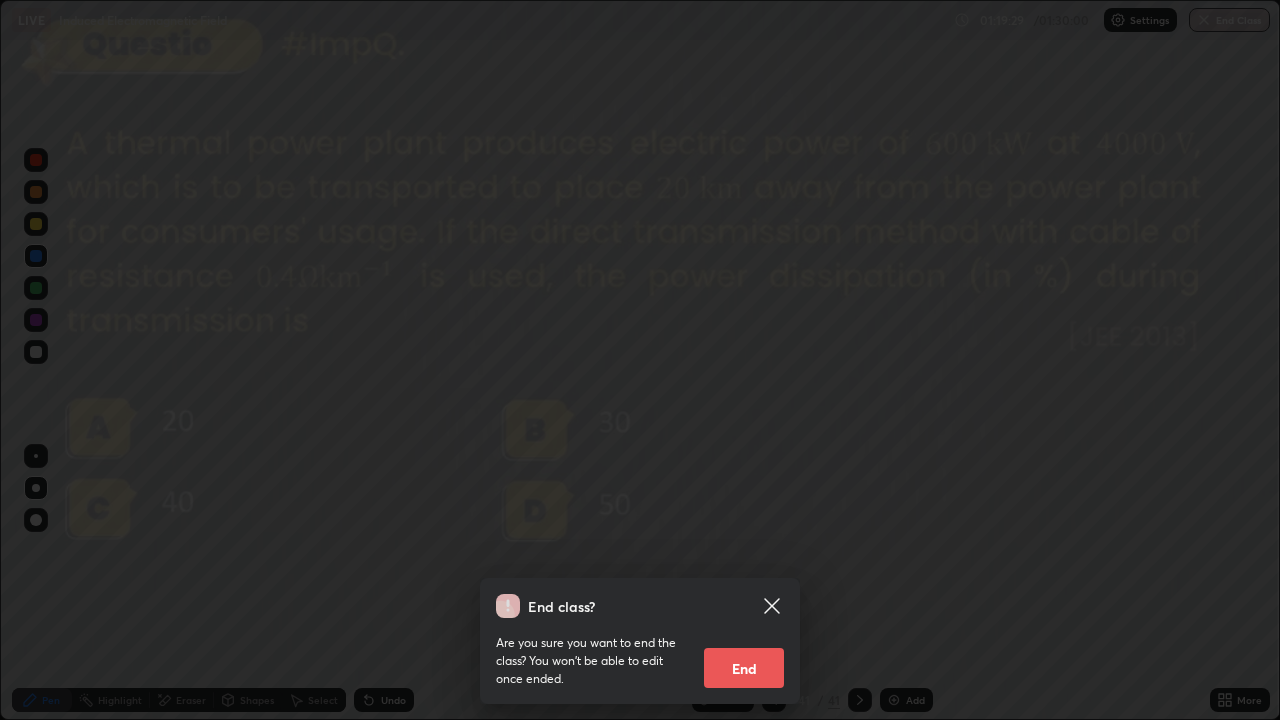 click on "End" at bounding box center [744, 668] 